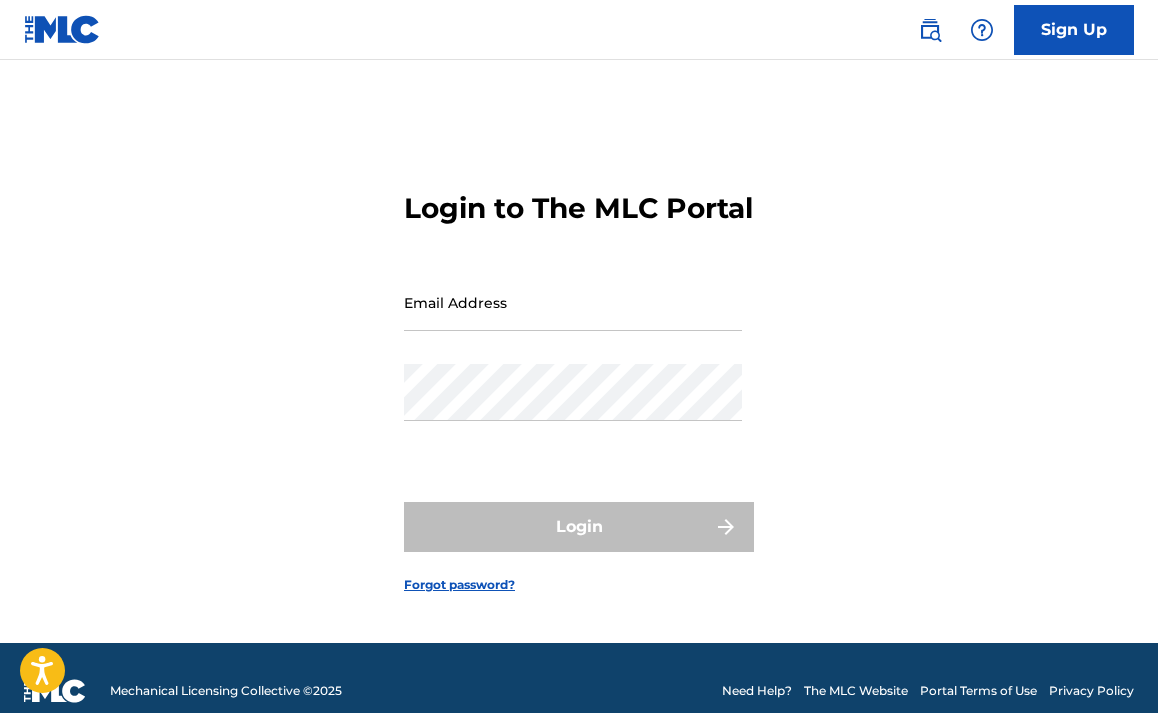 scroll, scrollTop: 0, scrollLeft: 0, axis: both 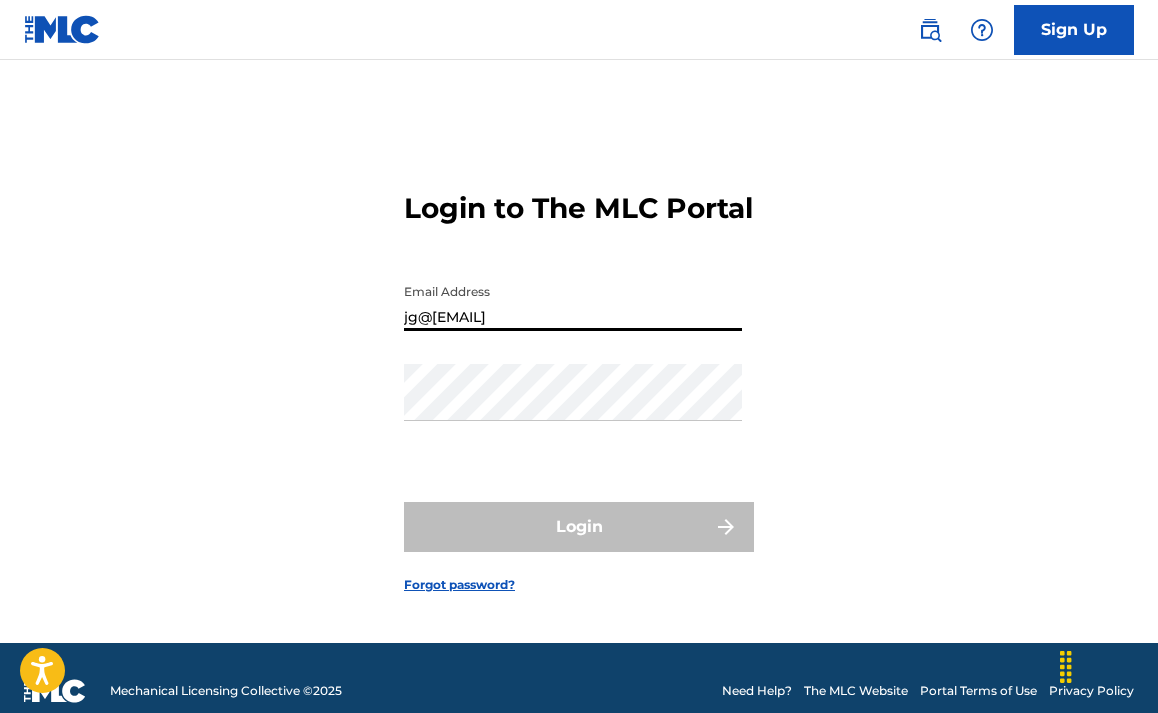 type on "jg@[EMAIL]" 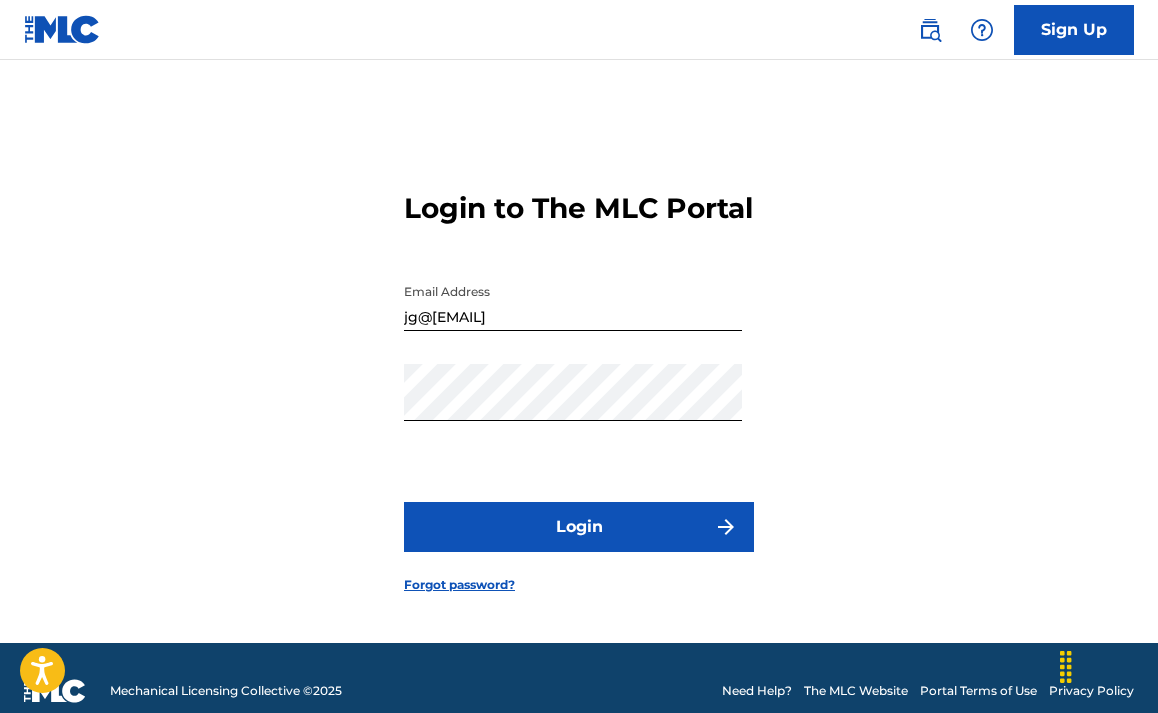 click on "Login" at bounding box center (579, 527) 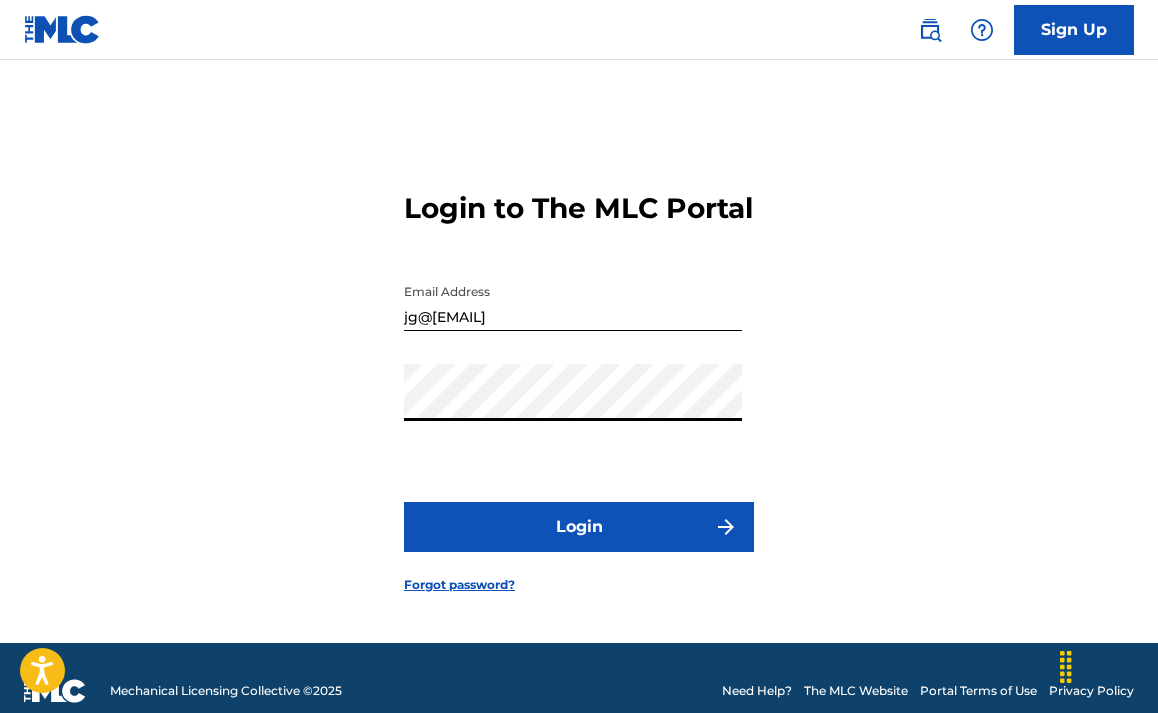 click on "Login" at bounding box center [579, 527] 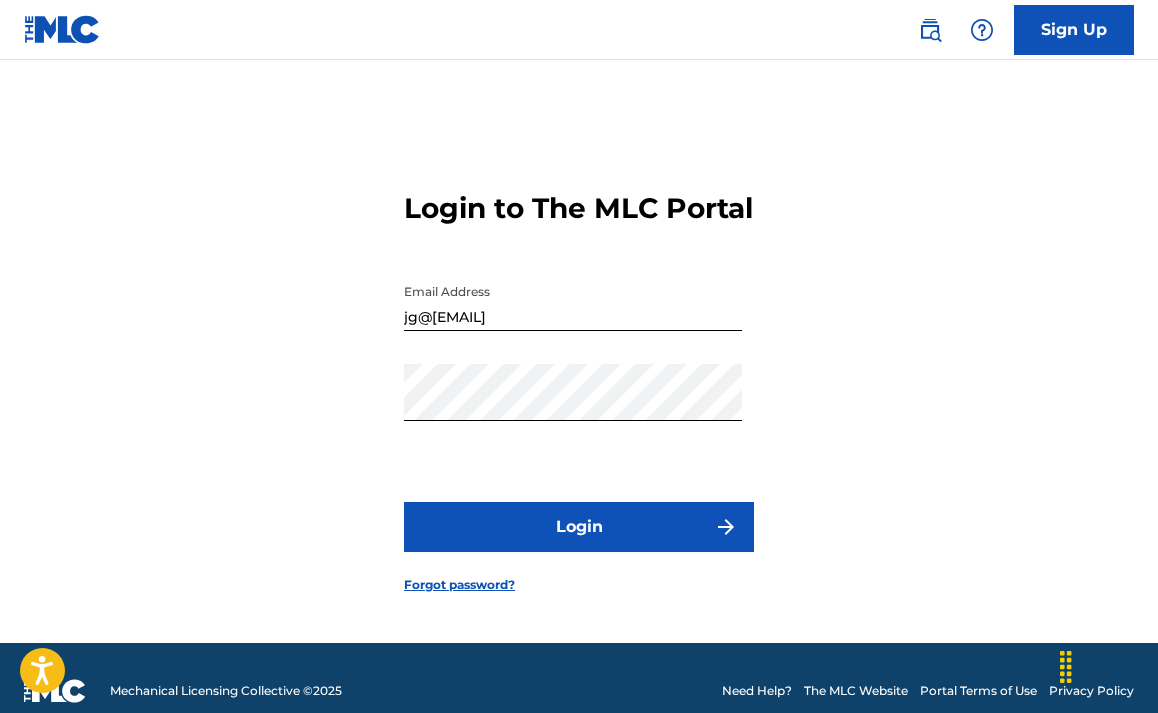 click on "Login" at bounding box center (579, 527) 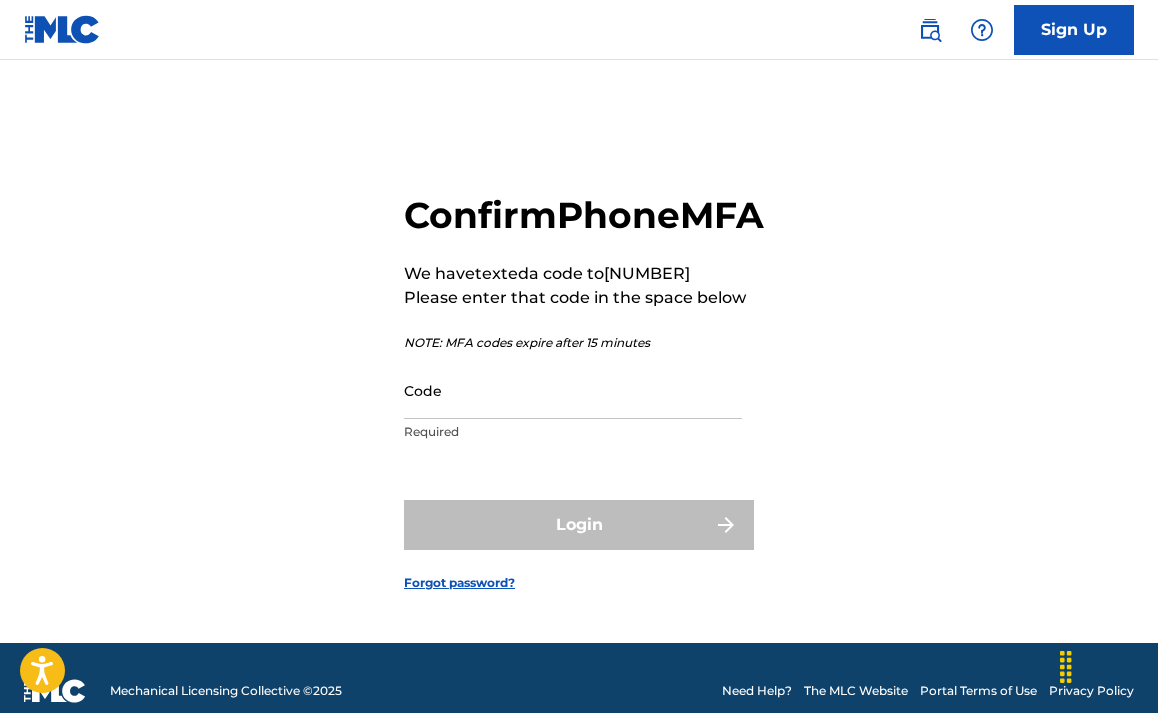 click on "Code" at bounding box center [573, 390] 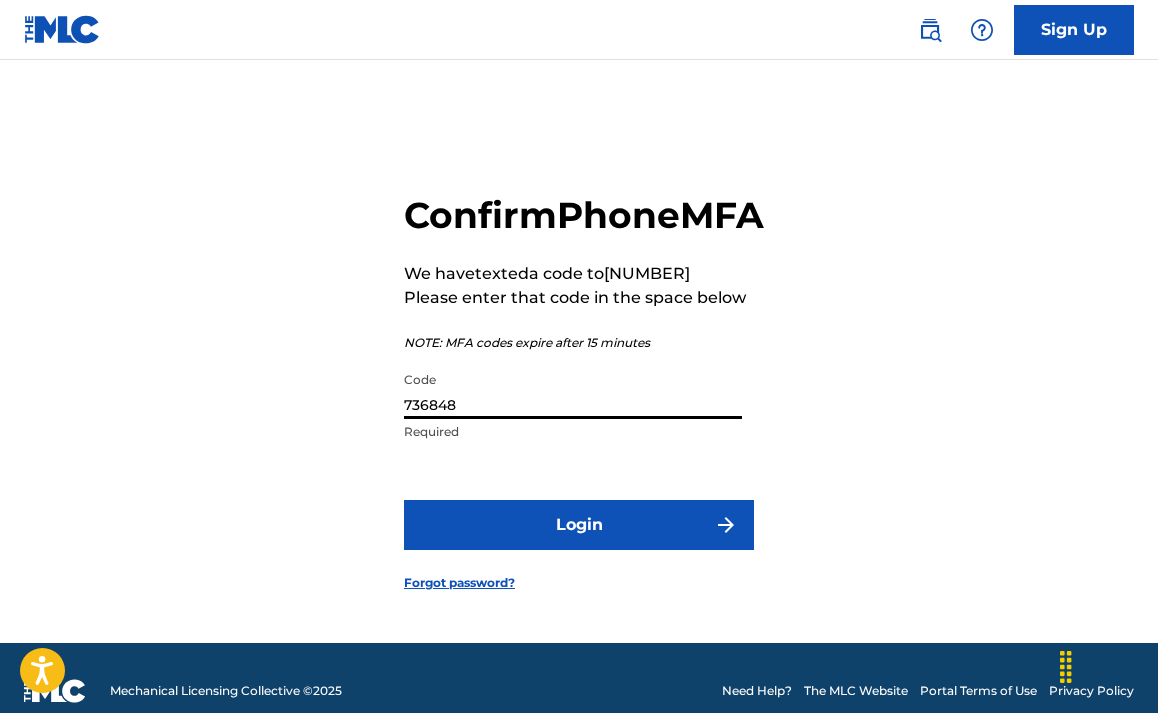 type on "736848" 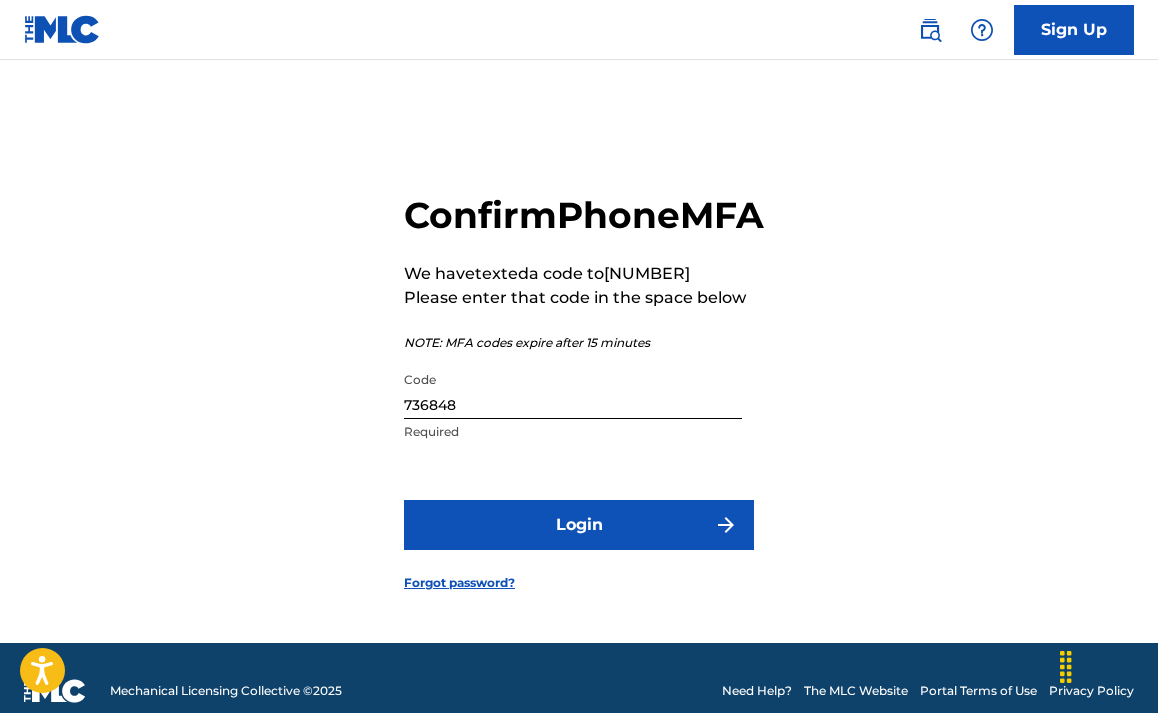 click on "Login" at bounding box center [579, 525] 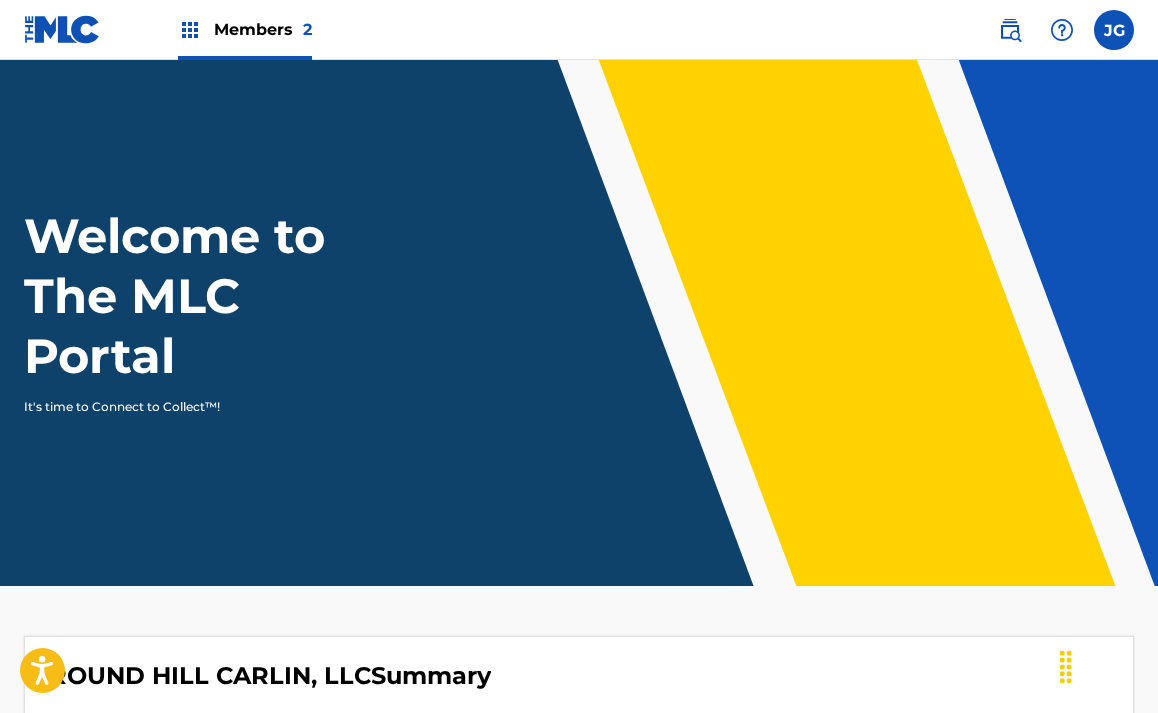 scroll, scrollTop: 0, scrollLeft: 0, axis: both 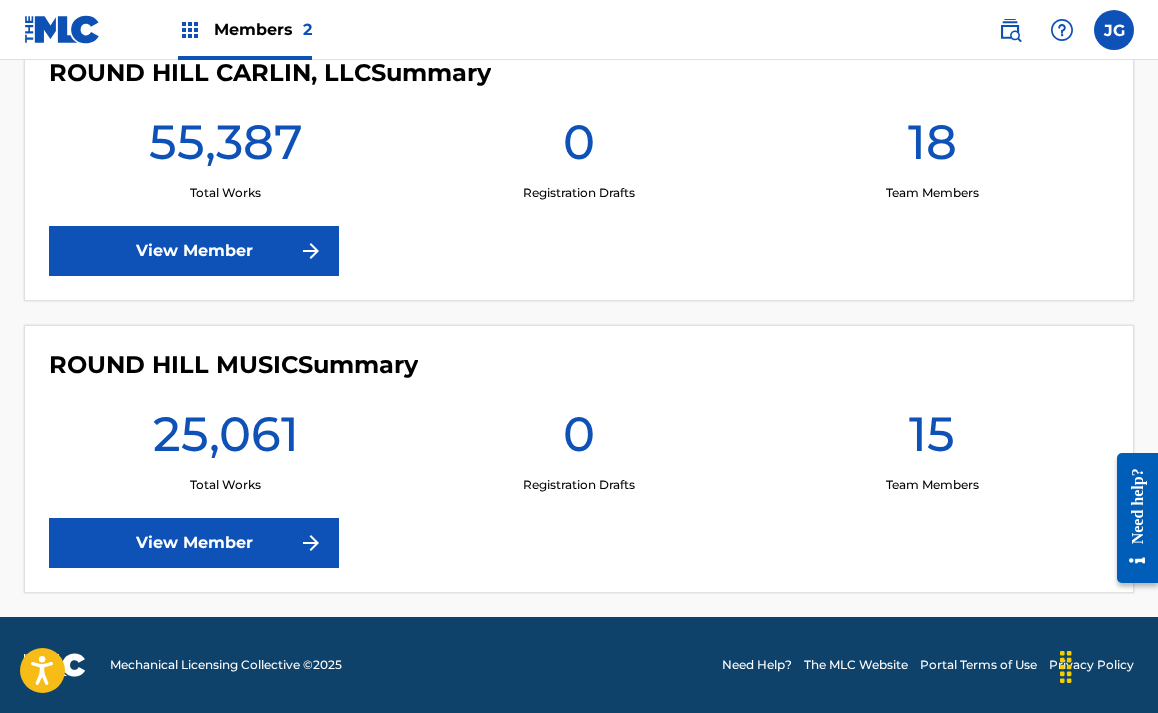 click at bounding box center (311, 543) 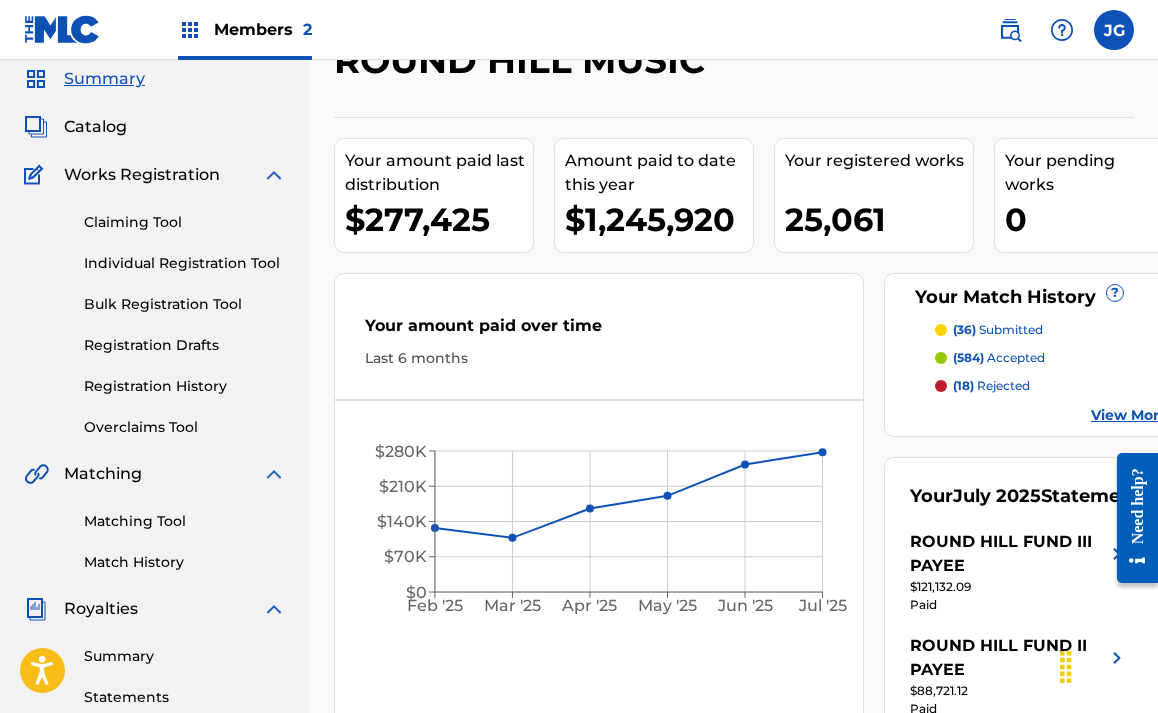 scroll, scrollTop: 75, scrollLeft: 0, axis: vertical 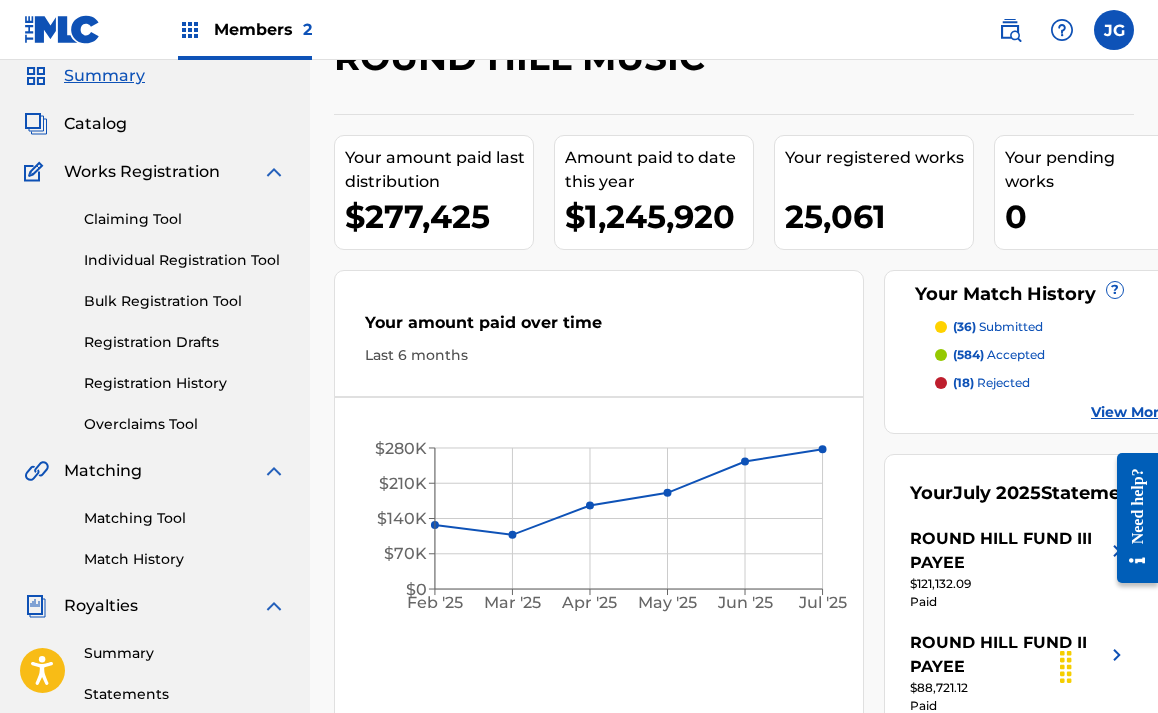 click on "Summary" at bounding box center (185, 653) 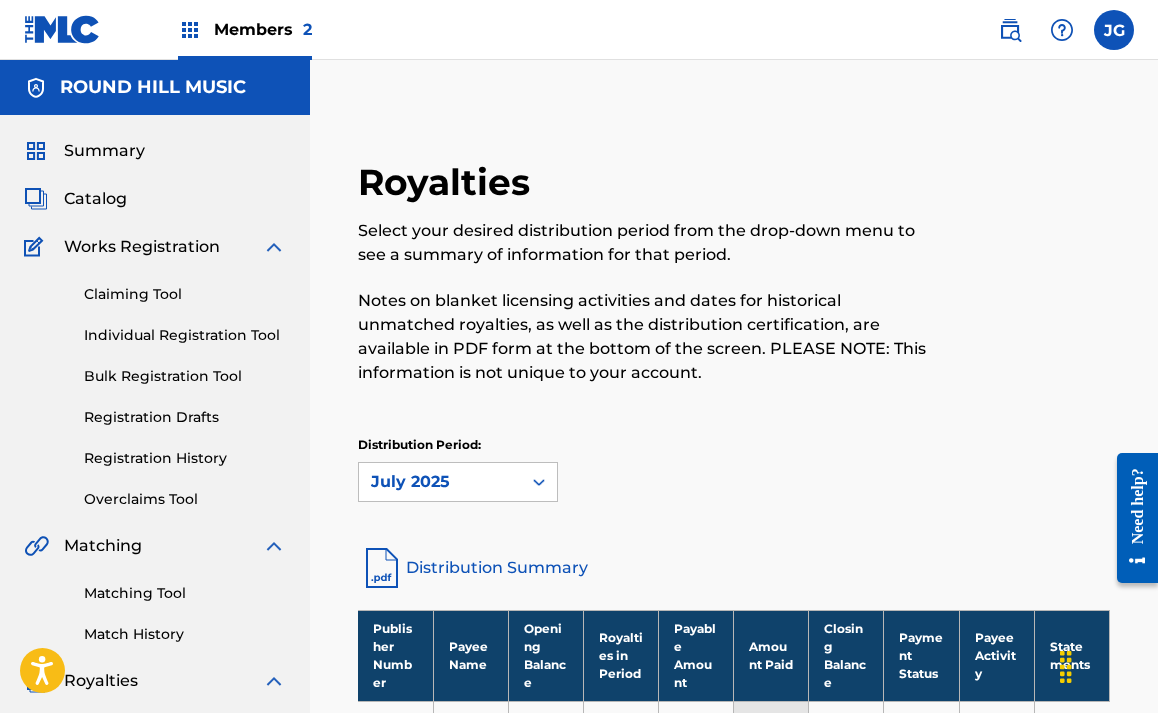 click on "Distribution Period: July 2025" at bounding box center [734, 469] 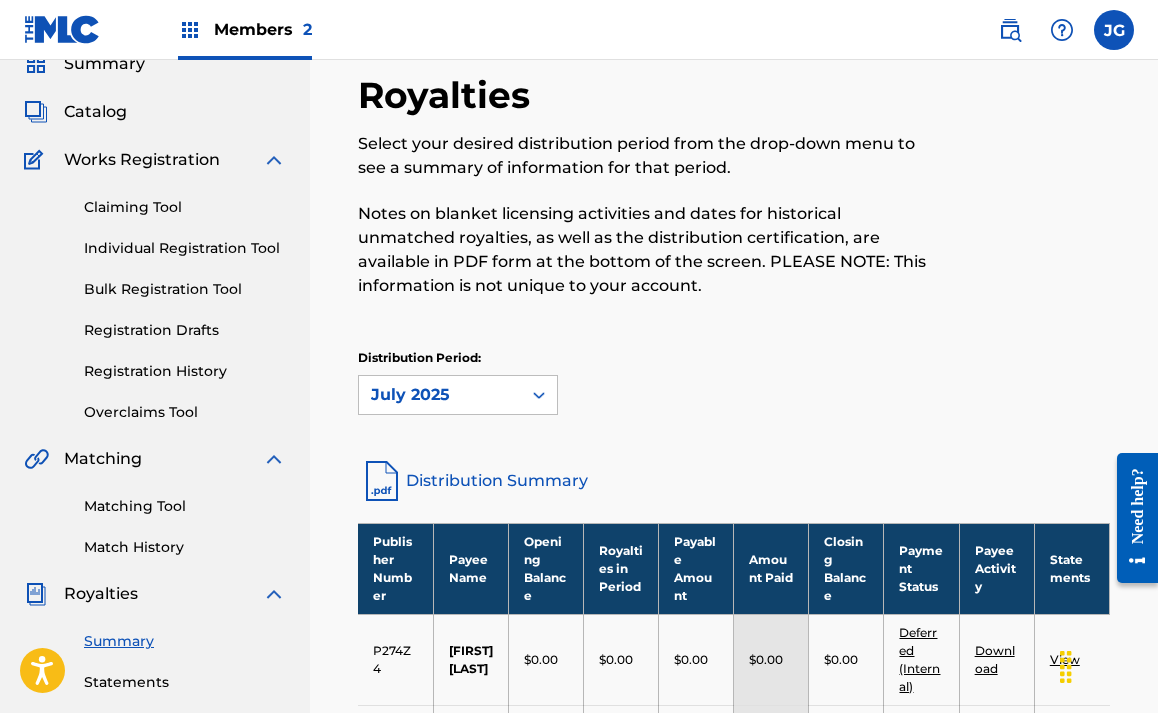 scroll, scrollTop: 96, scrollLeft: 0, axis: vertical 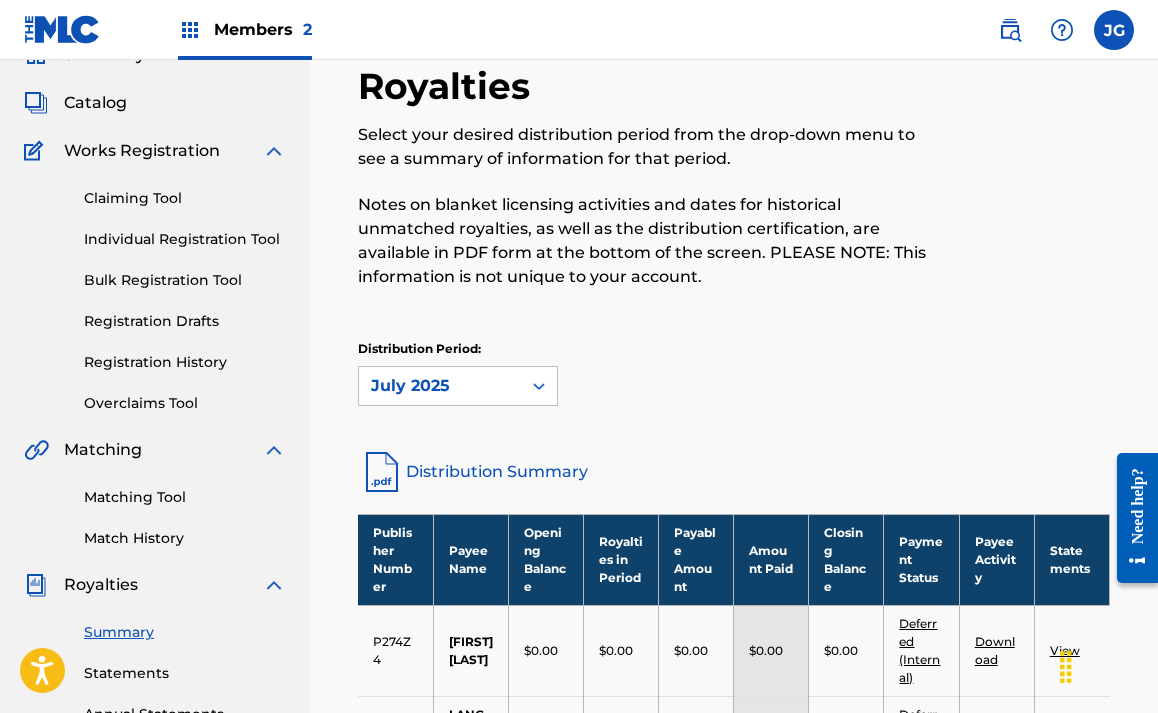 click at bounding box center [382, 472] 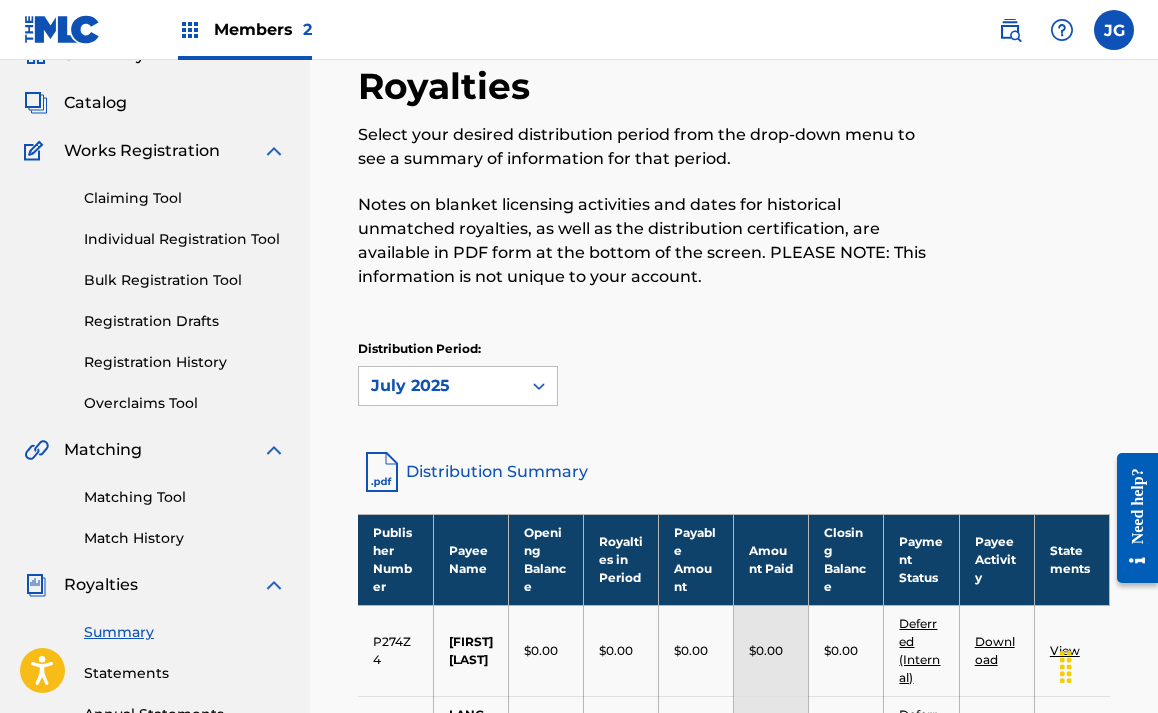 click on "Distribution Period: July 2025" at bounding box center [734, 373] 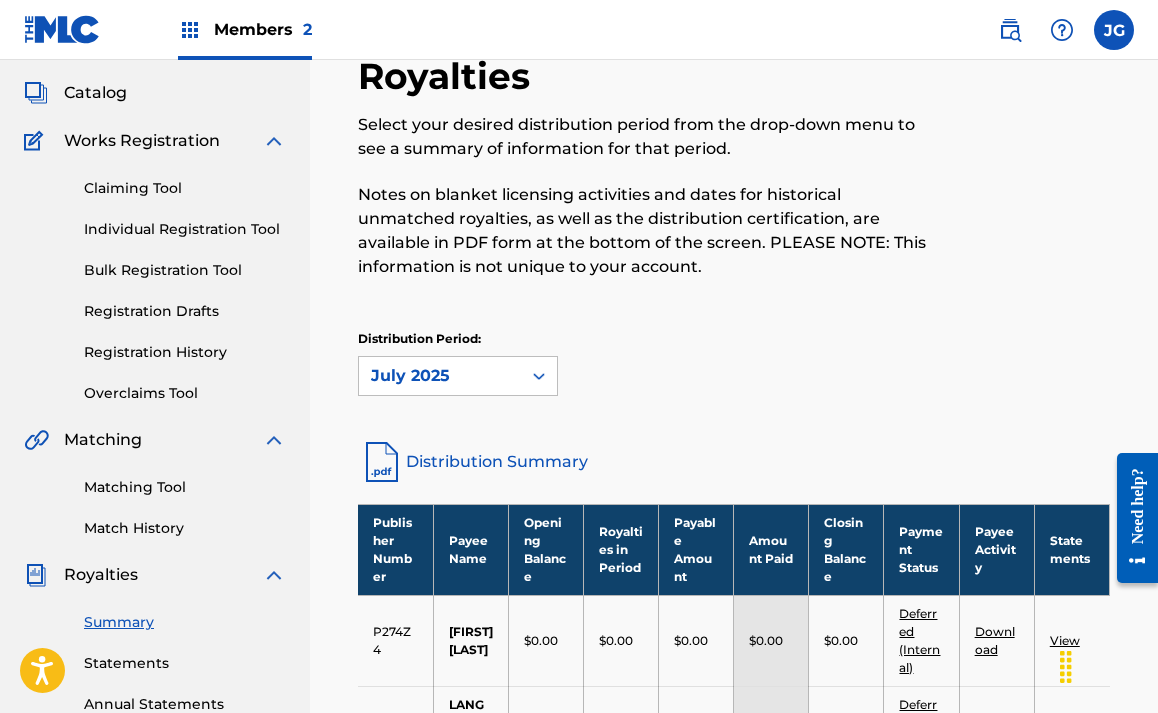 scroll, scrollTop: 57, scrollLeft: 0, axis: vertical 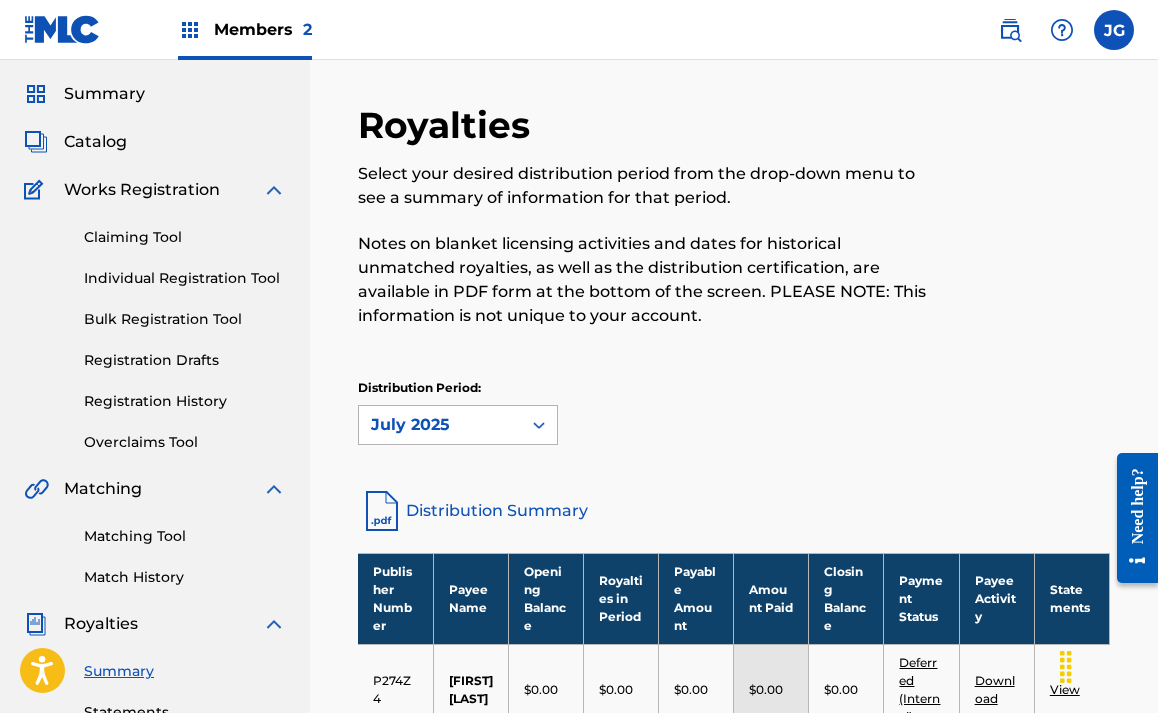 click at bounding box center [539, 425] 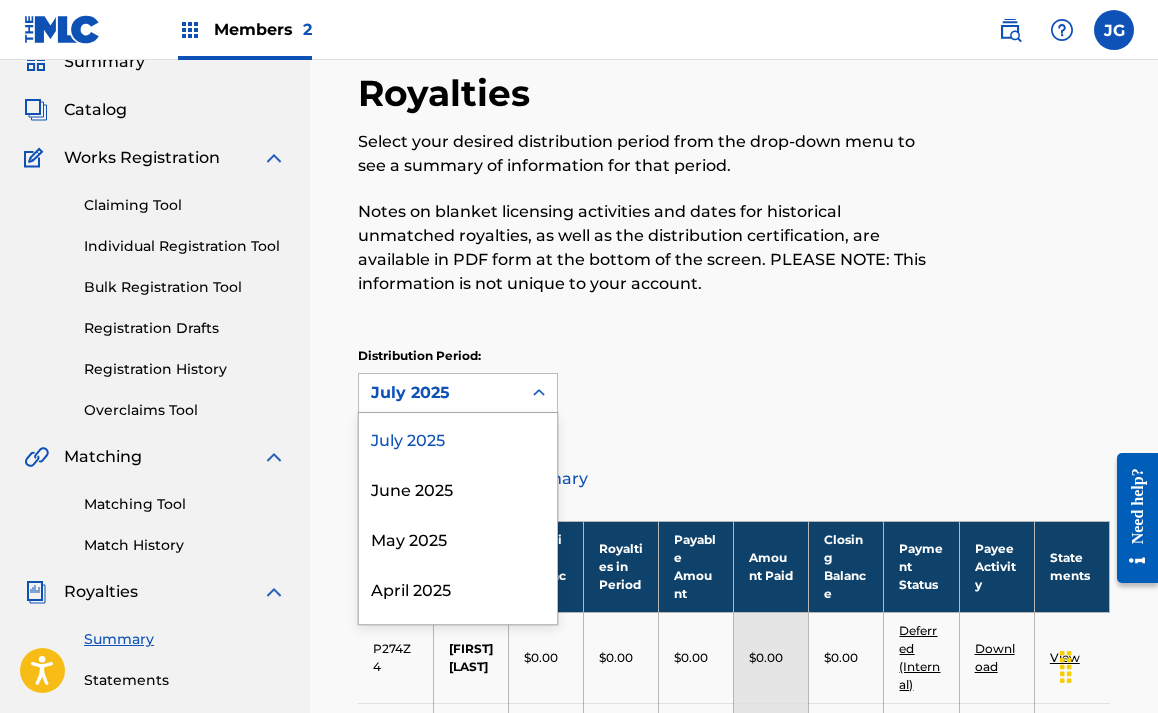 scroll, scrollTop: 90, scrollLeft: 0, axis: vertical 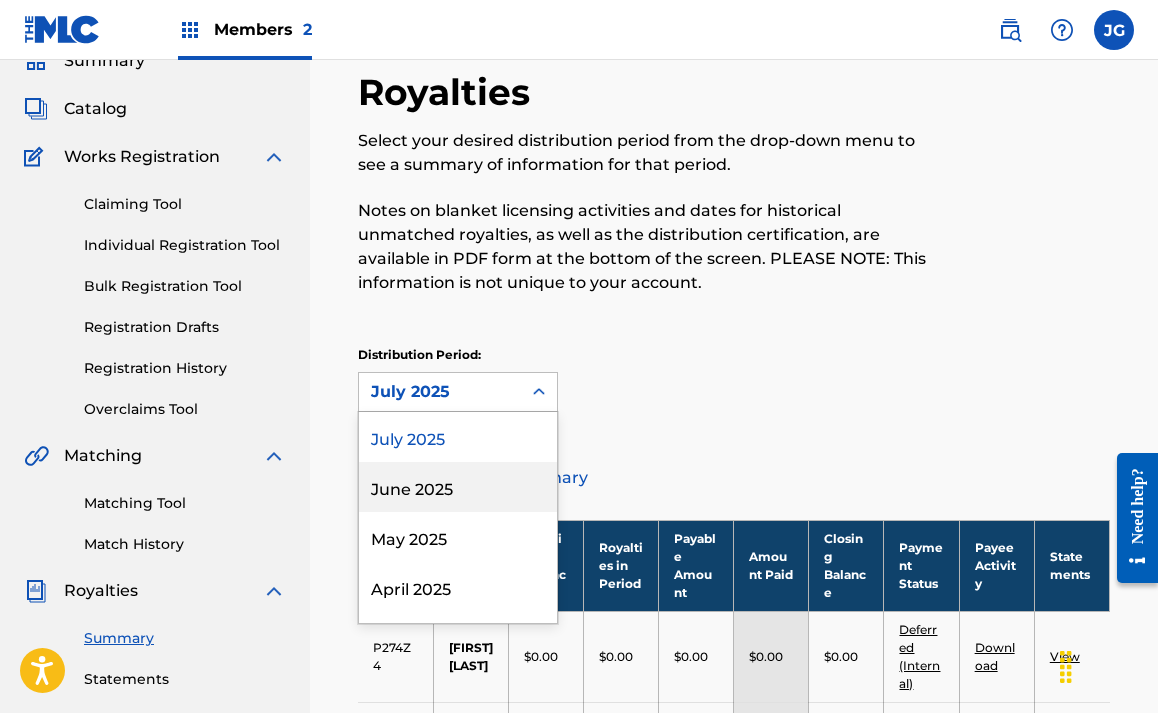 click on "June 2025" at bounding box center (458, 487) 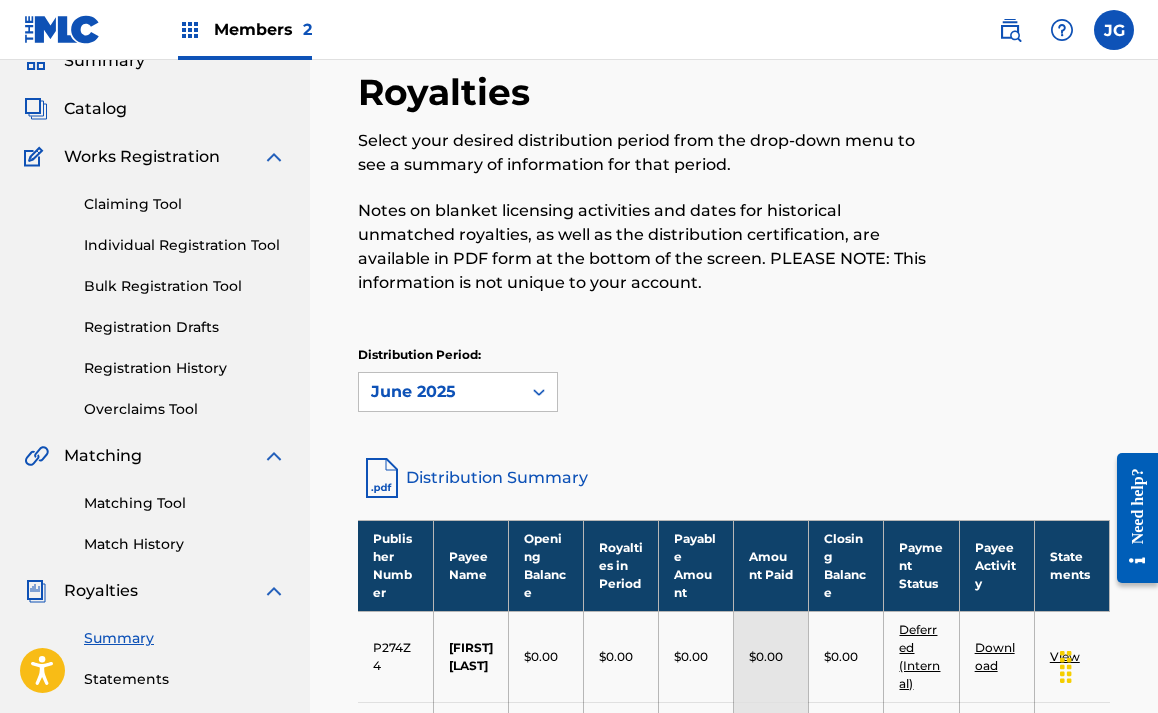 click on "Distribution Summary" at bounding box center [734, 478] 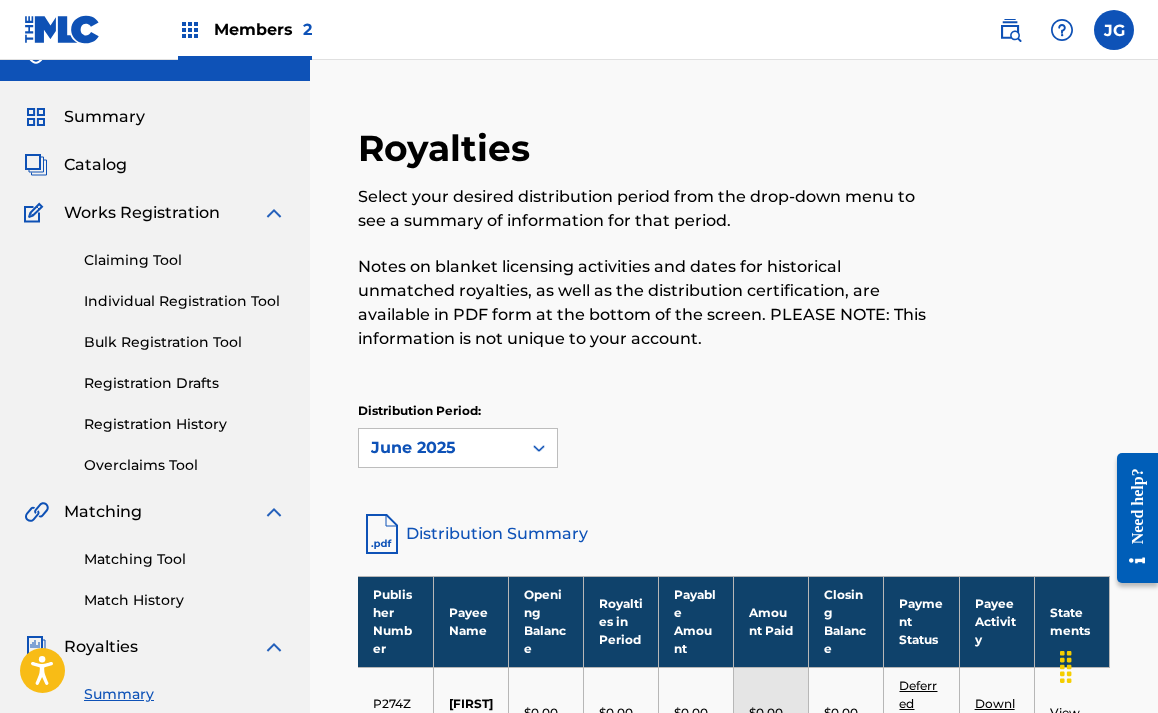 scroll, scrollTop: 21, scrollLeft: 0, axis: vertical 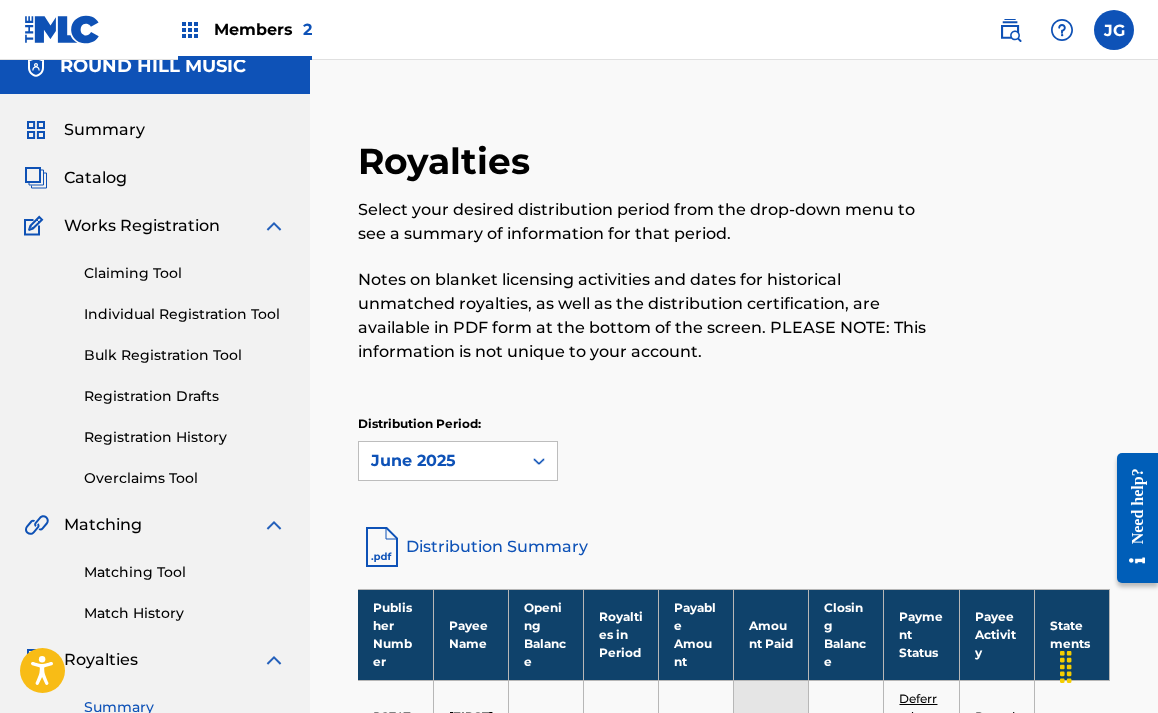 click on "Royalties Select your desired distribution period from the drop-down menu to see a summary of information for that period. Notes on blanket licensing activities and dates for historical unmatched royalties, as well as the distribution certification, are available in PDF form at the bottom of the screen. PLEASE NOTE: This information is not unique to your account. Distribution Period: [MONTH] [YEAR]" at bounding box center [734, 319] 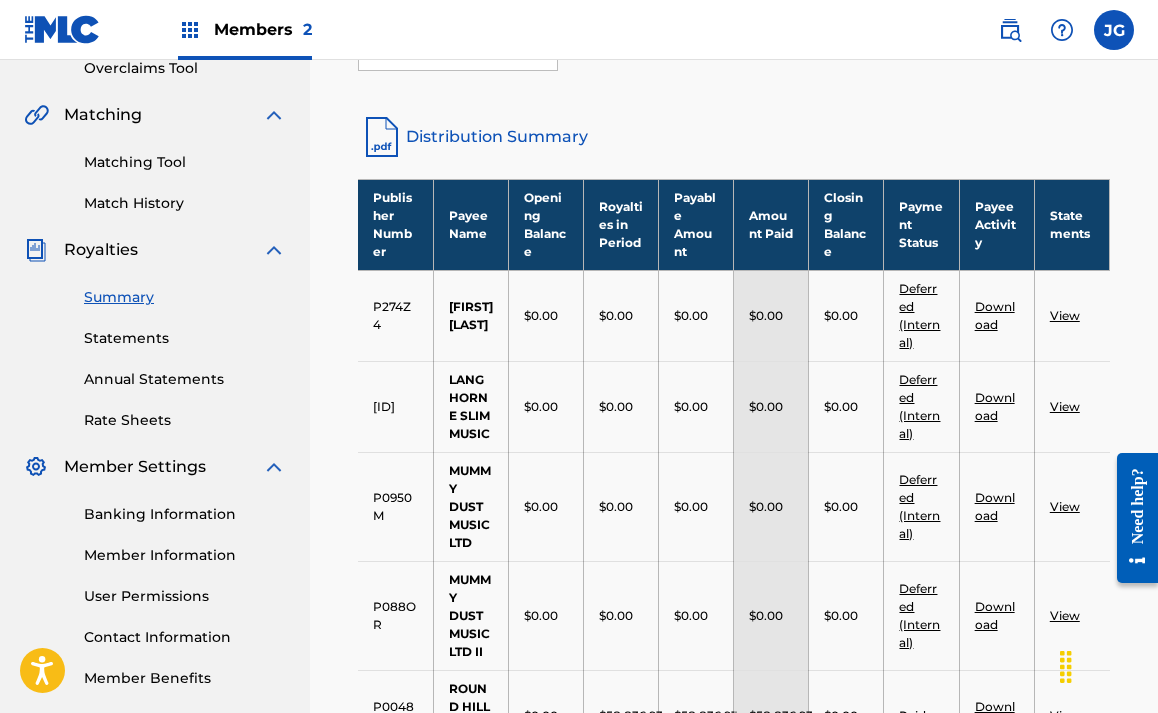 scroll, scrollTop: 432, scrollLeft: 0, axis: vertical 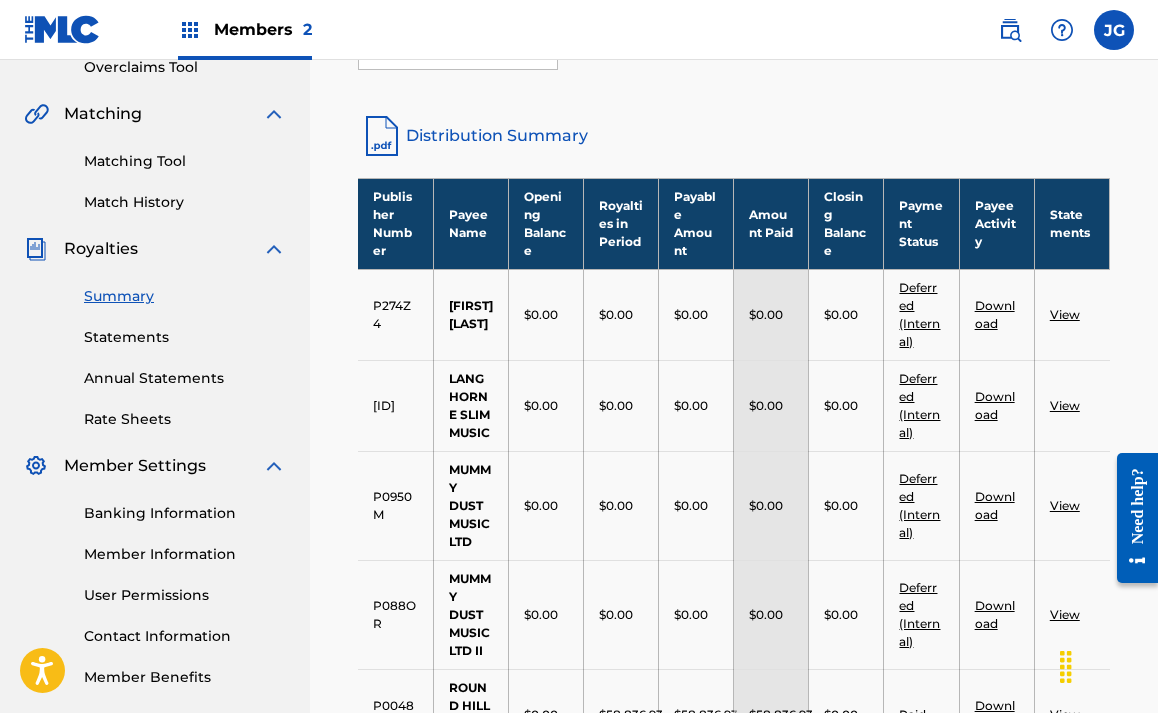 click on "Statements" at bounding box center [185, 337] 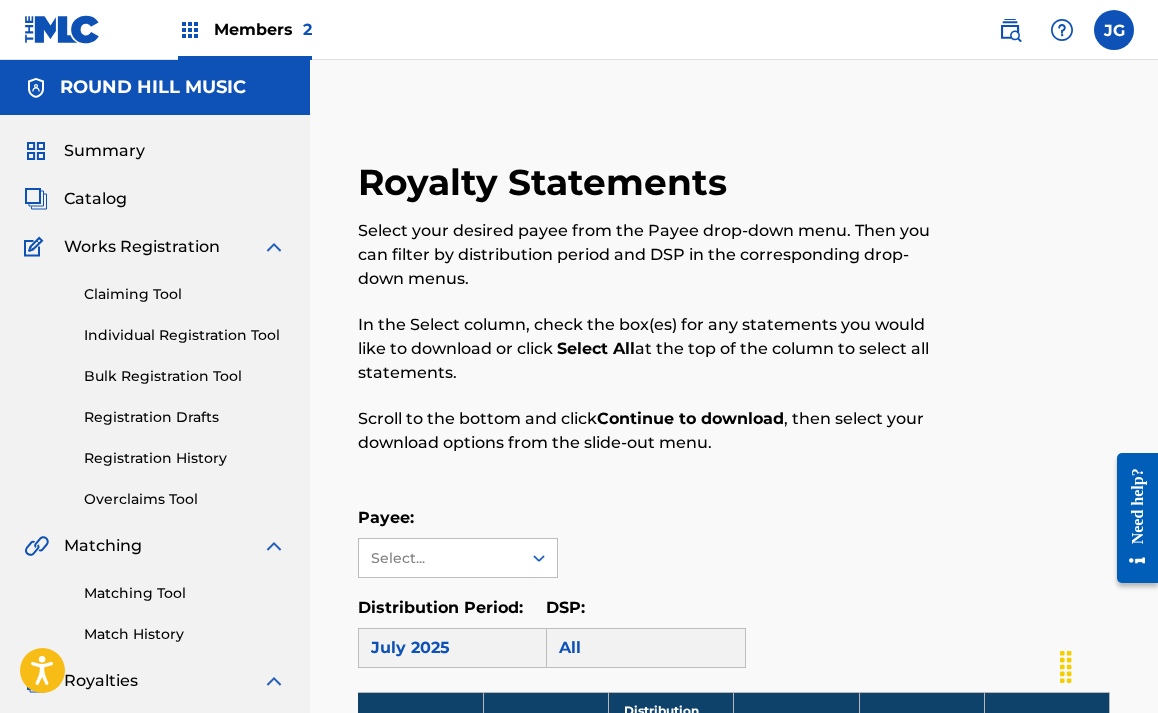click on "Payee: Select..." at bounding box center [734, 542] 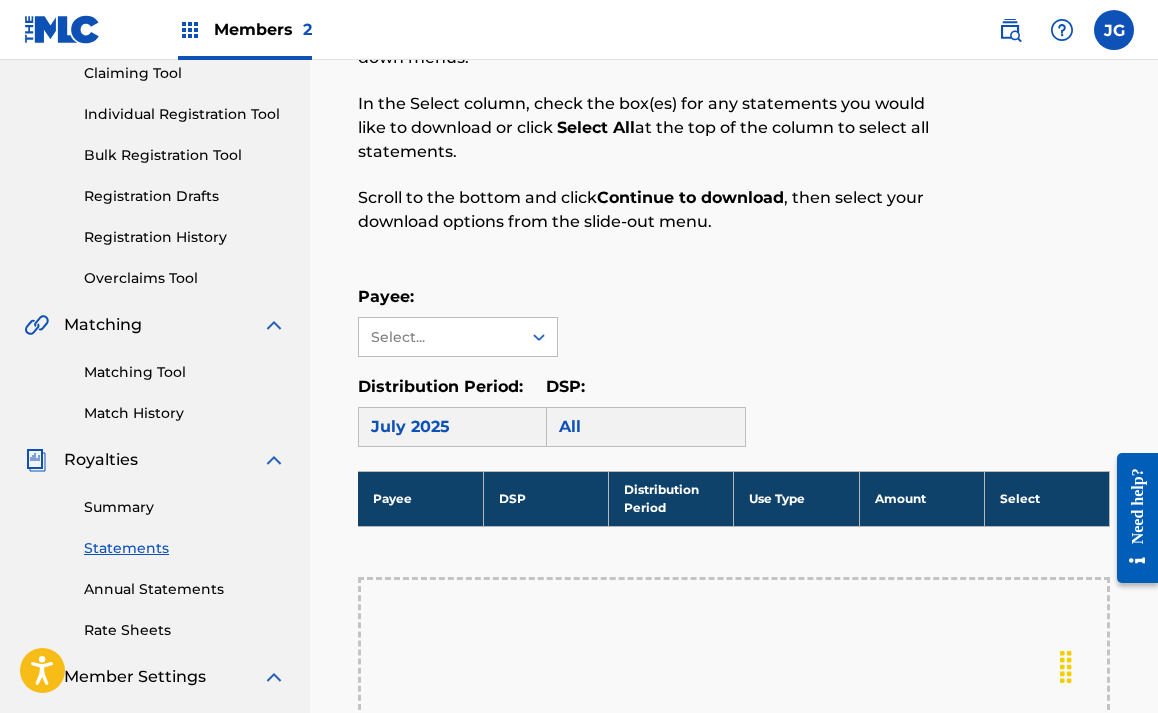 scroll, scrollTop: 204, scrollLeft: 0, axis: vertical 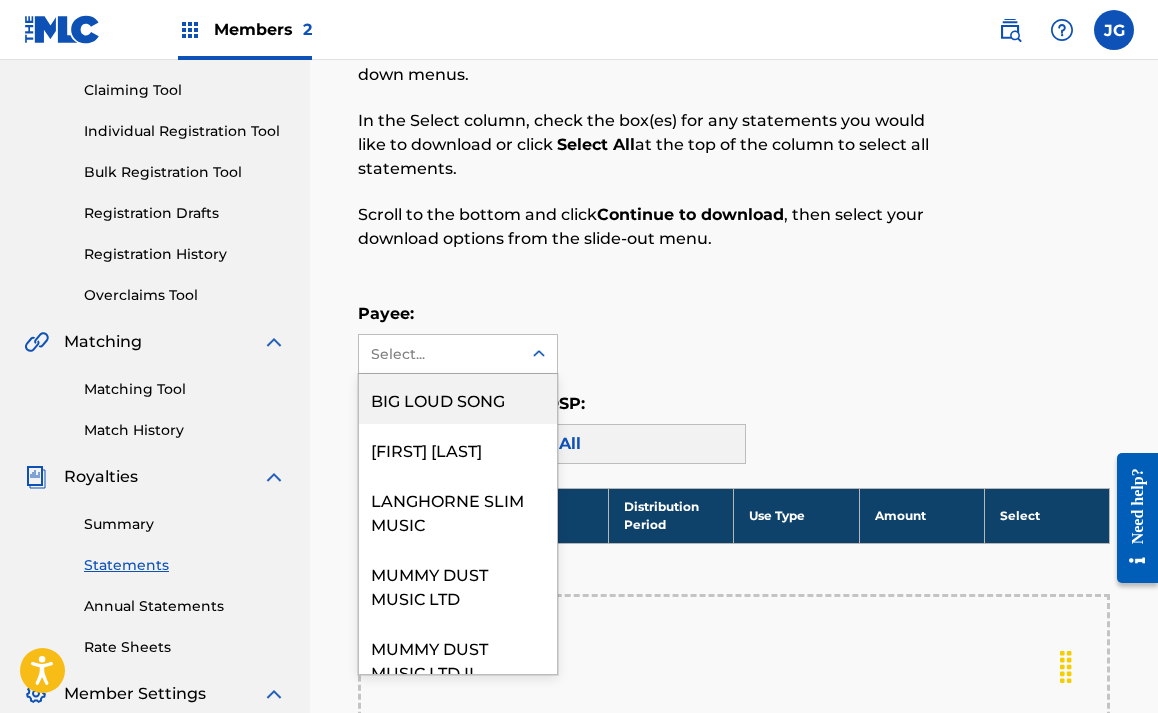 click 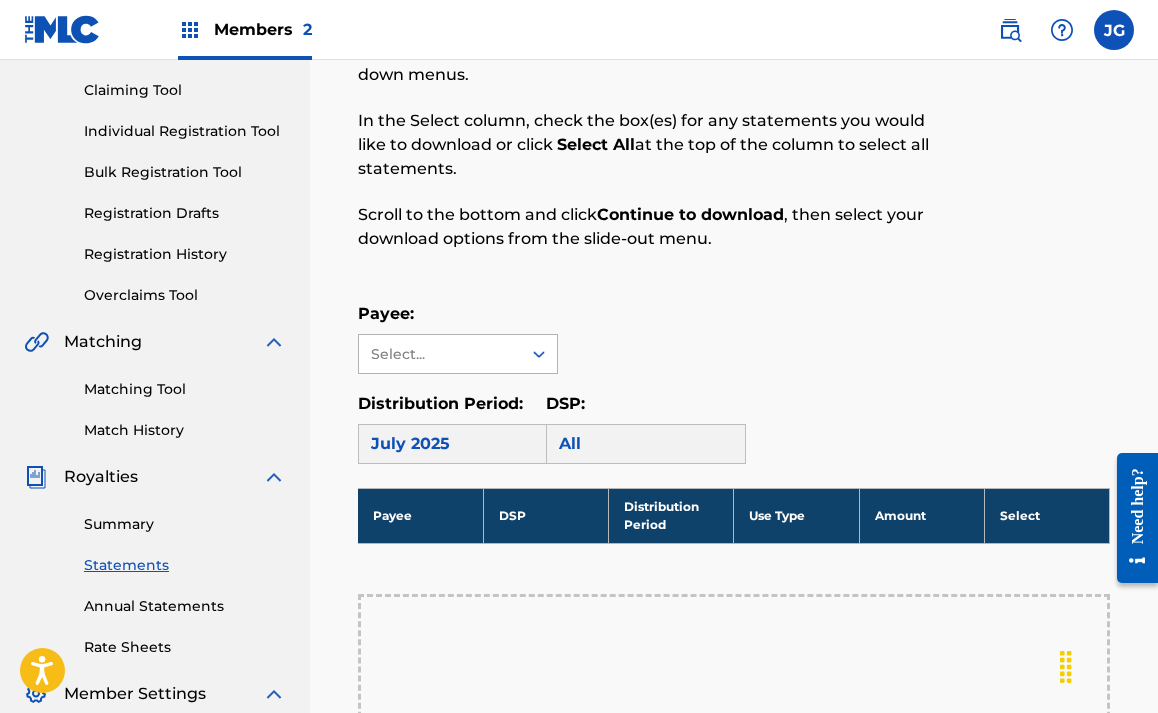 click 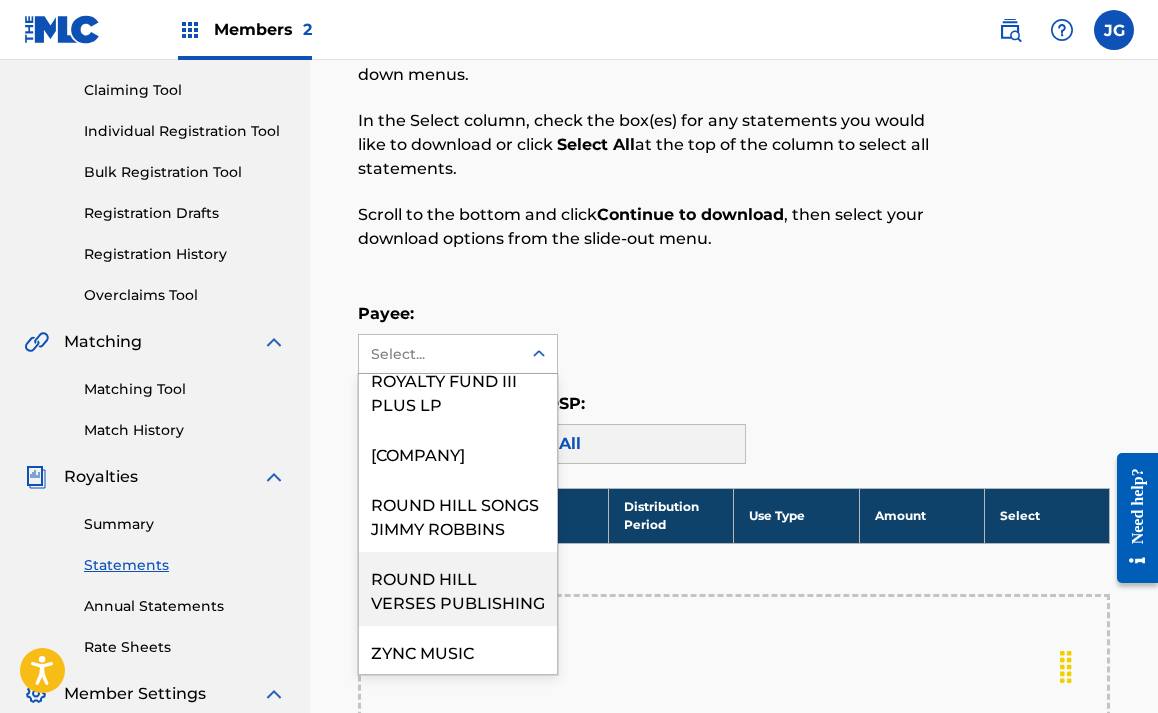 scroll, scrollTop: 788, scrollLeft: 0, axis: vertical 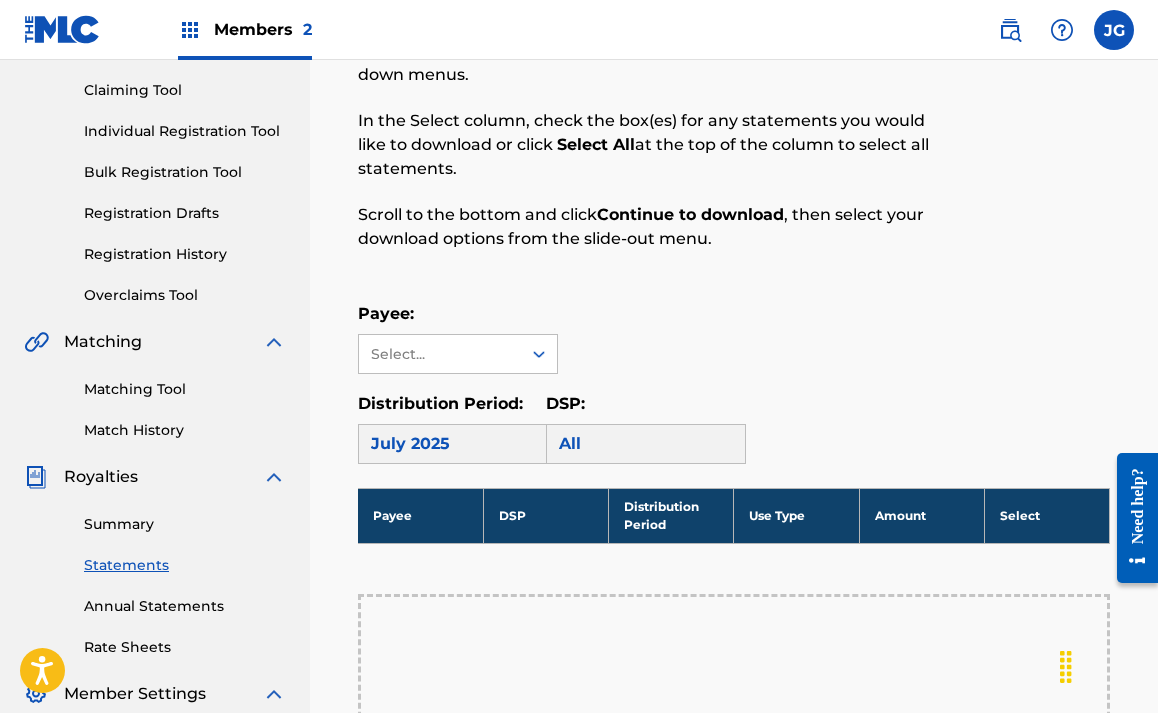 click on "Payee: Select..." at bounding box center [734, 338] 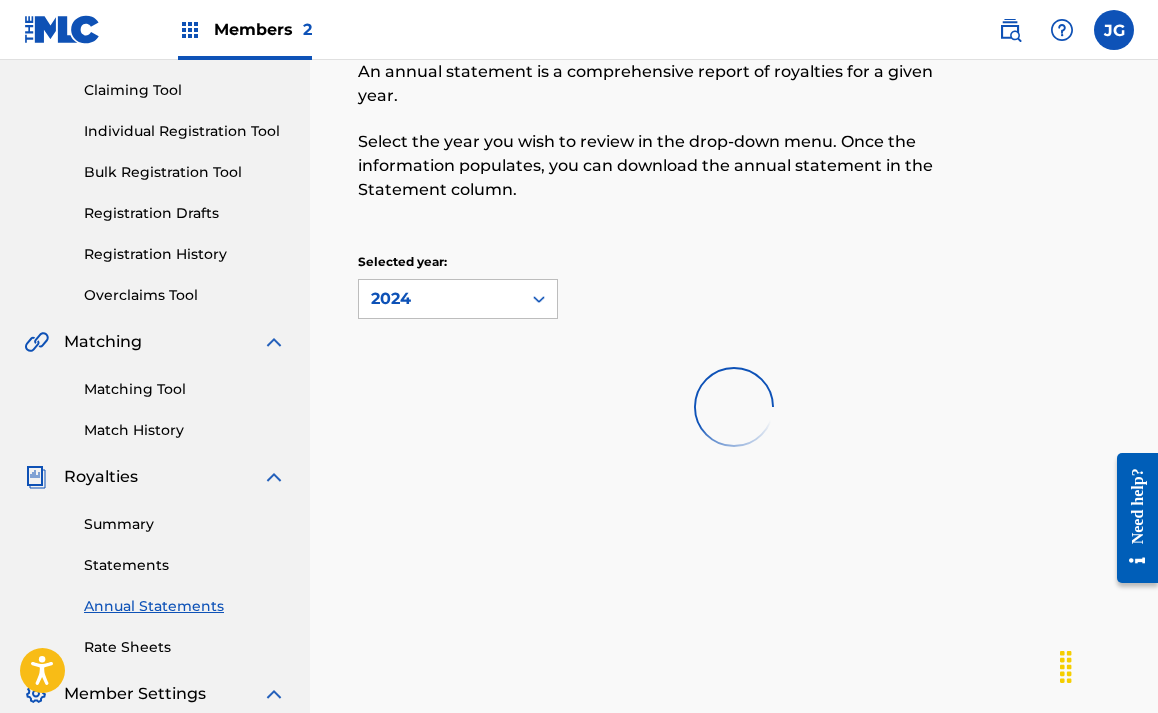 scroll, scrollTop: 0, scrollLeft: 0, axis: both 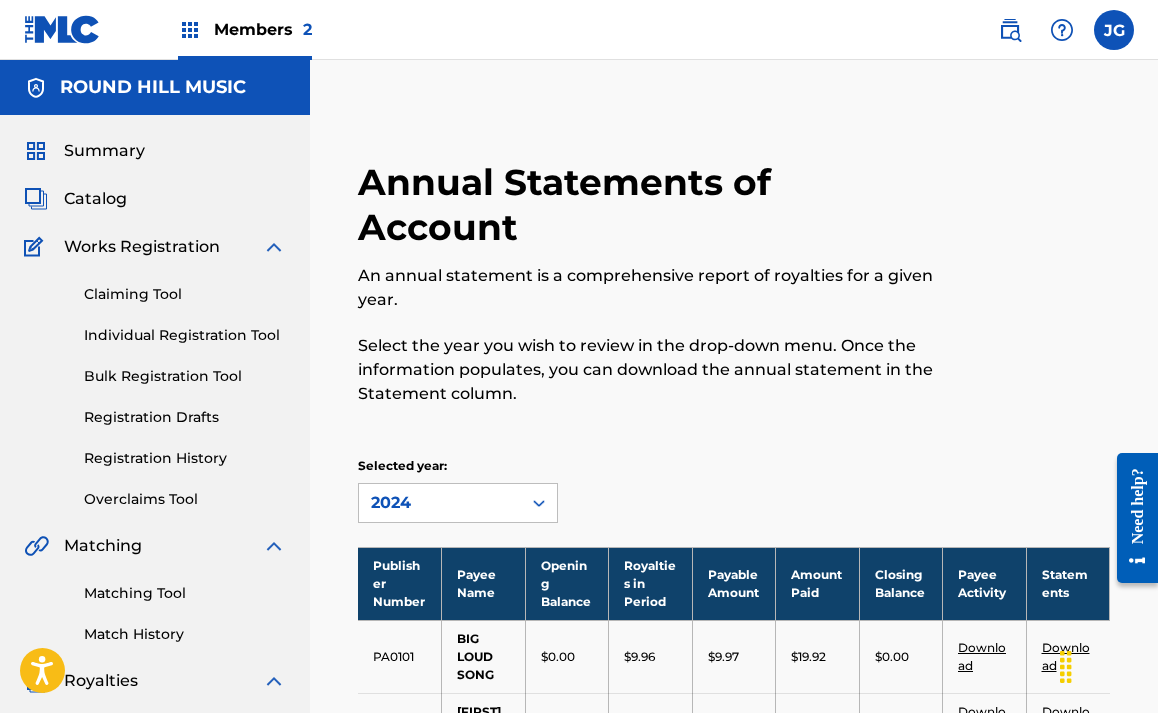 click on "Annual Statements of Account An annual statement is a comprehensive report of royalties for a given year. Select the year you wish to review in the drop-down menu. Once the information populates, you can download the annual statement in the Statement column. Selected year: 2024 Publisher Number Payee Name Opening Balance Royalties in Period Payable Amount Amount Paid Closing Balance Payee Activity Statements PA0101 BIG LOUD SONG $0.00 $9.96 $9.97 $19.92 $0.00 Download Download P274Z4 CHRISTIAN YANCEY $6,259.22 $48.75 $6,307.97 $0.00 $0.00 Download Download PA27N8 LANGHORNE SLIM MUSIC $2,066.60 $155.72 $2,222.32 $0.00 $0.00 Download Download P0950M MUMMY DUST MUSIC LTD $0.00 $32,042.94 $32,042.94 $31,287.15 $0.00 Download Download P088OR MUMMY DUST MUSIC LTD II $251.61 $19.51 $271.12 $0.00 $0.00 Download Download P0048N ROUND HILL FUND I PAYEE $0.00 $1,340,520.20 $1,340,520.20 $1,340,520.20 $0.00 Download Download PA01L3 ROUND HILL FUND II PAYEE $0.00 $871,015.02 $871,015.00 $871,015.00 $0.00 Download Download" at bounding box center [734, 1153] 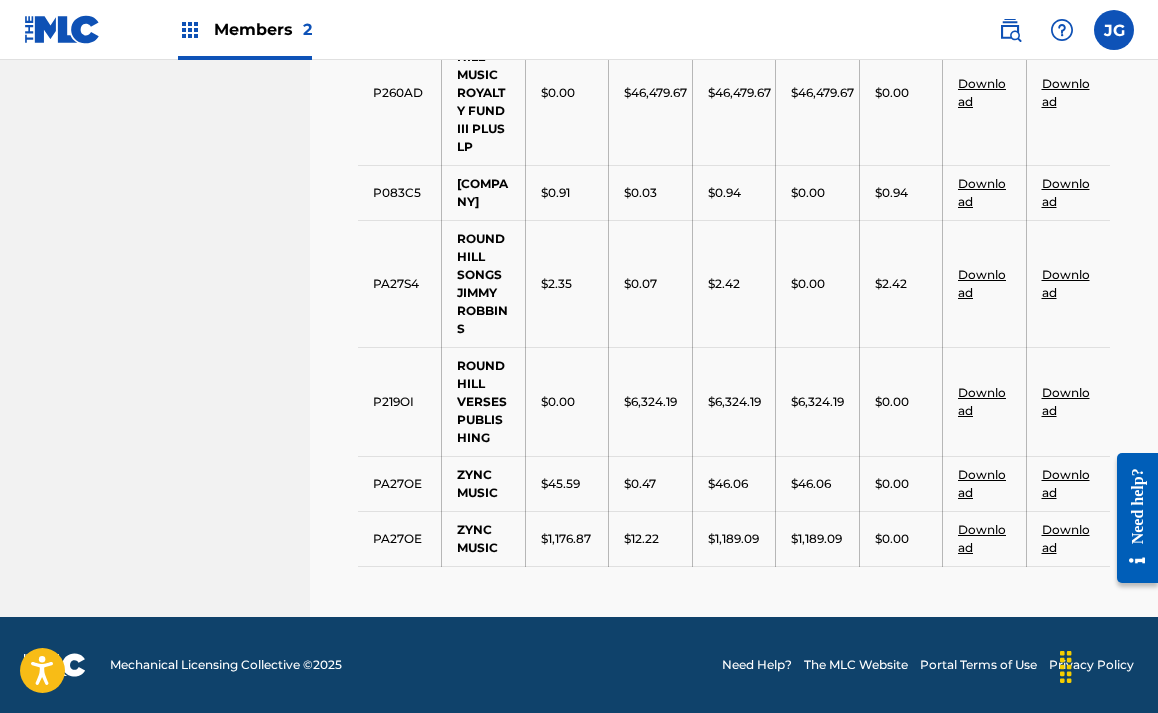 scroll, scrollTop: 1606, scrollLeft: 0, axis: vertical 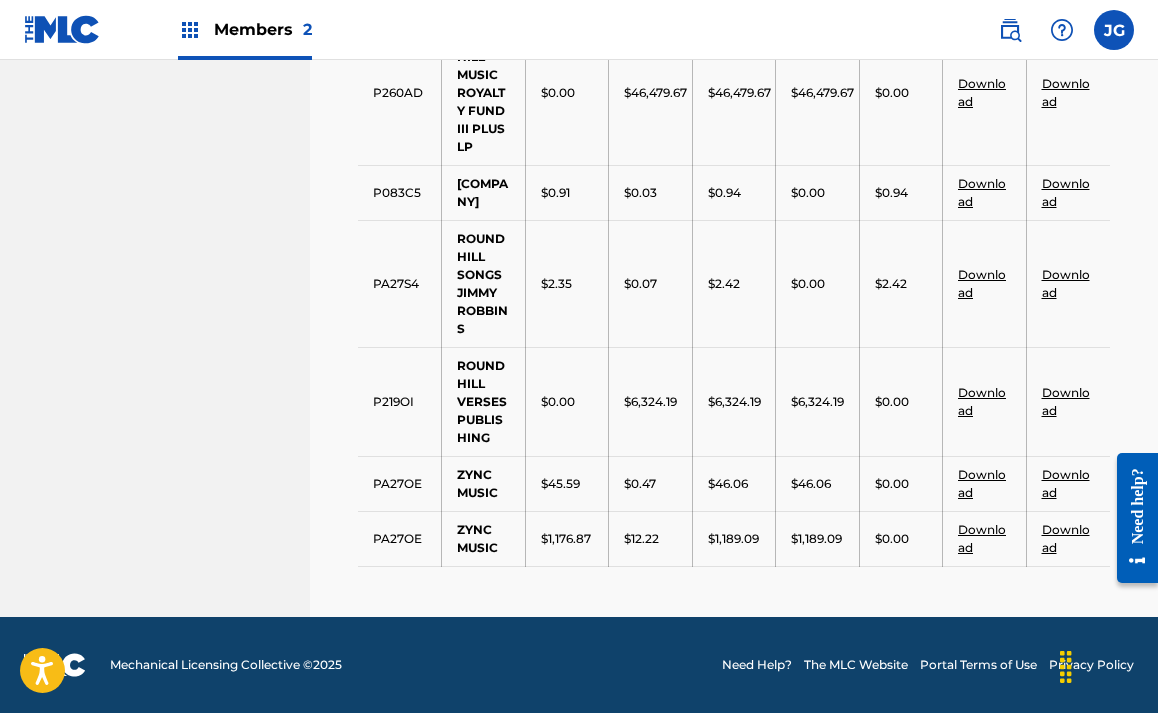 click on "Download" at bounding box center (1066, 401) 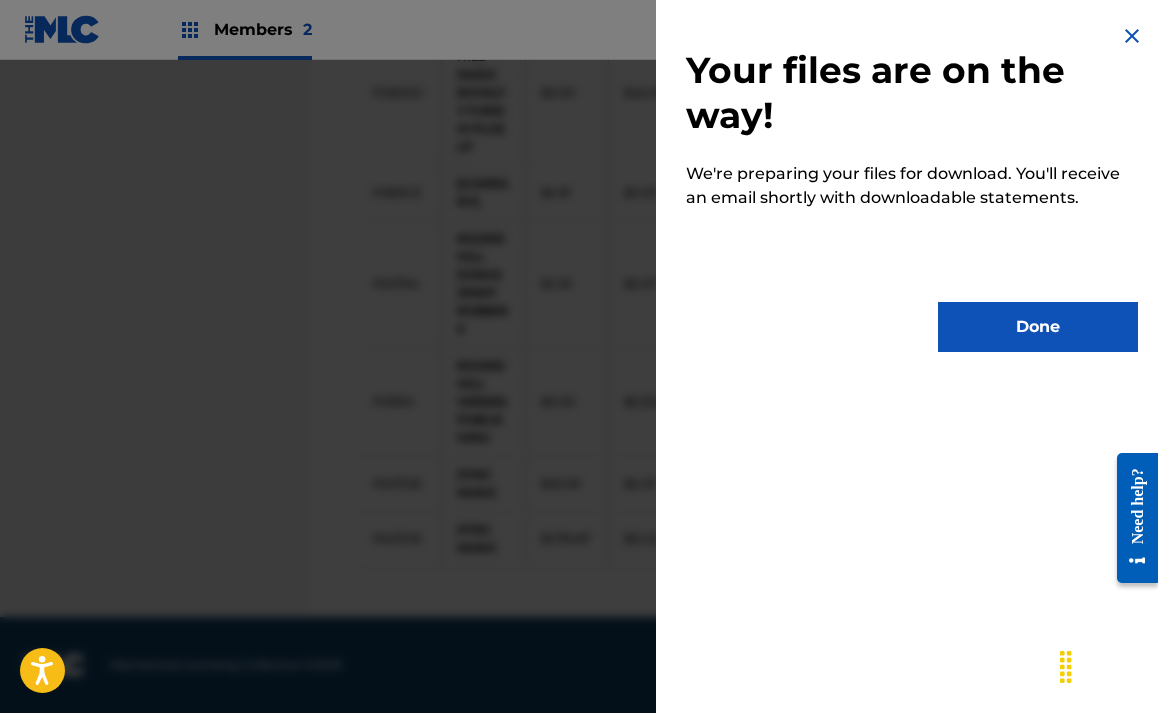 scroll, scrollTop: 0, scrollLeft: 0, axis: both 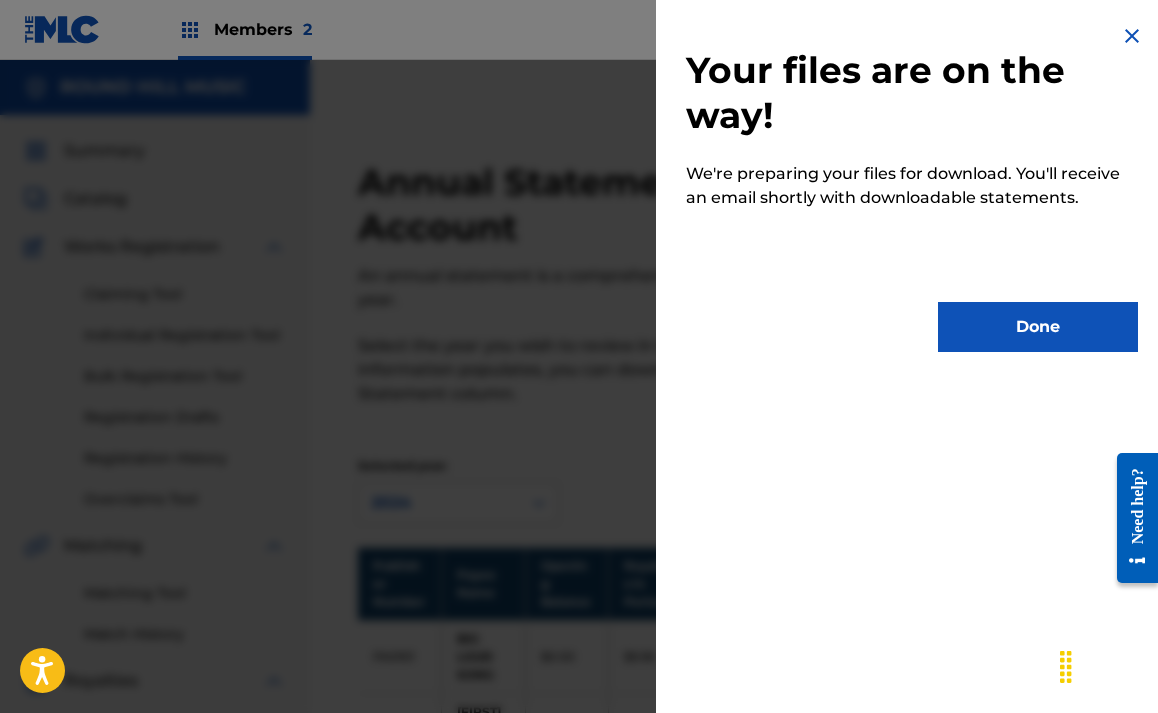 click at bounding box center [1132, 36] 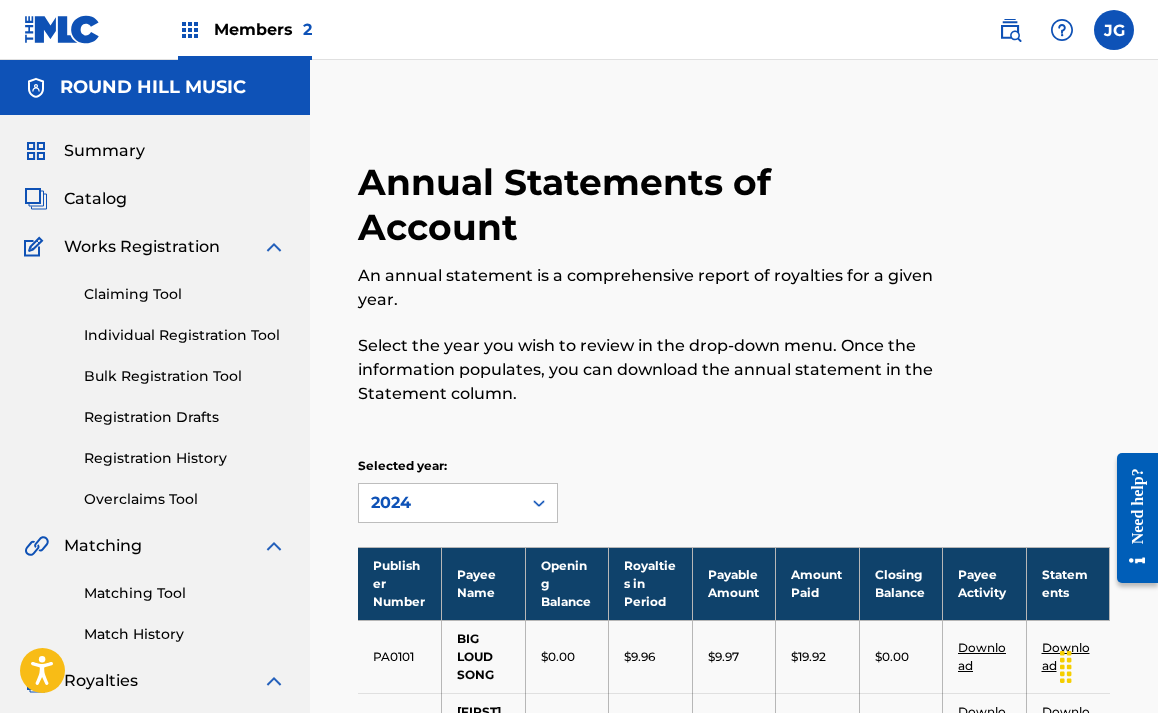 click on "Annual Statements of Account An annual statement is a comprehensive report of royalties for a given year. Select the year you wish to review in the drop-down menu. Once the information populates, you can download the annual statement in the Statement column. Selected year: 2024 Publisher Number Payee Name Opening Balance Royalties in Period Payable Amount Amount Paid Closing Balance Payee Activity Statements PA0101 BIG LOUD SONG $0.00 $9.96 $9.97 $19.92 $0.00 Download Download P274Z4 CHRISTIAN YANCEY $6,259.22 $48.75 $6,307.97 $0.00 $0.00 Download Download PA27N8 LANGHORNE SLIM MUSIC $2,066.60 $155.72 $2,222.32 $0.00 $0.00 Download Download P0950M MUMMY DUST MUSIC LTD $0.00 $32,042.94 $32,042.94 $31,287.15 $0.00 Download Download P088OR MUMMY DUST MUSIC LTD II $251.61 $19.51 $271.12 $0.00 $0.00 Download Download P0048N ROUND HILL FUND I PAYEE $0.00 $1,340,520.20 $1,340,520.20 $1,340,520.20 $0.00 Download Download PA01L3 ROUND HILL FUND II PAYEE $0.00 $871,015.02 $871,015.00 $871,015.00 $0.00 Download Download" at bounding box center (734, 1128) 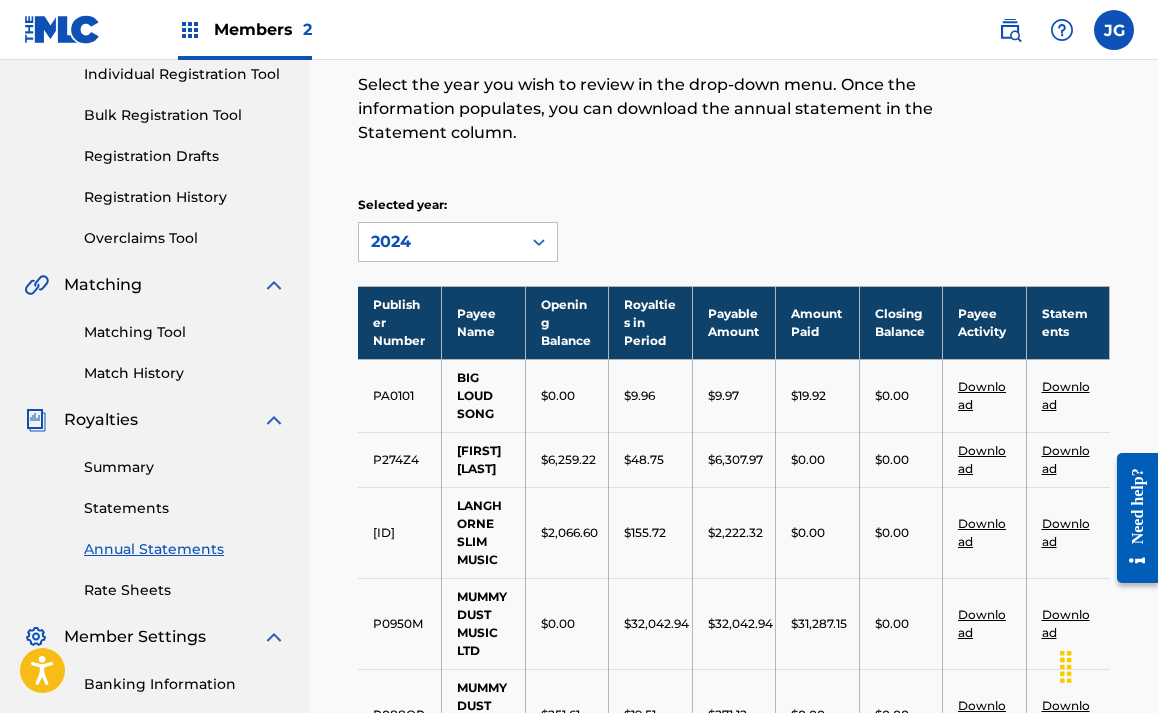 scroll, scrollTop: 249, scrollLeft: 0, axis: vertical 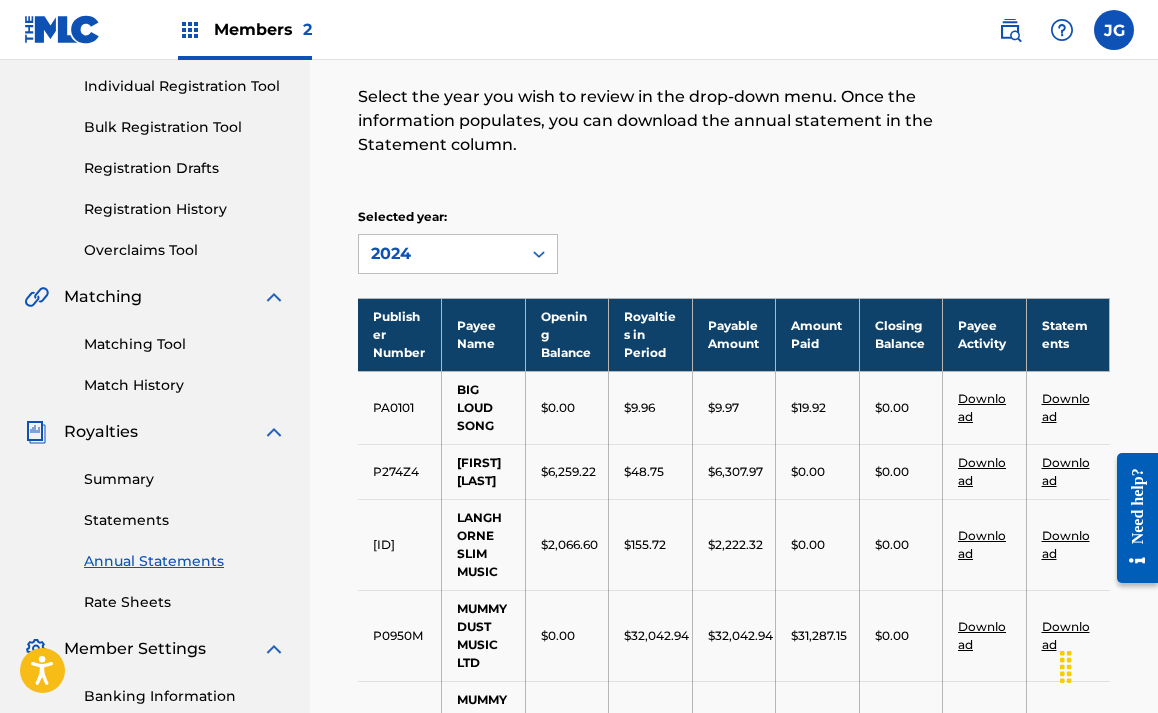 click on "Summary" at bounding box center (185, 479) 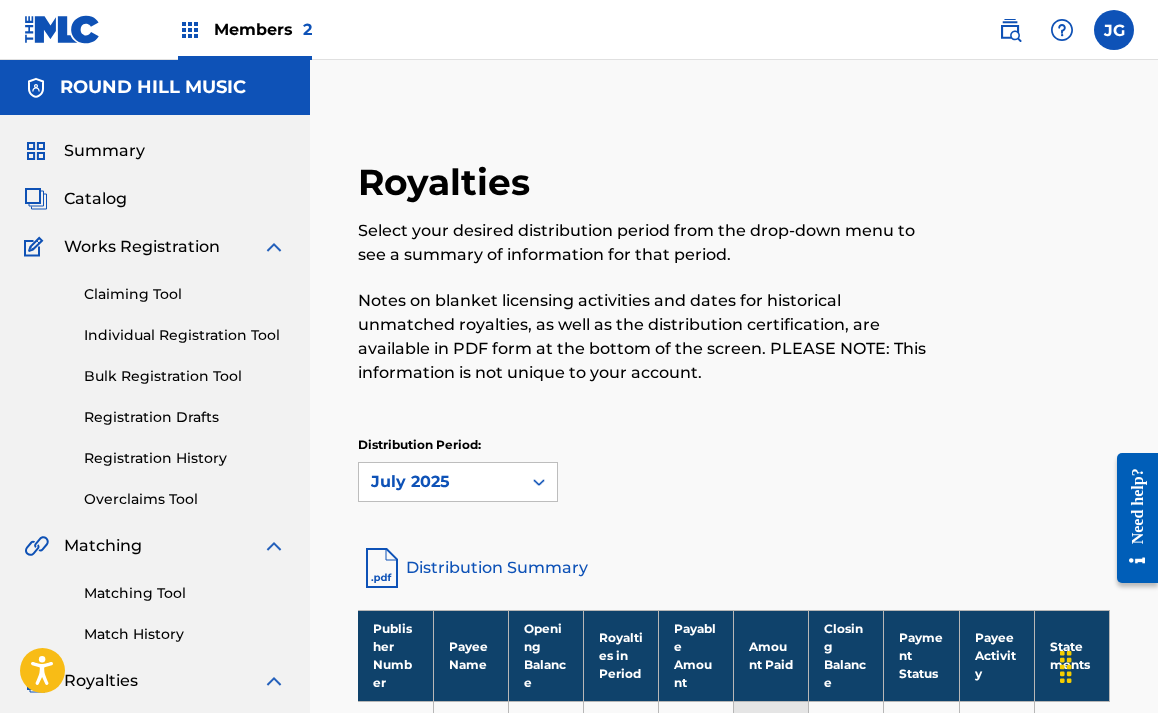 click on "Distribution Period: July 2025" at bounding box center [734, 469] 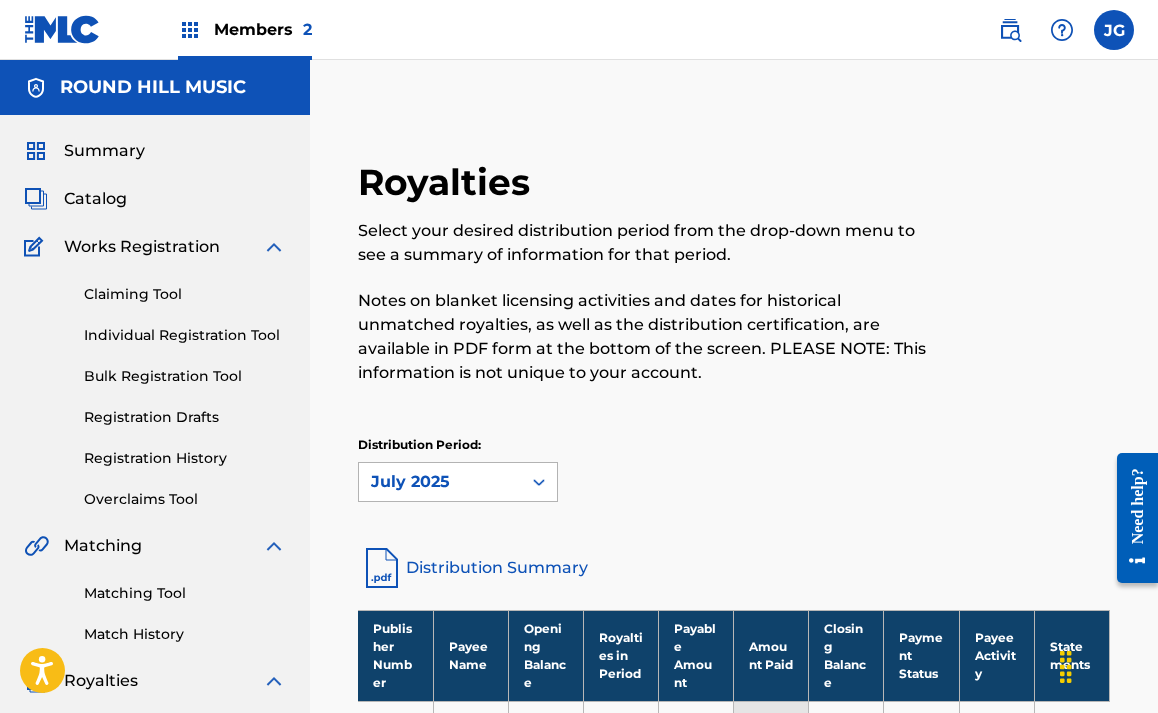 scroll, scrollTop: 0, scrollLeft: 0, axis: both 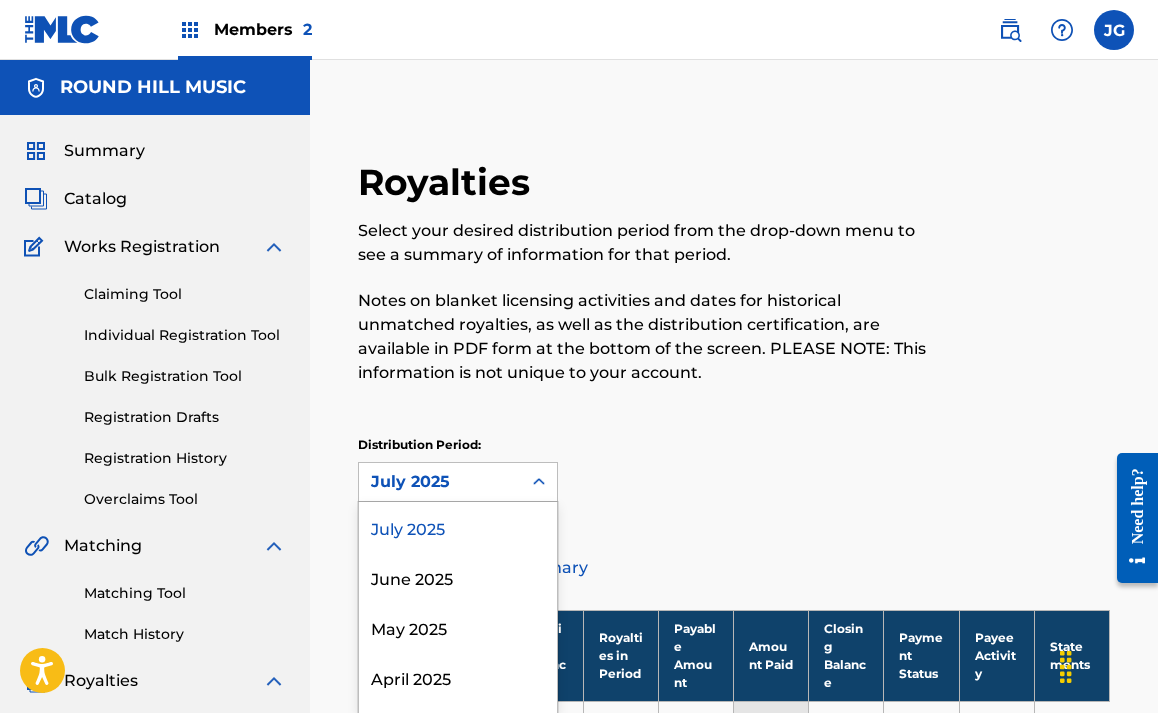 click on "July 2025 selected, 1 of 52. 52 results available. Use Up and Down to choose options, press Enter to select the currently focused option, press Escape to exit the menu, press Tab to select the option and exit the menu. July 2025 July 2025 June 2025 May 2025 April 2025 March 2025 February 2025 January 2025 December 2024 November 2024 October 2024 September 2024 August 2024 July 2024 June 2024 May 2024 April 2024 March 2024 February 2024 January 2024 December 2023 November 2023 October 2023 September 2023 August 2023 July 2023 June 2023 May 2023 April 2023 March 2023 February 2023 January 2023 December 2022 November 2022 October 2022 September 2022 August 2022 July 2022 June 2022 May 2022 April 2022 March 2022 February 2022 January 2022 December 2021 November 2021 October 2021 September 2021 August 2021 July 2021 June 2021 May 2021 April 2021" at bounding box center [458, 482] 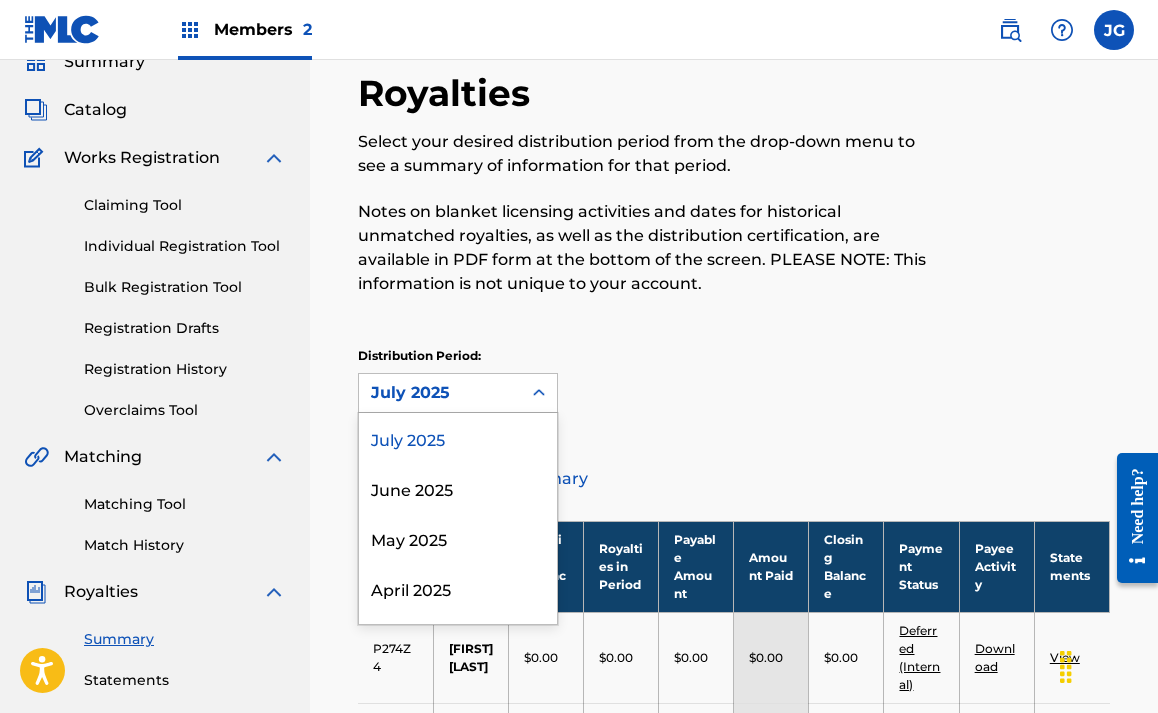 scroll, scrollTop: 90, scrollLeft: 0, axis: vertical 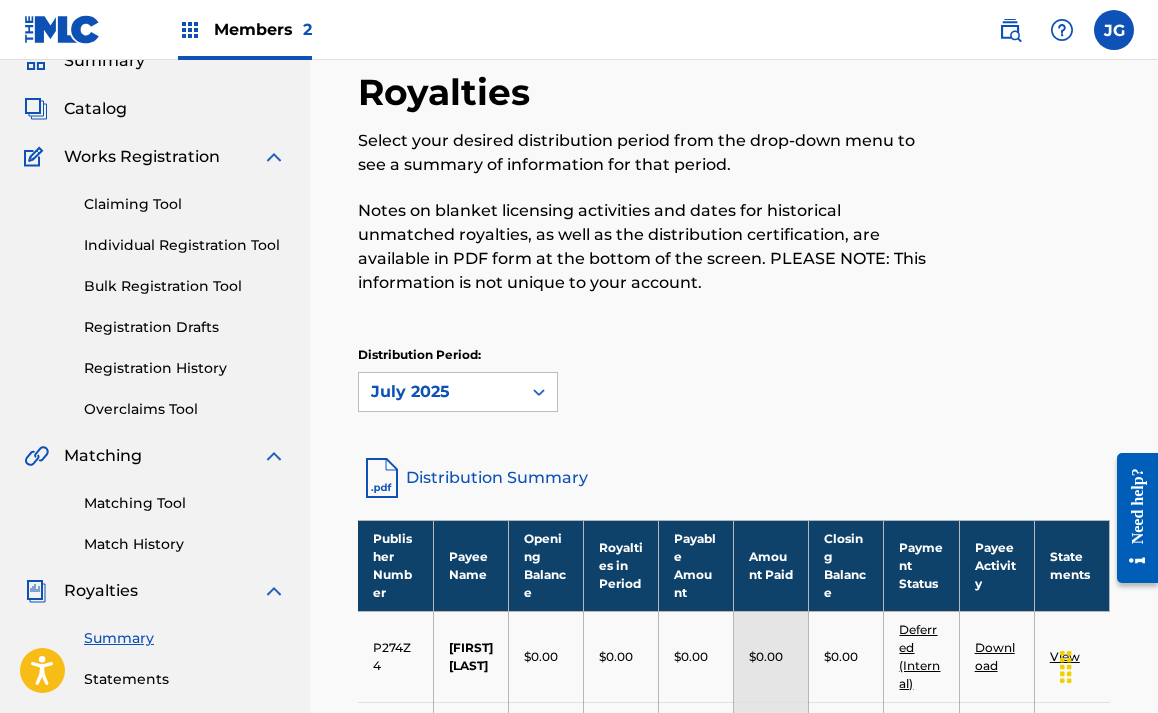click on "Royalties Select your desired distribution period from the drop-down menu to see a summary of information for that period. Notes on blanket licensing activities and dates for historical unmatched royalties, as well as the distribution certification, are available in PDF form at the bottom of the screen. PLEASE NOTE: This information is not unique to your account. Distribution Period: [MONTH] [YEAR] Distribution Summary Publisher Number Payee Name Opening Balance Royalties in Period Payable Amount Amount Paid Closing Balance Payment Status Payee Activity Statements P274Z4 [FIRST] [LAST] $0.00 $0.00 $0.00 $0.00 $0.00 Deferred (Internal) Download View PA27N8 [LAST] [LAST] $0.00 $0.00 $0.00 $0.00 $0.00 Deferred (Internal) Download View P0950M [LAST] [LAST] [LAST] $0.00 $0.00 $0.00 $0.00 $0.00 Deferred (Internal) Download View P088OR [LAST] [LAST] [LAST] [LAST] $0.00 $0.00 $0.00 $0.00 $0.00 Deferred (Internal) Download View P0048N [LAST] [LAST] [LAST] [LAST] $0.00 $57,494.20 $57,494.20 $57,494.20 $0.00 Paid Download" at bounding box center [734, 1303] 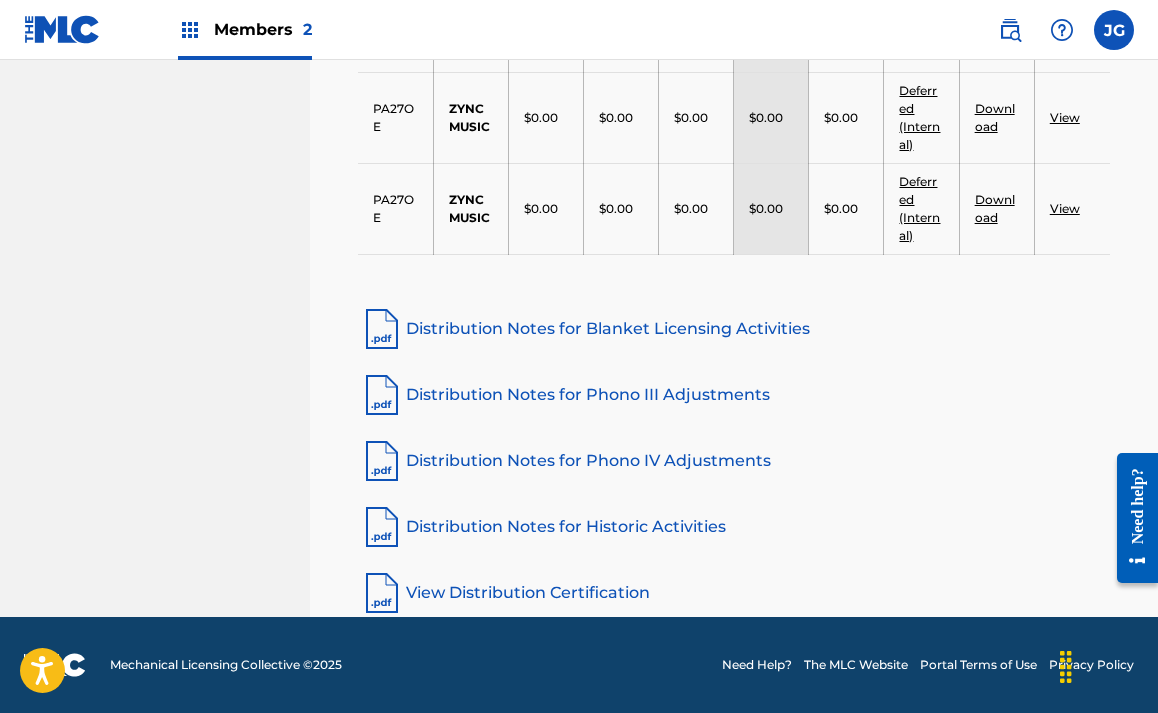scroll, scrollTop: 2046, scrollLeft: 0, axis: vertical 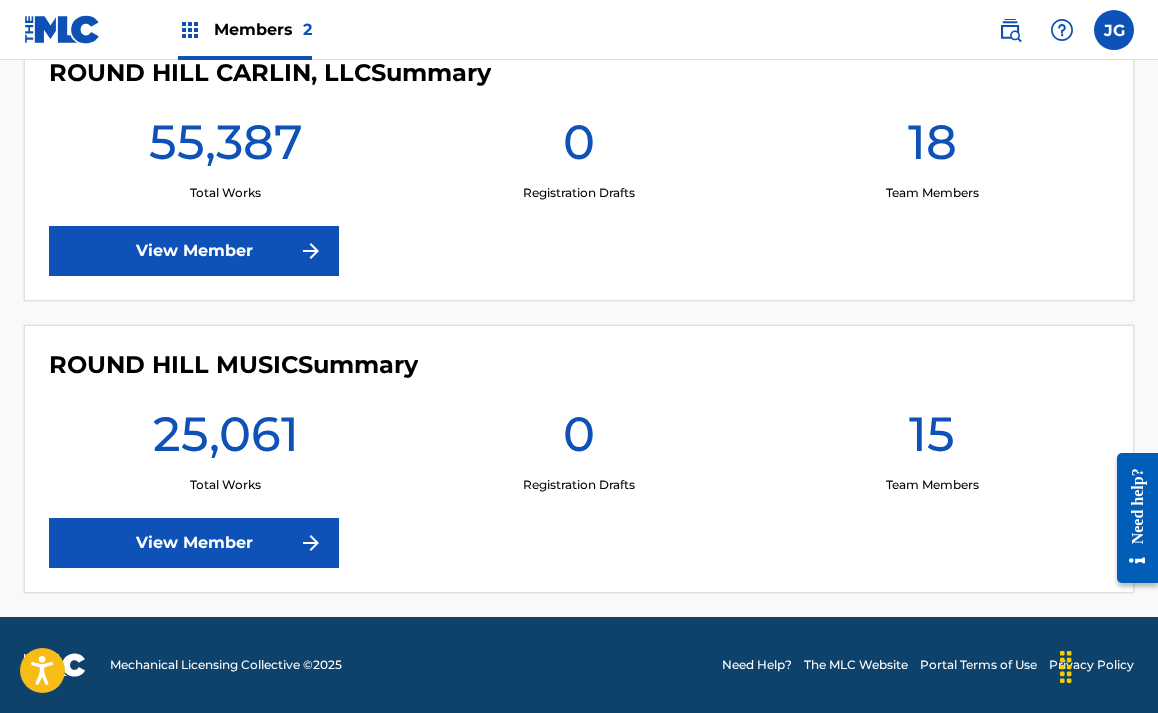 click on "View Member" at bounding box center [194, 251] 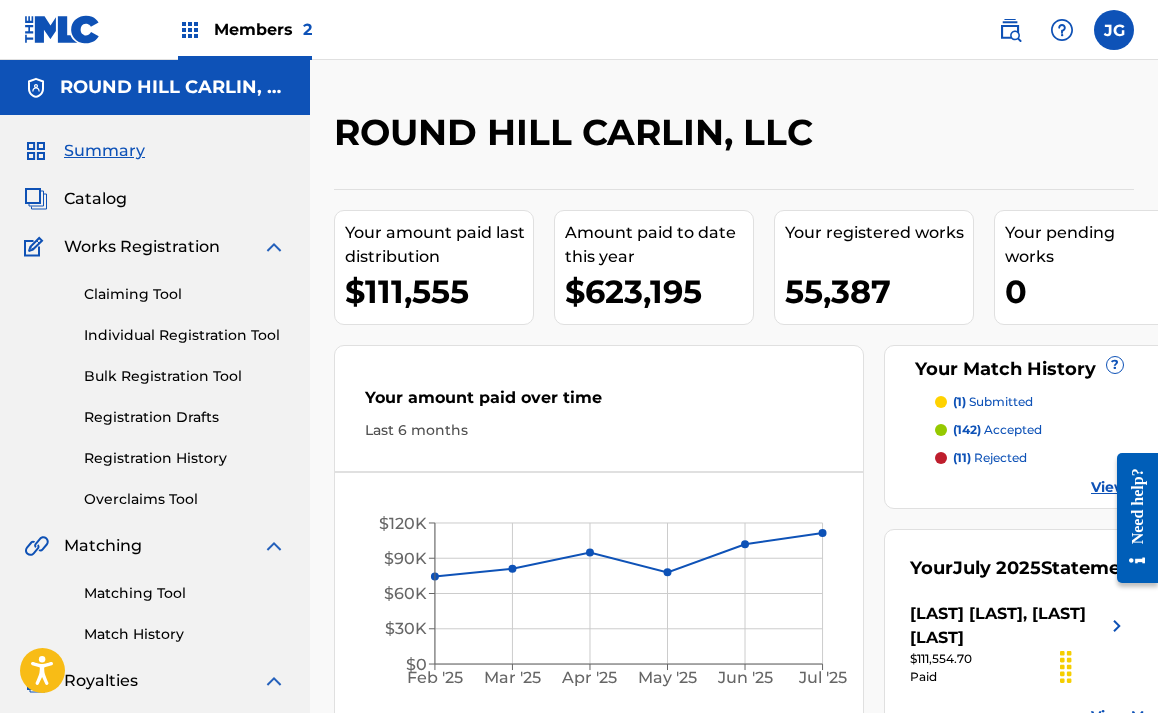 click on "Your amount paid over time" at bounding box center [599, 403] 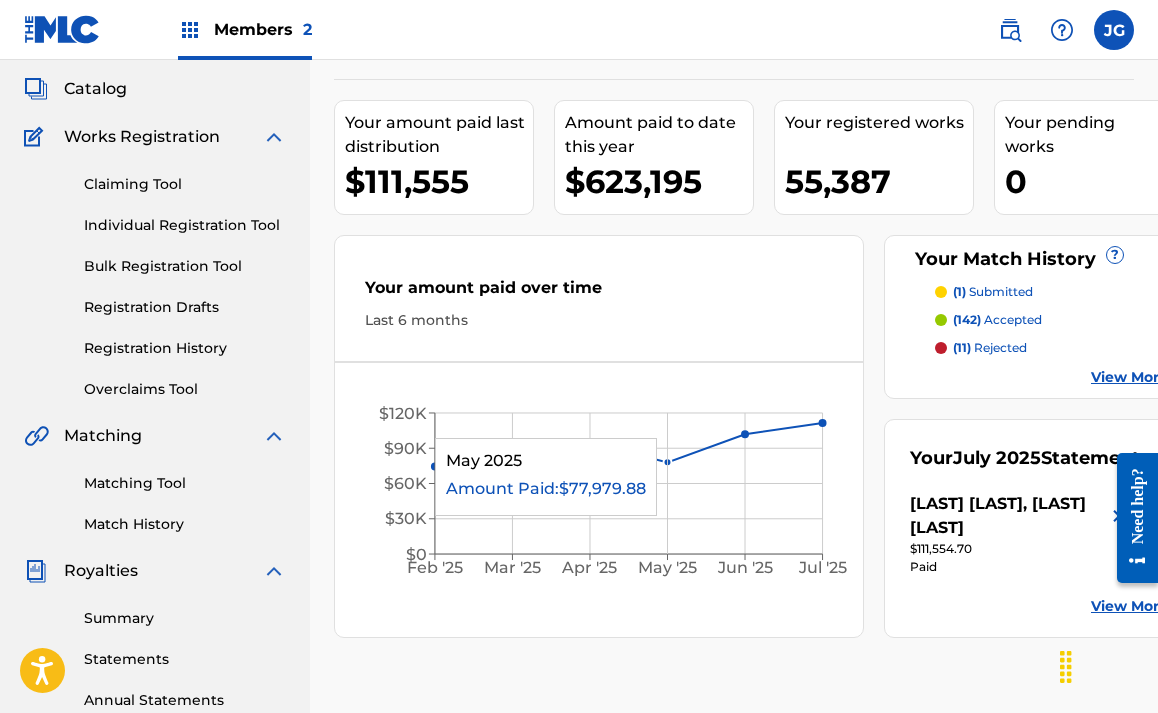 scroll, scrollTop: 107, scrollLeft: 0, axis: vertical 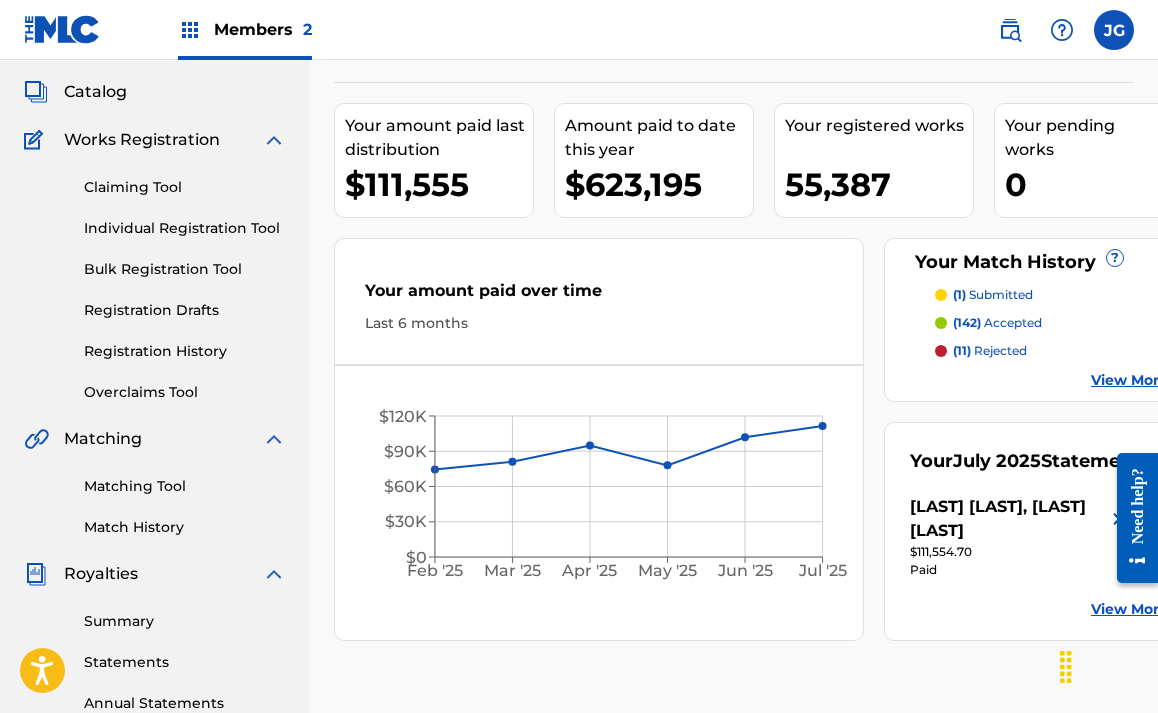 click on "Summary" at bounding box center [185, 621] 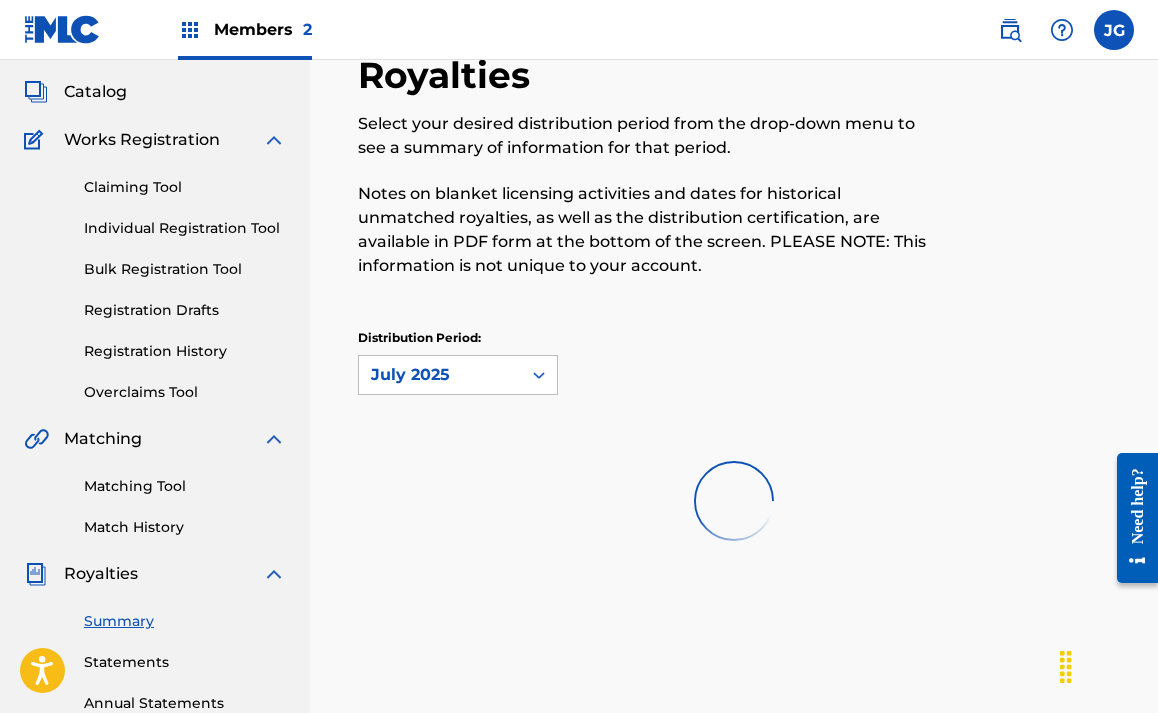 scroll, scrollTop: 0, scrollLeft: 0, axis: both 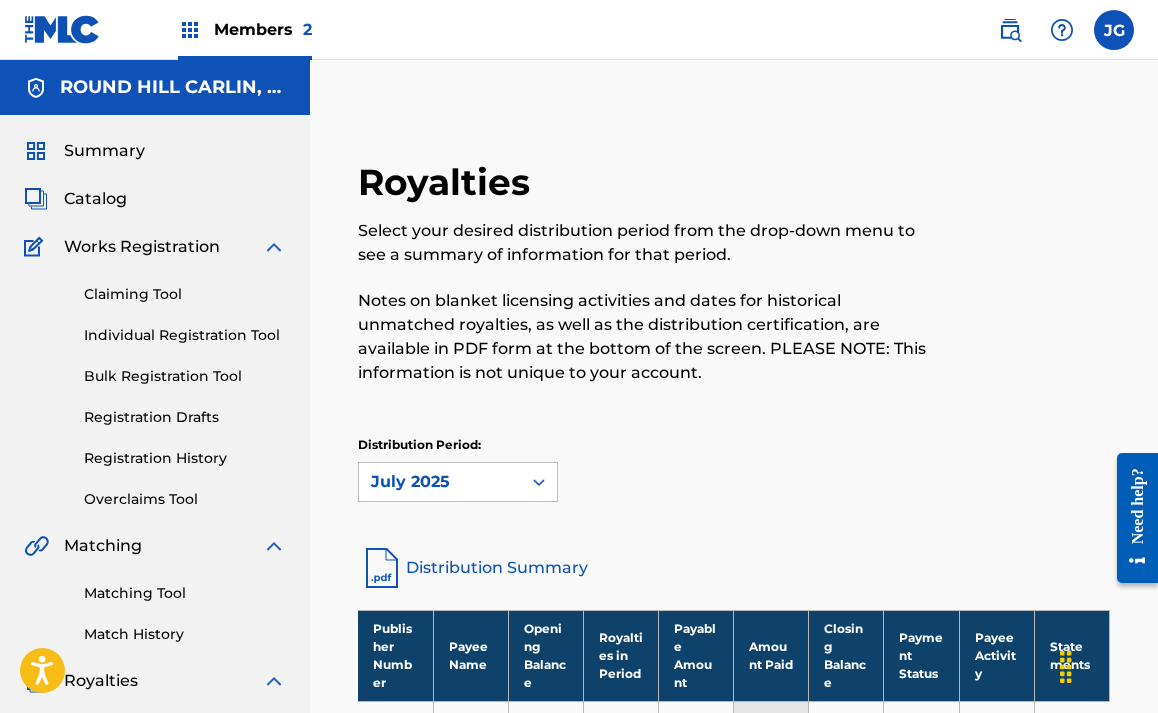 click on "Distribution Period: July 2025" at bounding box center (734, 469) 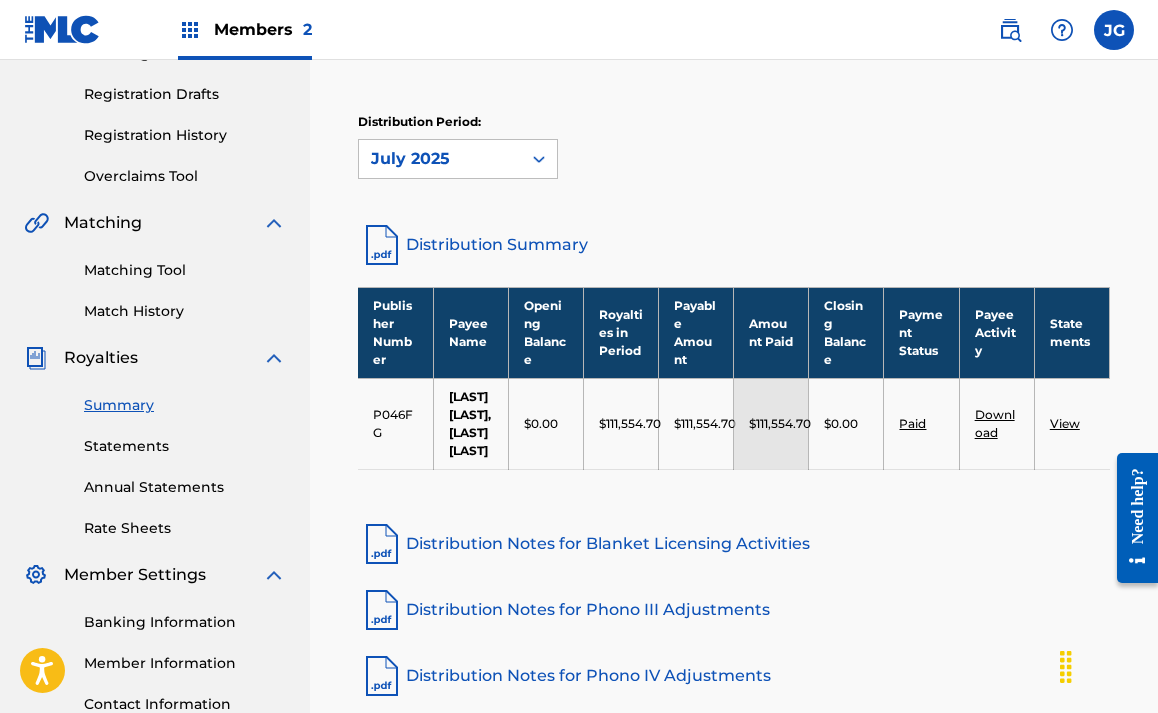 scroll, scrollTop: 322, scrollLeft: 0, axis: vertical 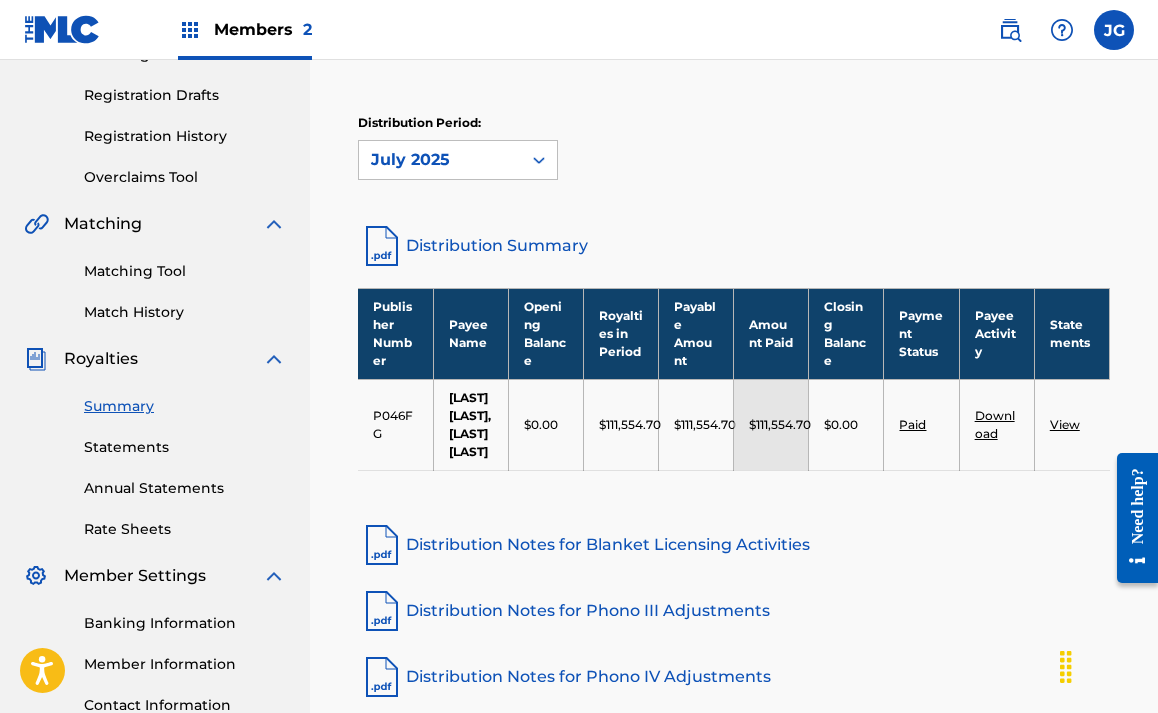 click on "Distribution Summary" at bounding box center [734, 246] 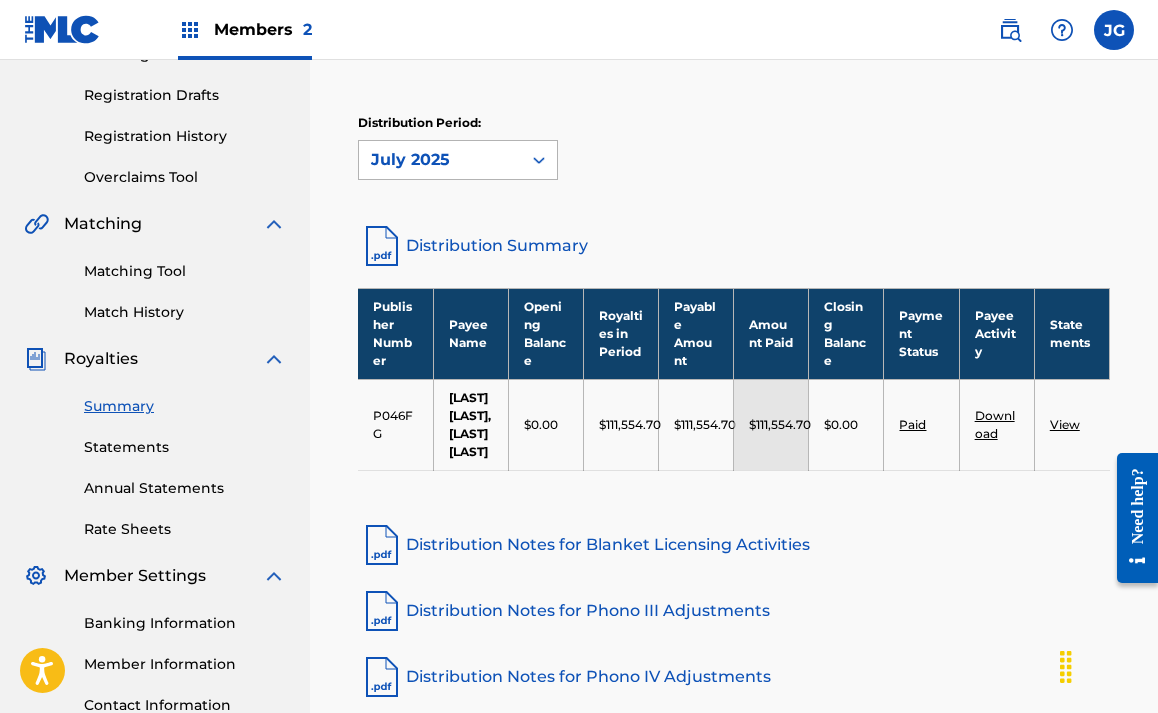 click 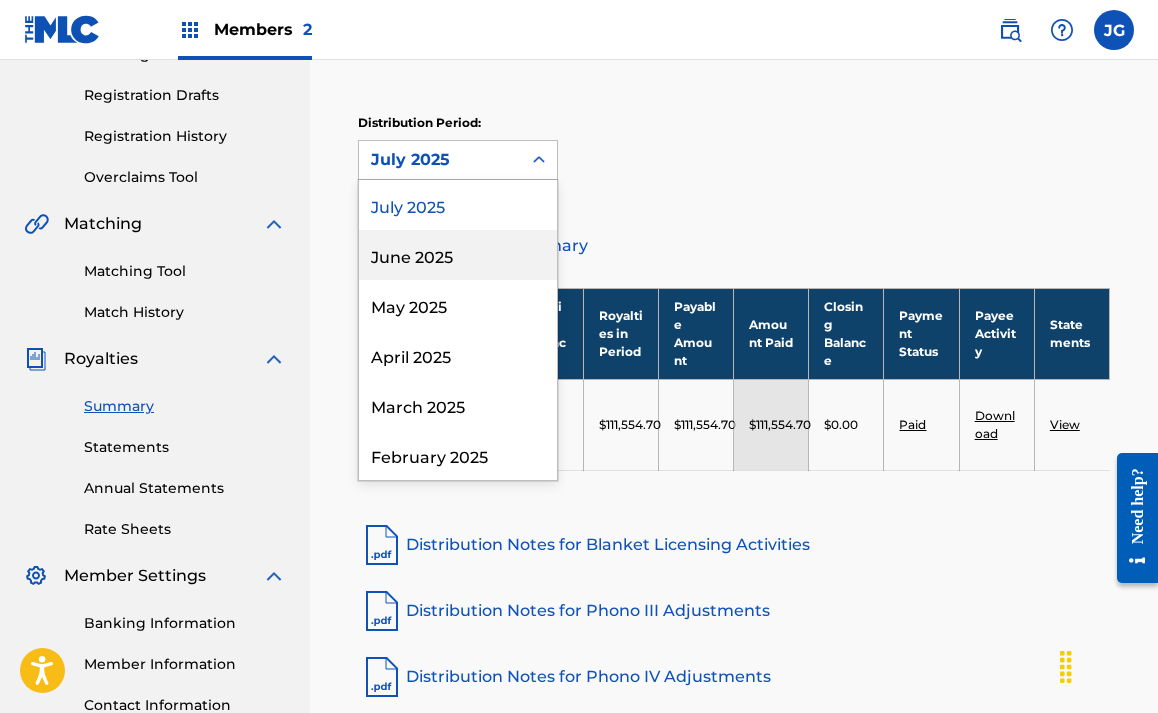 click on "June 2025" at bounding box center (458, 255) 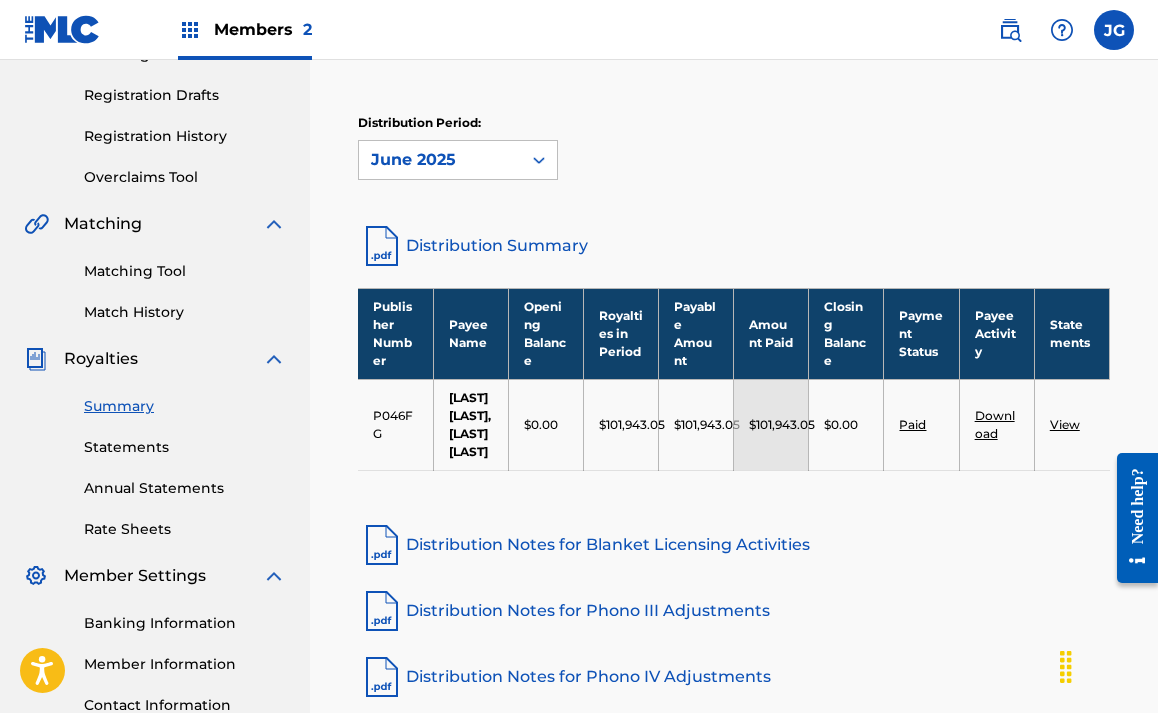 click on "Distribution Summary" at bounding box center [734, 246] 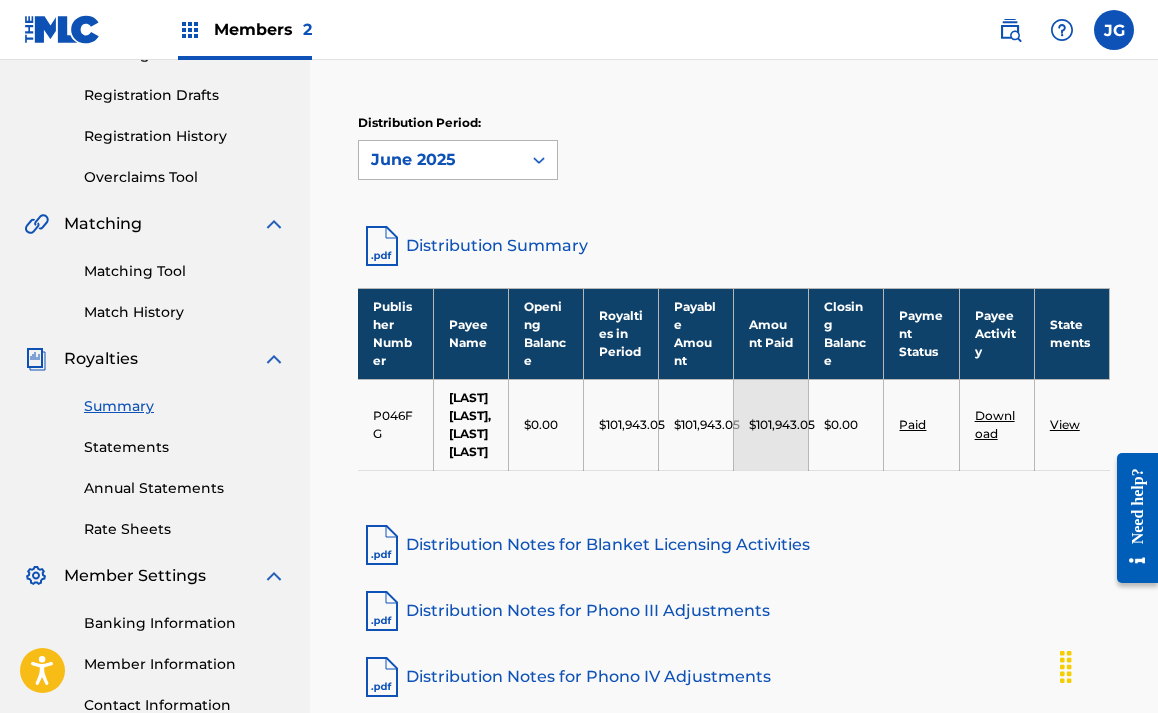 click 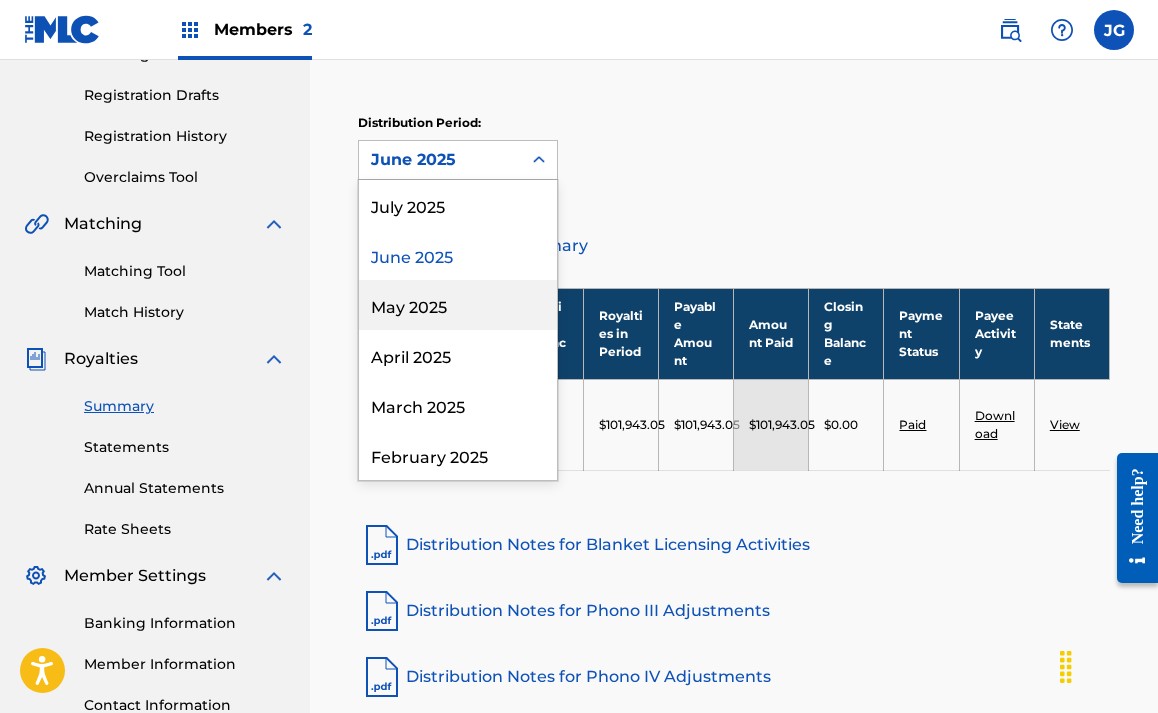 click on "May 2025" at bounding box center (458, 305) 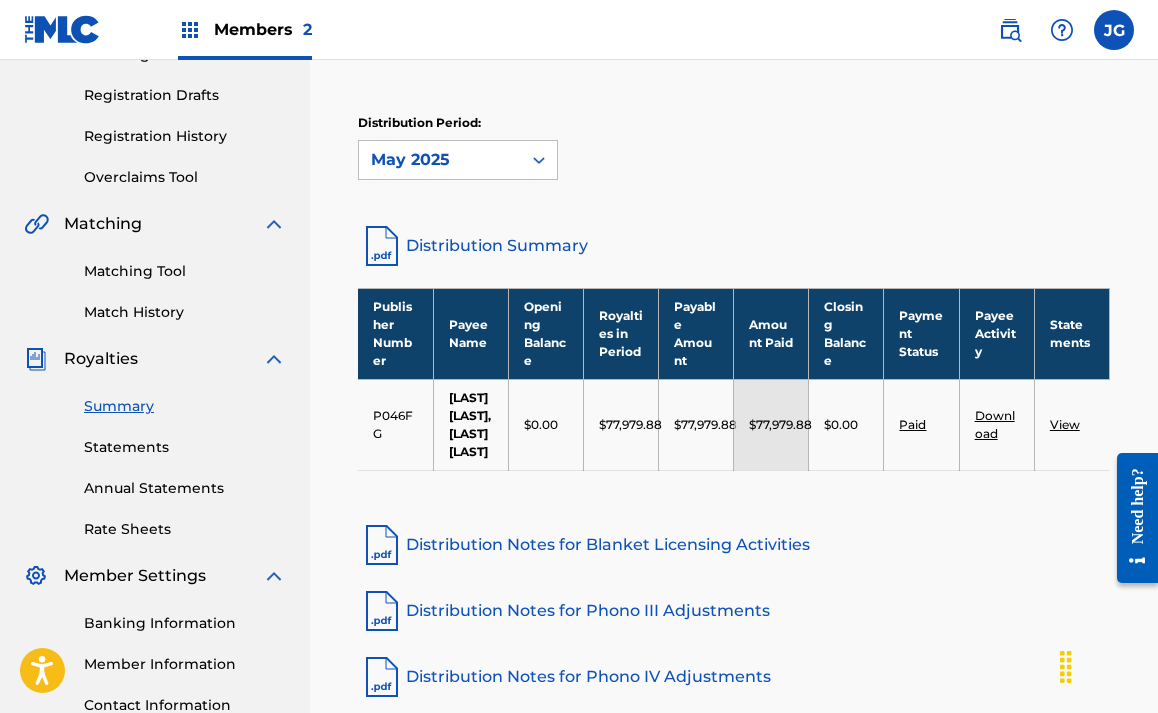 click on "Distribution Summary" at bounding box center (734, 246) 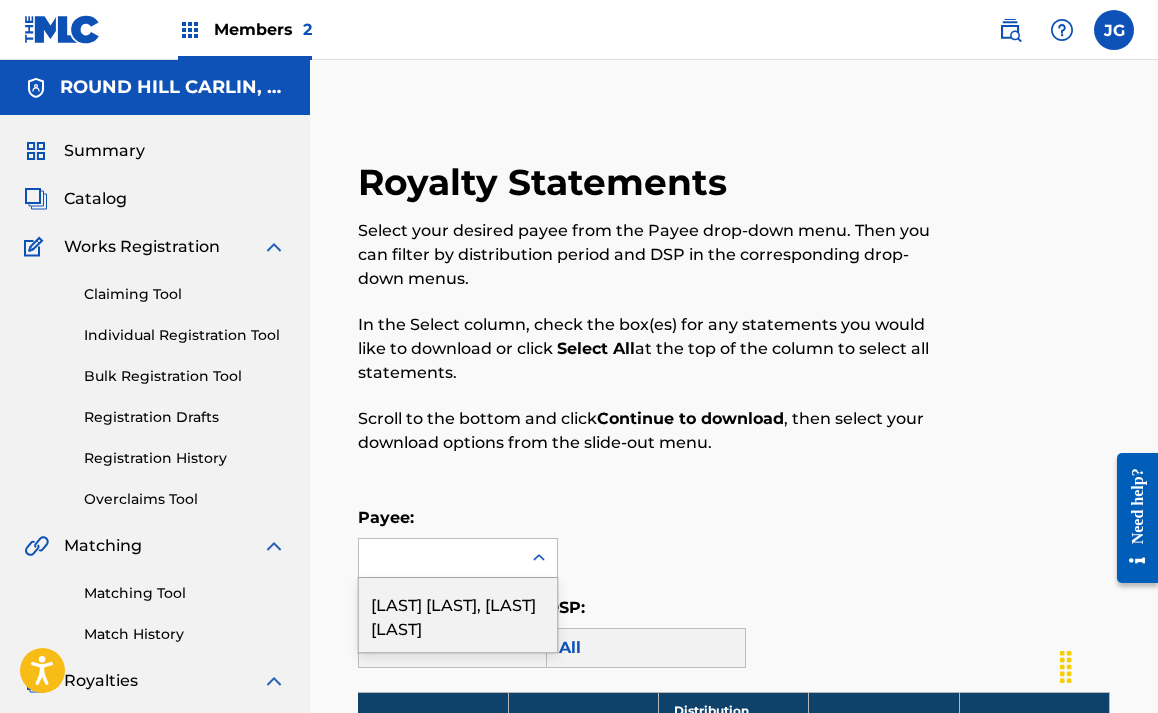 click 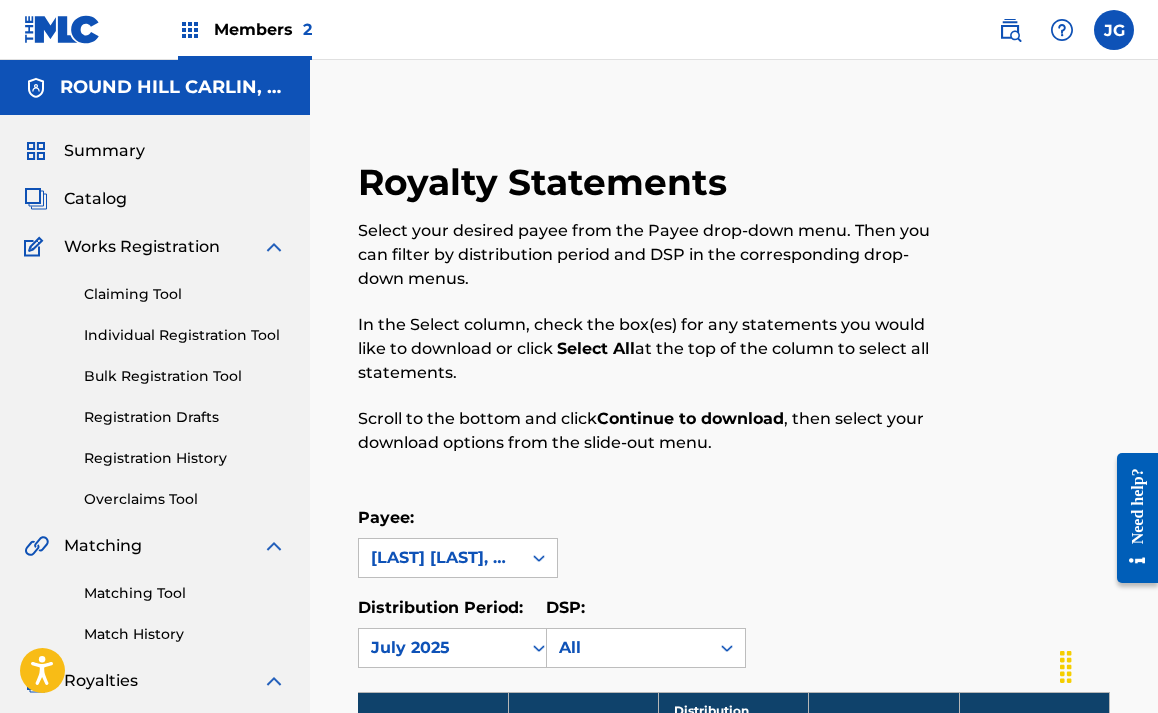 click on "Payee: option [COMPANY] PAYEE, selected. [COMPANY] PAYEE" at bounding box center (734, 542) 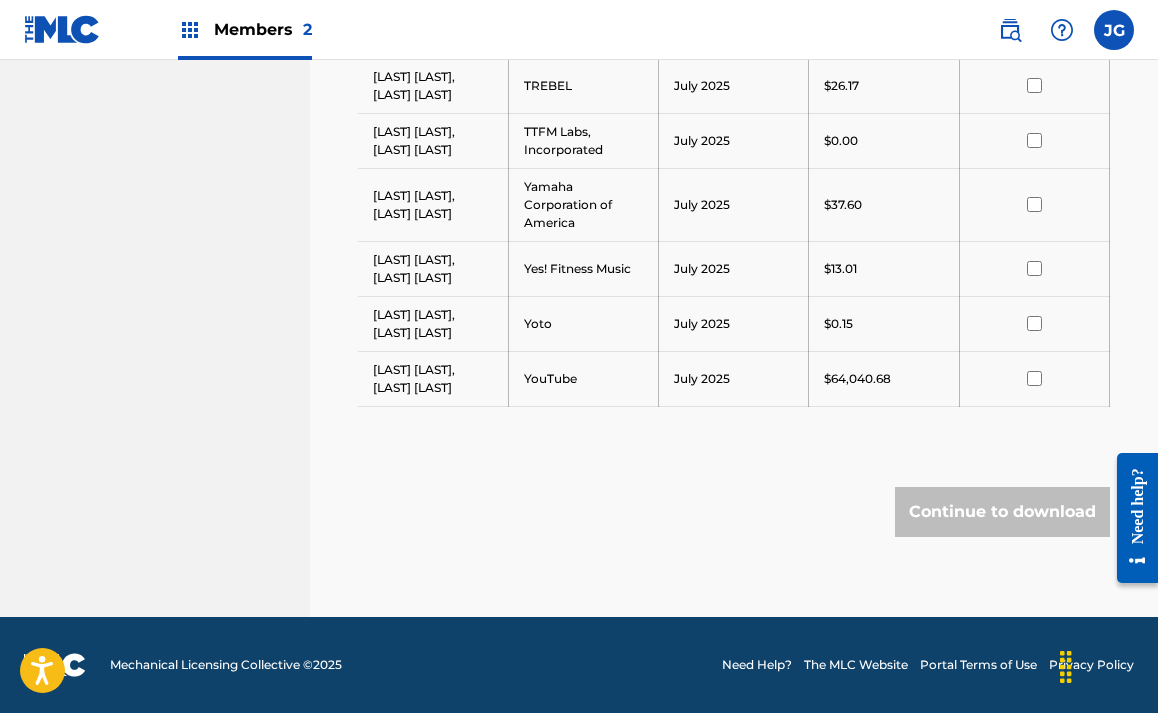 scroll, scrollTop: 2852, scrollLeft: 0, axis: vertical 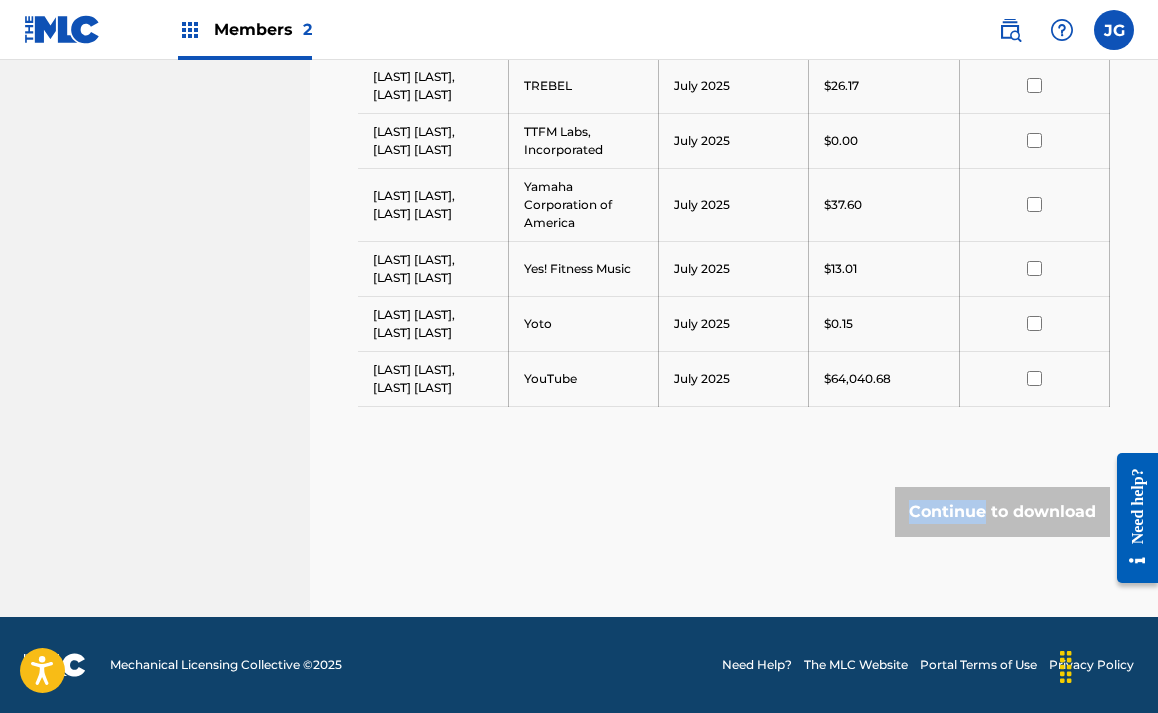 click on "Continue to download" at bounding box center (1002, 512) 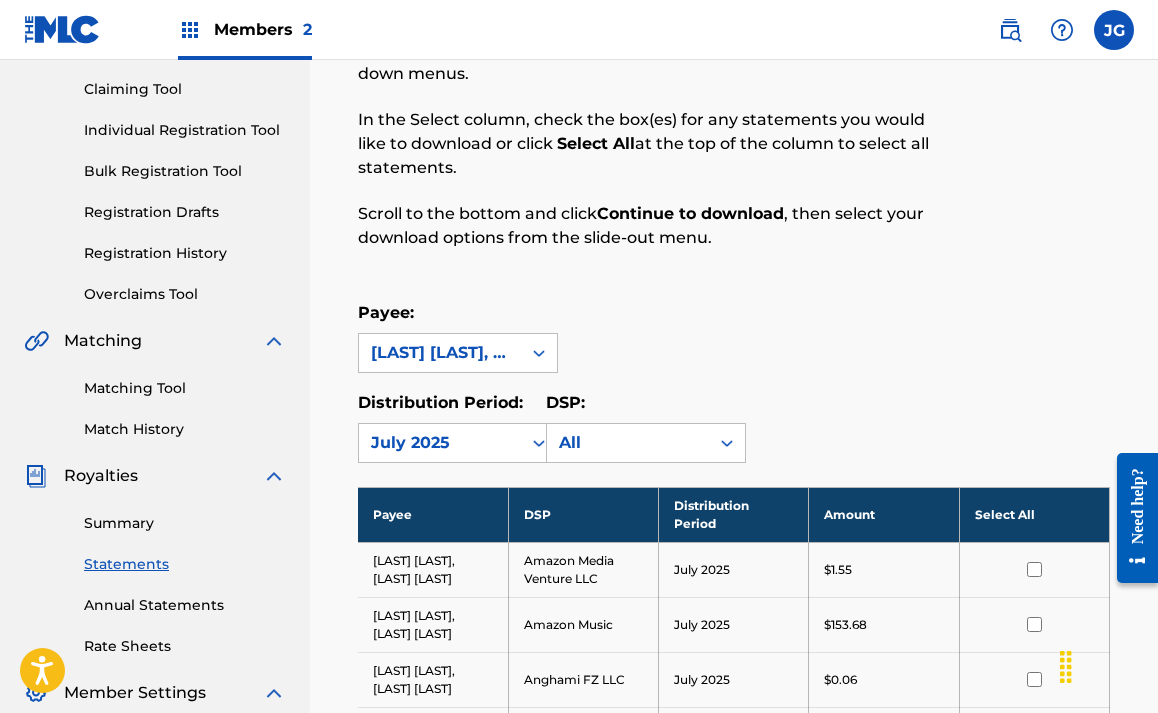 scroll, scrollTop: 204, scrollLeft: 0, axis: vertical 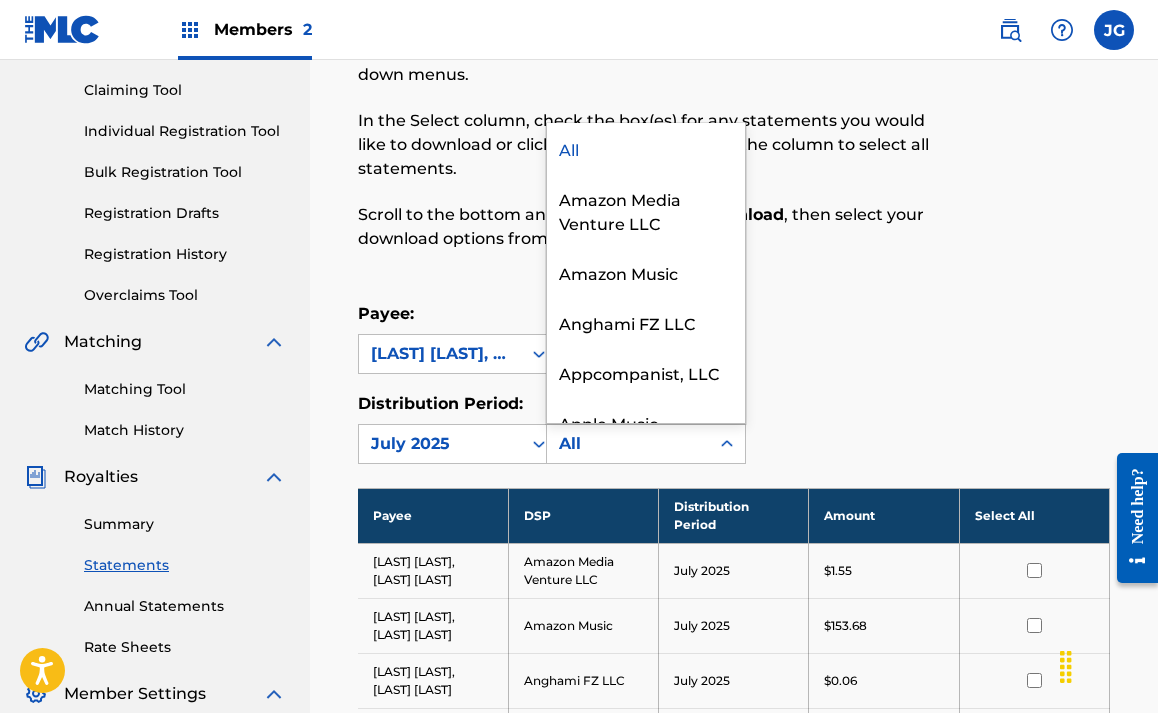 click 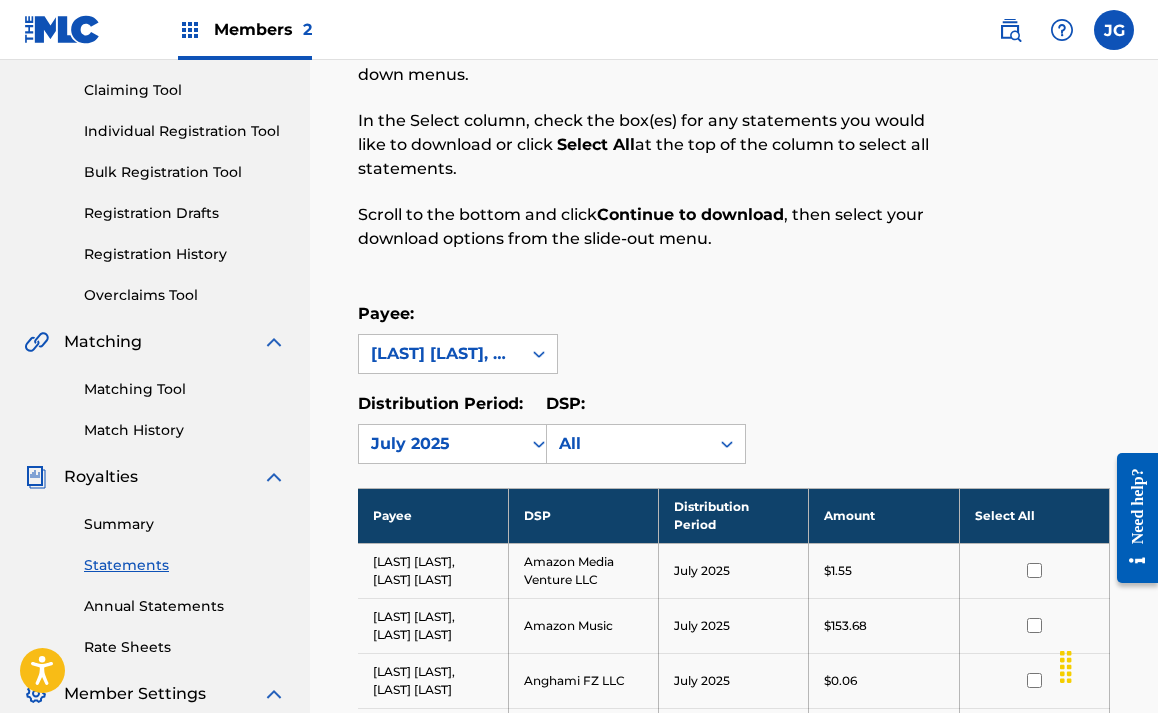 click on "Payee: [COMPANY] PAYEE" at bounding box center (734, 338) 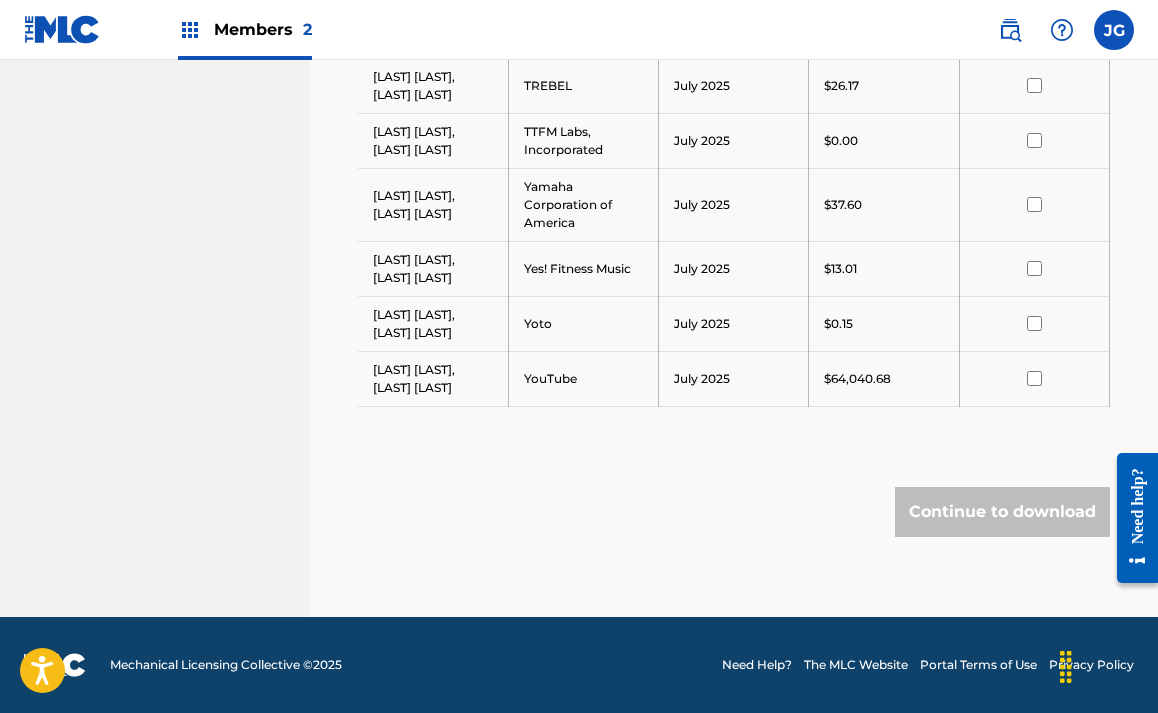 scroll, scrollTop: 2852, scrollLeft: 0, axis: vertical 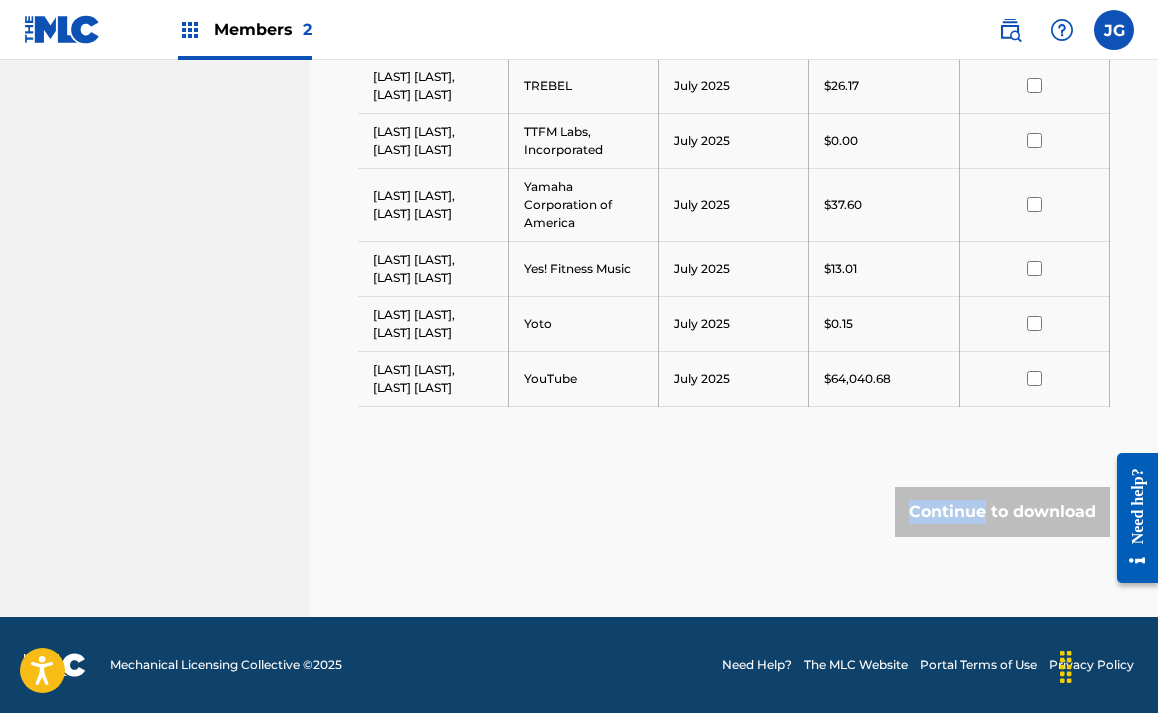 click on "Continue to download" at bounding box center [1002, 512] 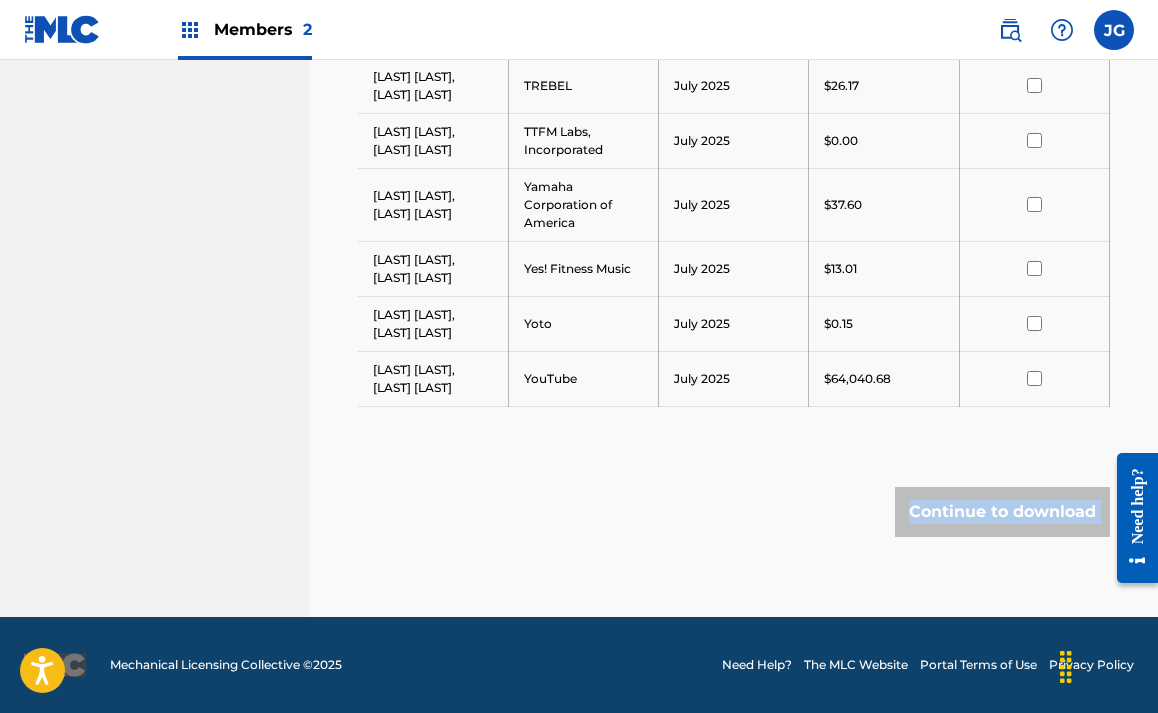 click on "Continue to download" at bounding box center (1002, 512) 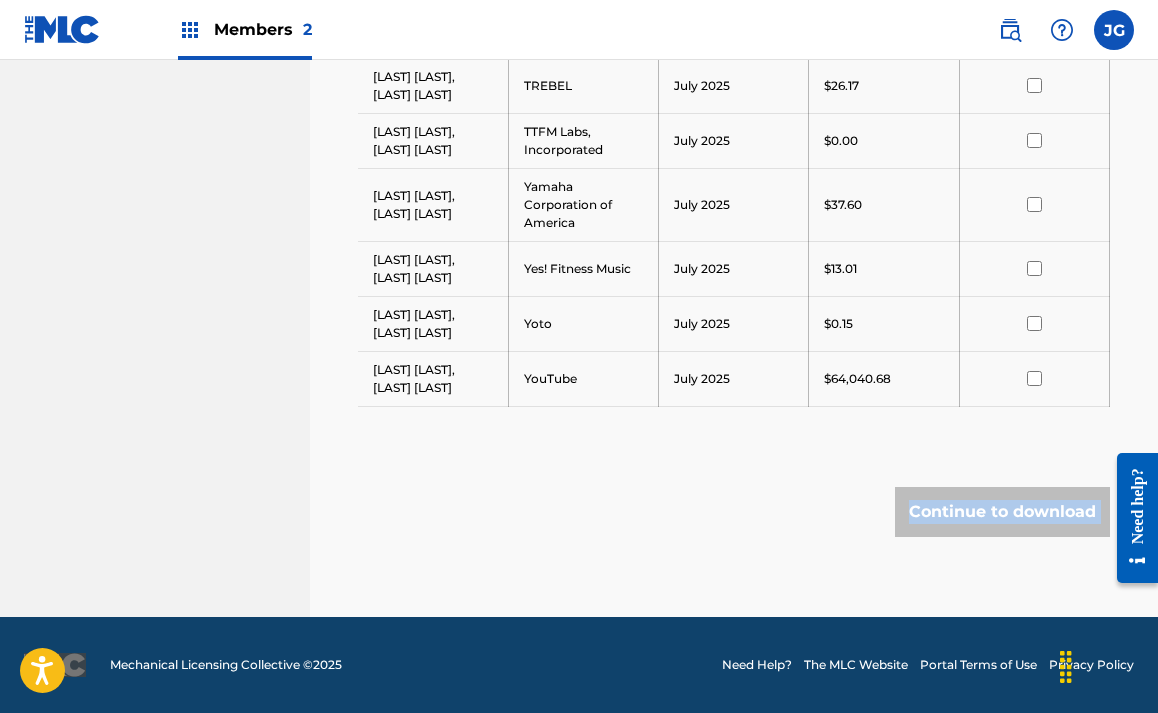 click on "Royalty Statements Select your desired payee from the Payee drop-down menu. Then you can filter by distribution period and DSP in the corresponding drop-down menus. In the Select column, check the box(es) for any statements you would like to download or click    Select All   at the top of the column to select all statements. Scroll to the bottom and click  Continue to download , then select your download options from the slide-out menu. Payee: [COMPANY] PAYEE Distribution Period: July 2025 DSP: All Payee DSP Distribution Period Amount Select All [COMPANY] PAYEE Amazon Media Venture LLC July 2025 $1.55 [COMPANY] PAYEE Amazon Music July 2025 $153.68 [COMPANY] PAYEE Anghami FZ LLC July 2025 $0.06 [COMPANY] PAYEE Appcompanist, LLC July 2025 $155.53 [COMPANY] PAYEE Apple Music July 2025 $19,909.98 [COMPANY] PAYEE Audiomack Inc. July 2025 $11.01 [COMPANY] PAYEE Beatport LLC July 2025 $43.55 July 2025 $2.81 $32.08" at bounding box center [734, -1038] 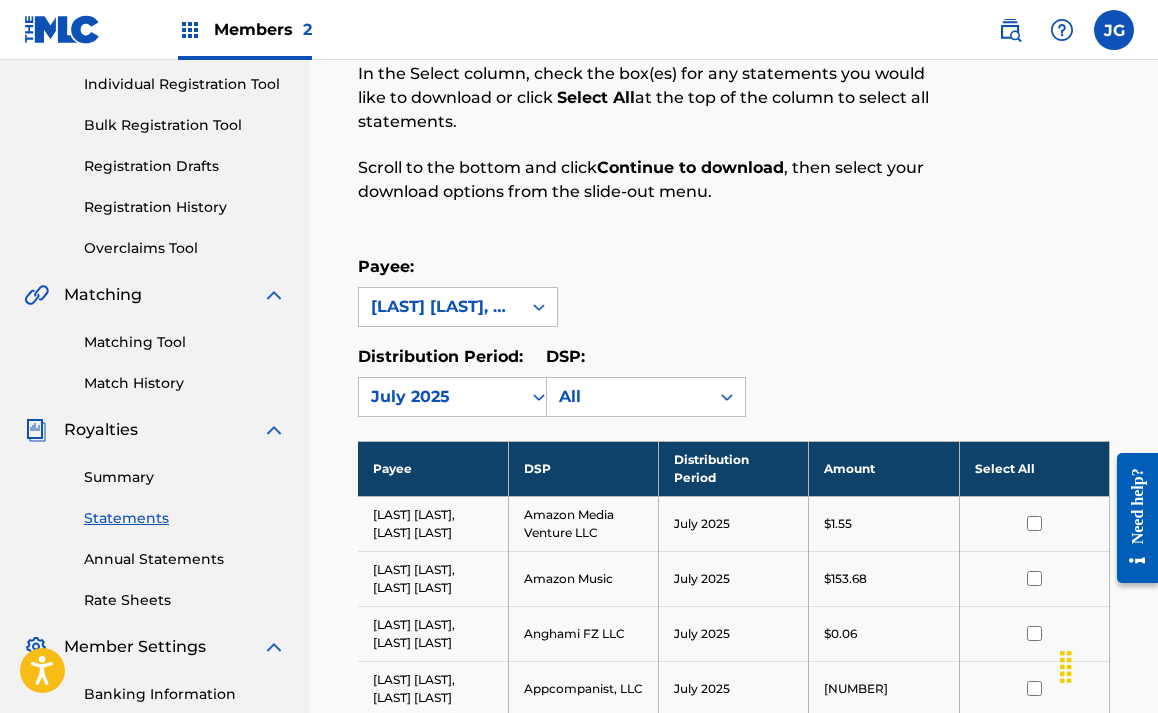 scroll, scrollTop: 248, scrollLeft: 0, axis: vertical 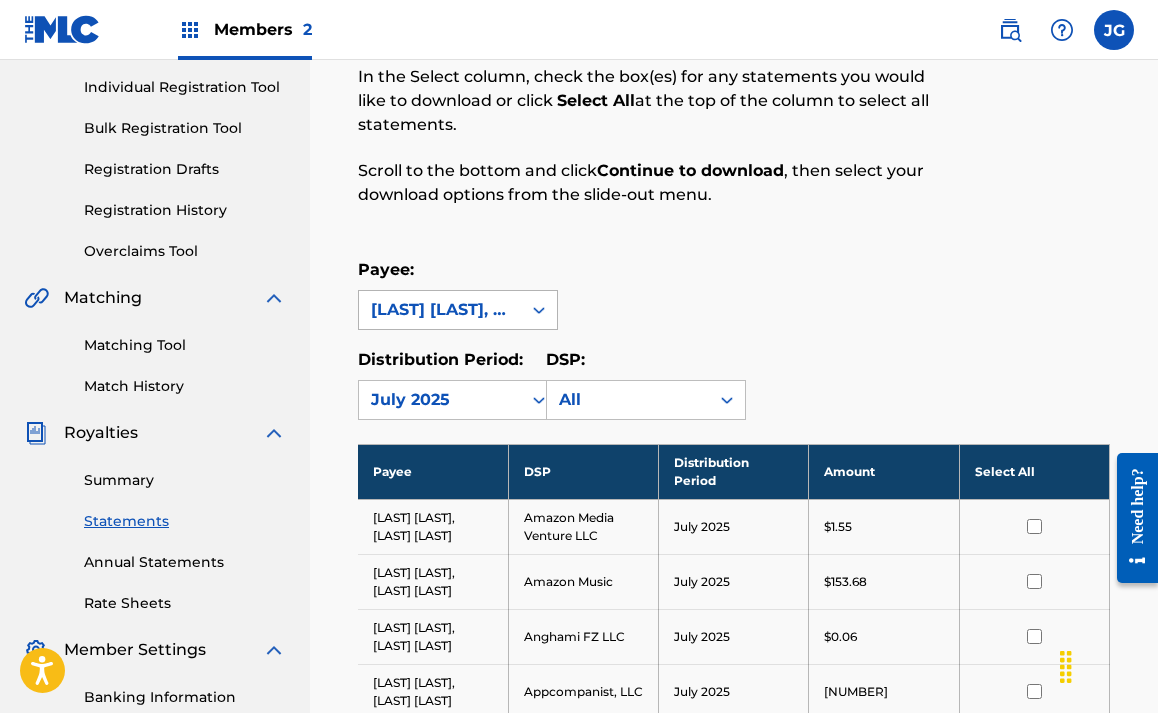 click 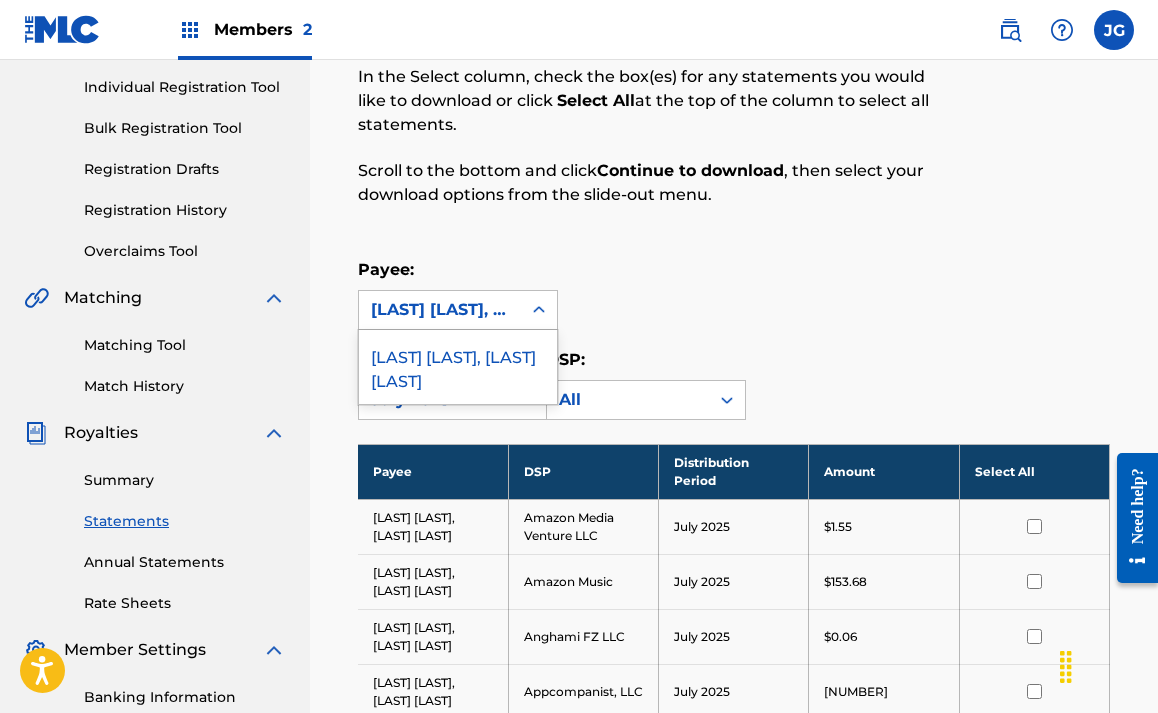 click on "[LAST] [LAST], [LAST] [LAST]" at bounding box center [458, 367] 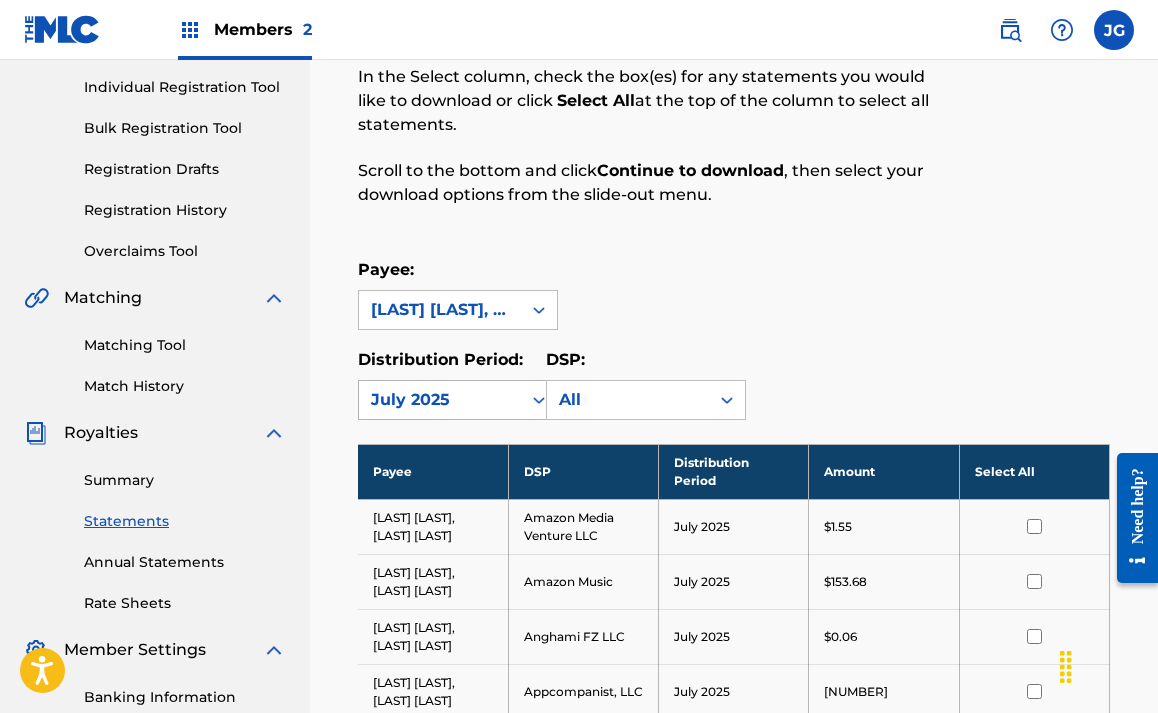 click 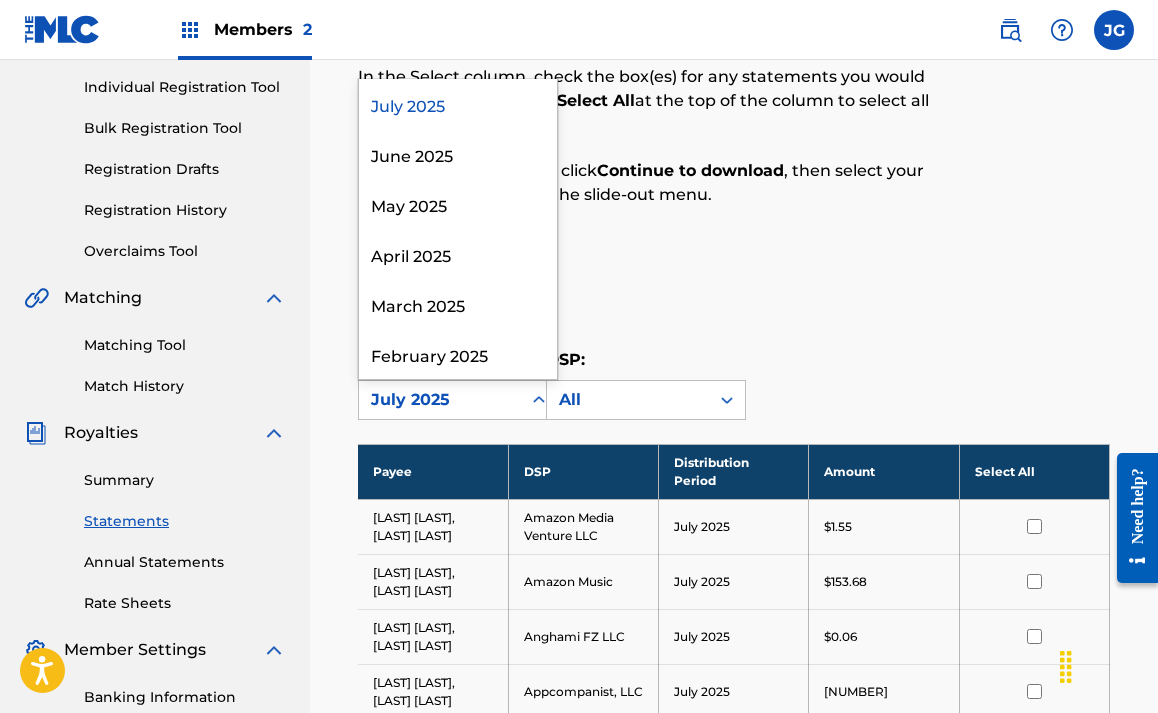 click on "July 2025" at bounding box center (458, 104) 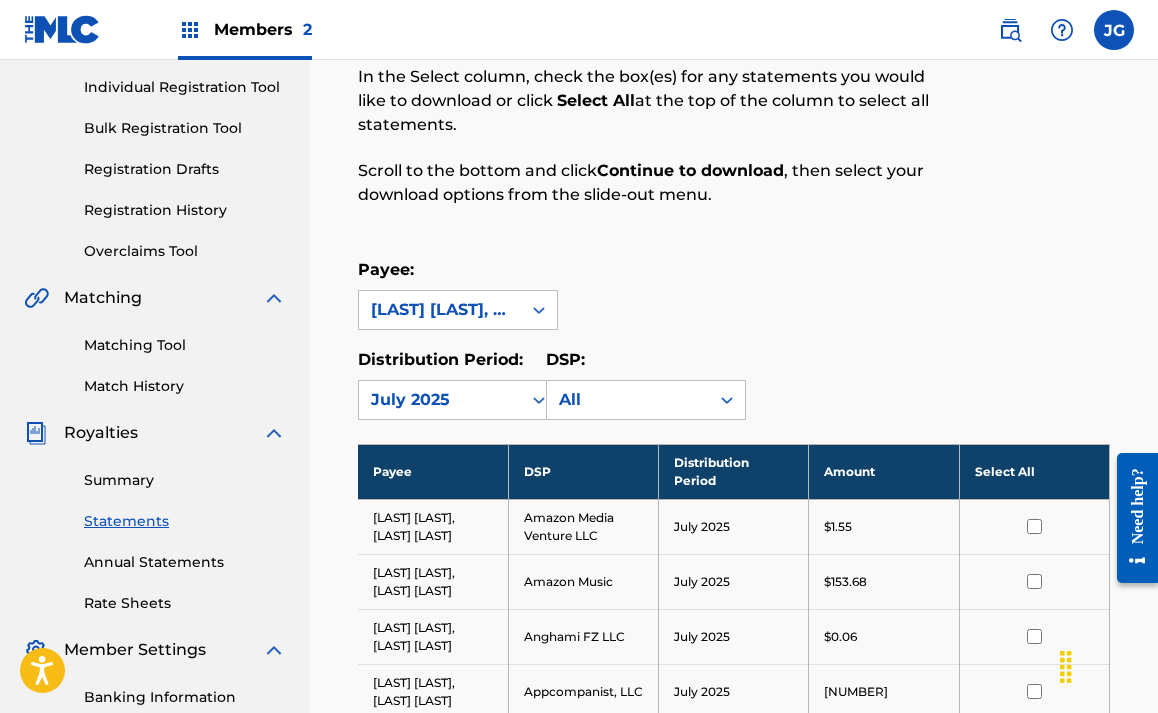 click 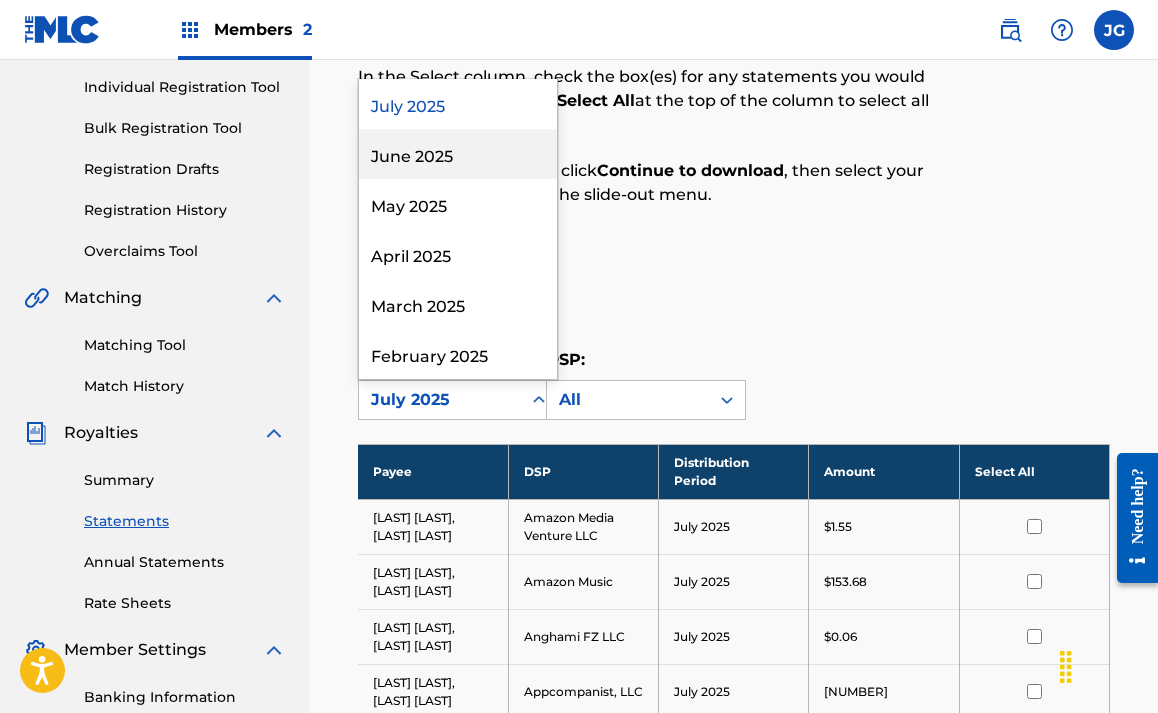 click on "June 2025" at bounding box center [458, 154] 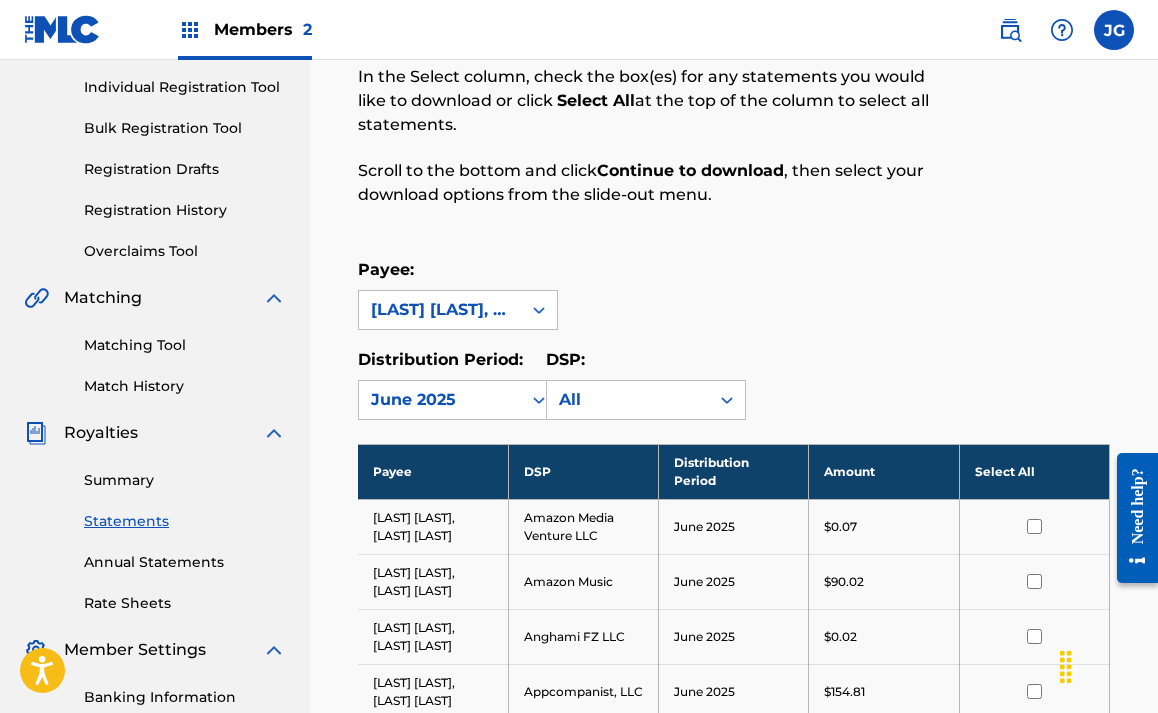 click on "Payee: ROUND HILL CARLIN, LLC PAYEE Distribution Period: June 2025 DSP: All" at bounding box center [734, 339] 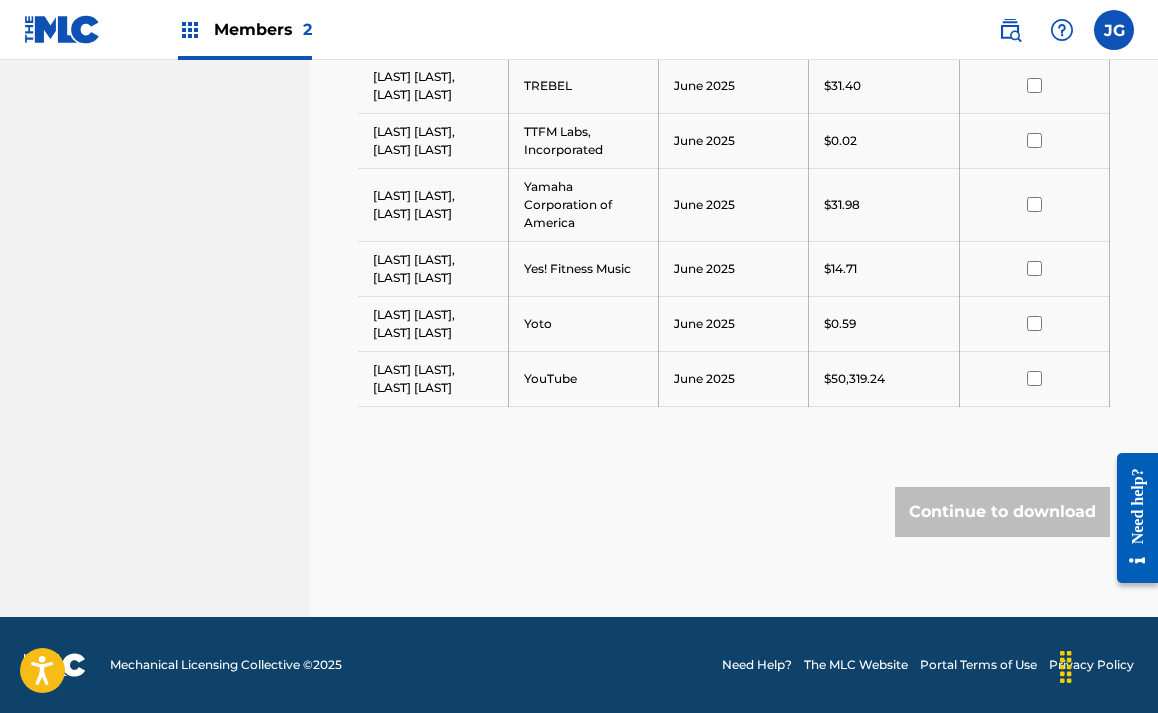 scroll, scrollTop: 2852, scrollLeft: 0, axis: vertical 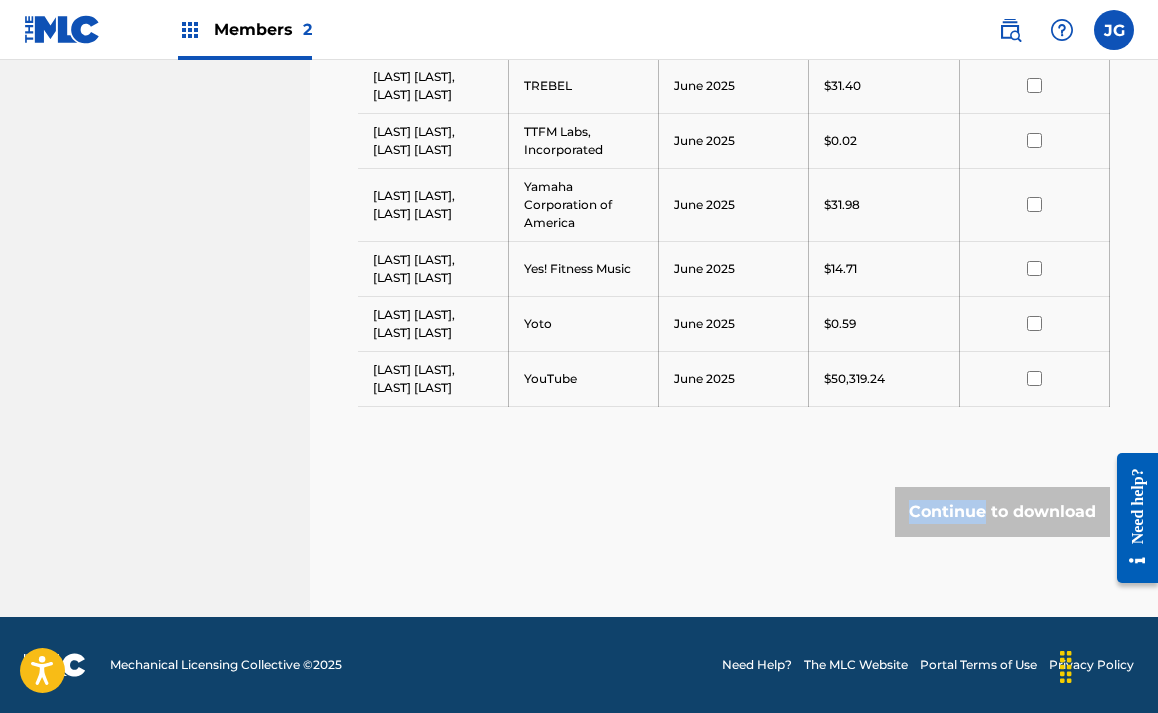 click on "Continue to download" at bounding box center [1002, 512] 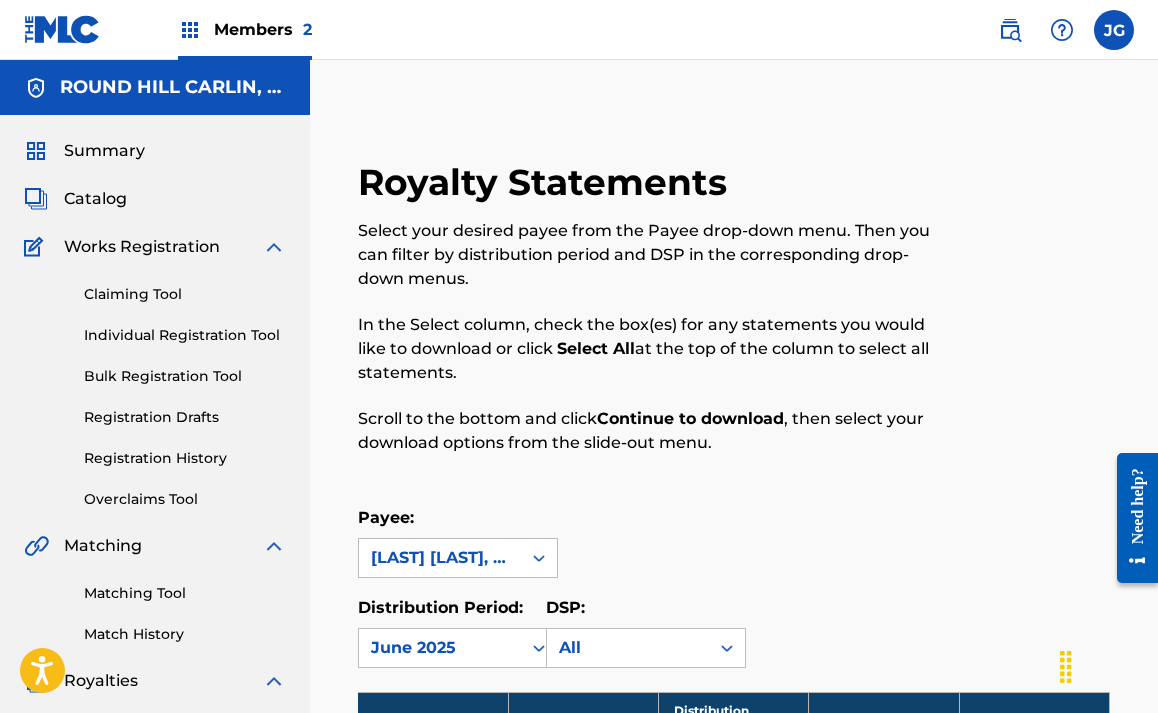 scroll, scrollTop: 0, scrollLeft: 0, axis: both 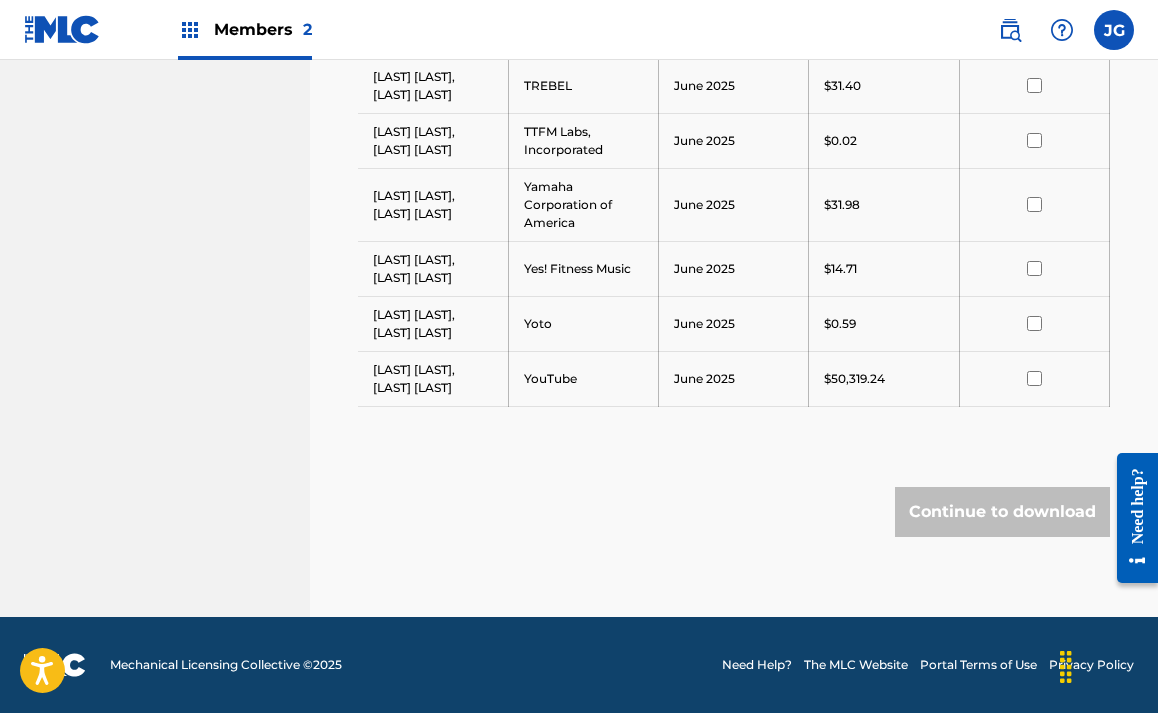 click on "Continue to download" at bounding box center [1002, 512] 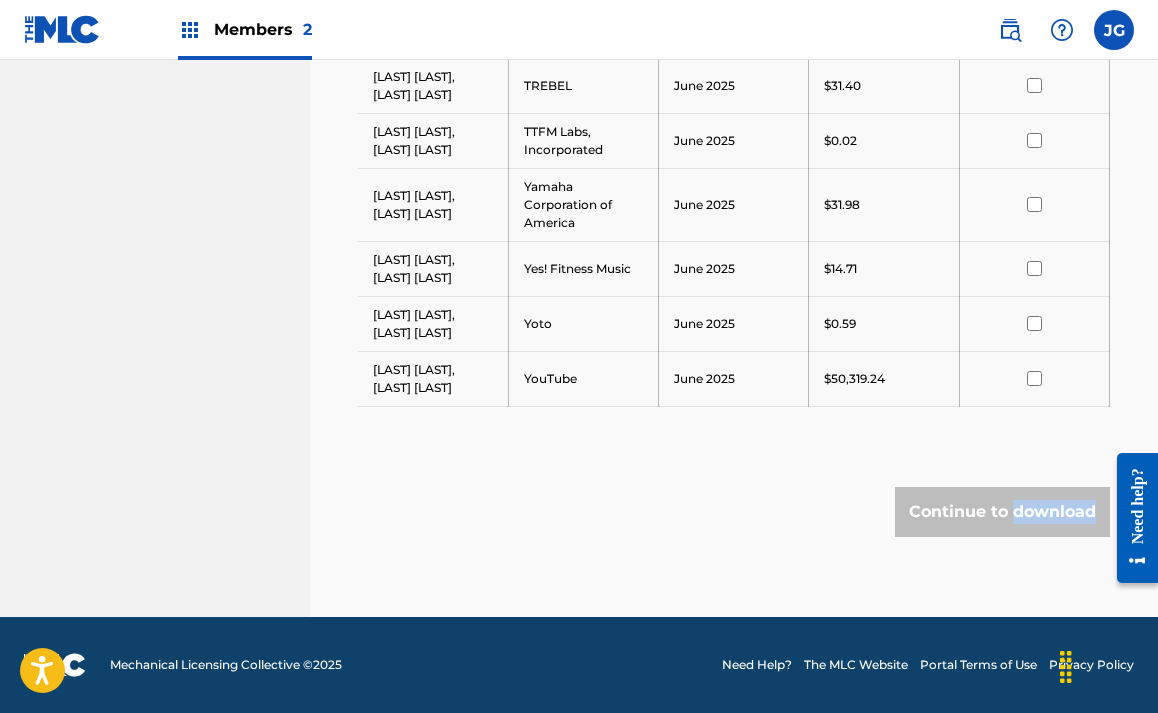click on "Continue to download" at bounding box center (1002, 512) 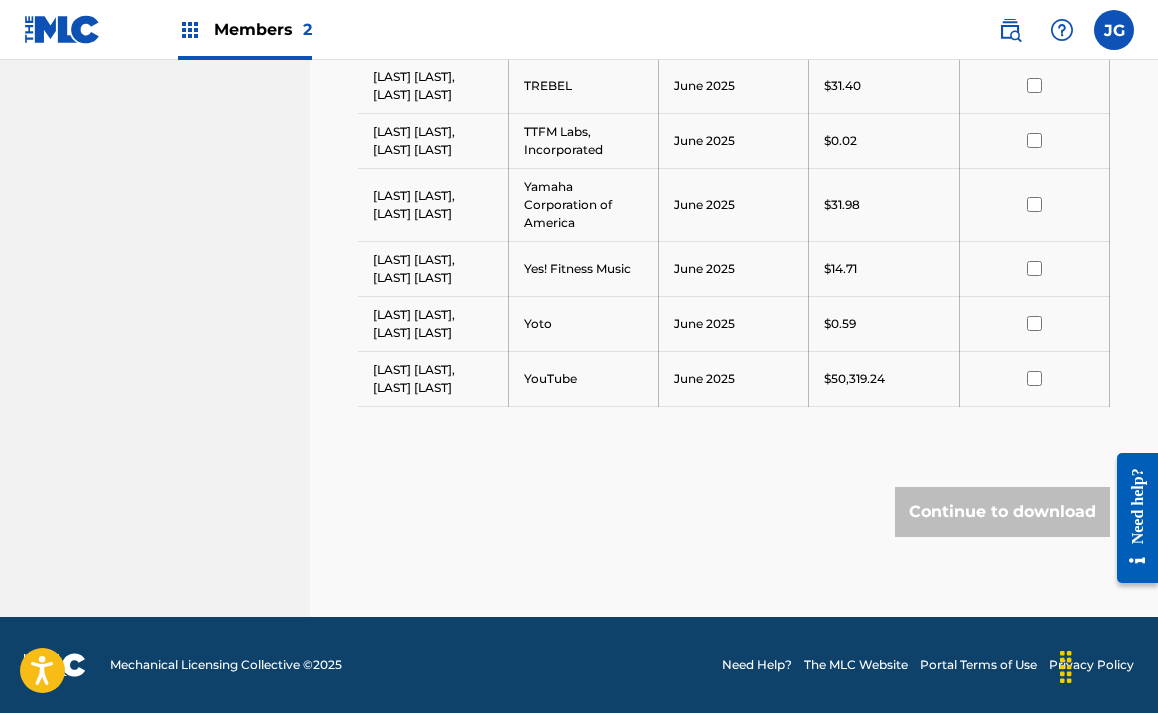 click on "Continue to download" at bounding box center [1002, 512] 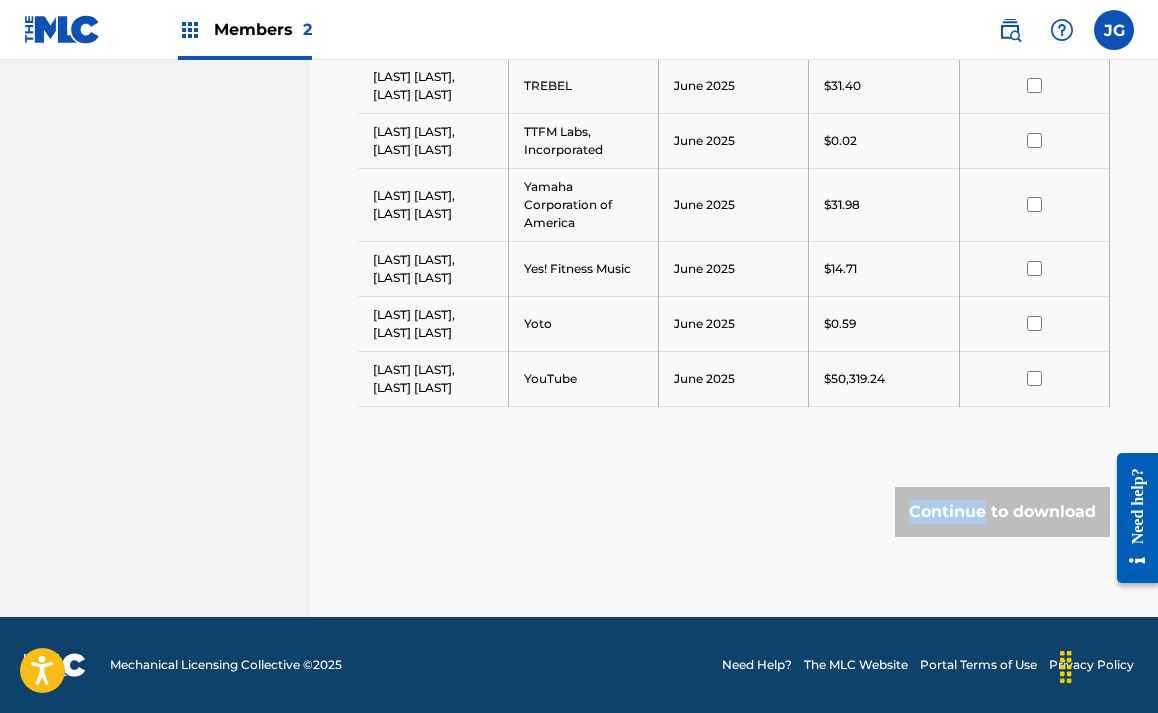 click on "Continue to download" at bounding box center (1002, 512) 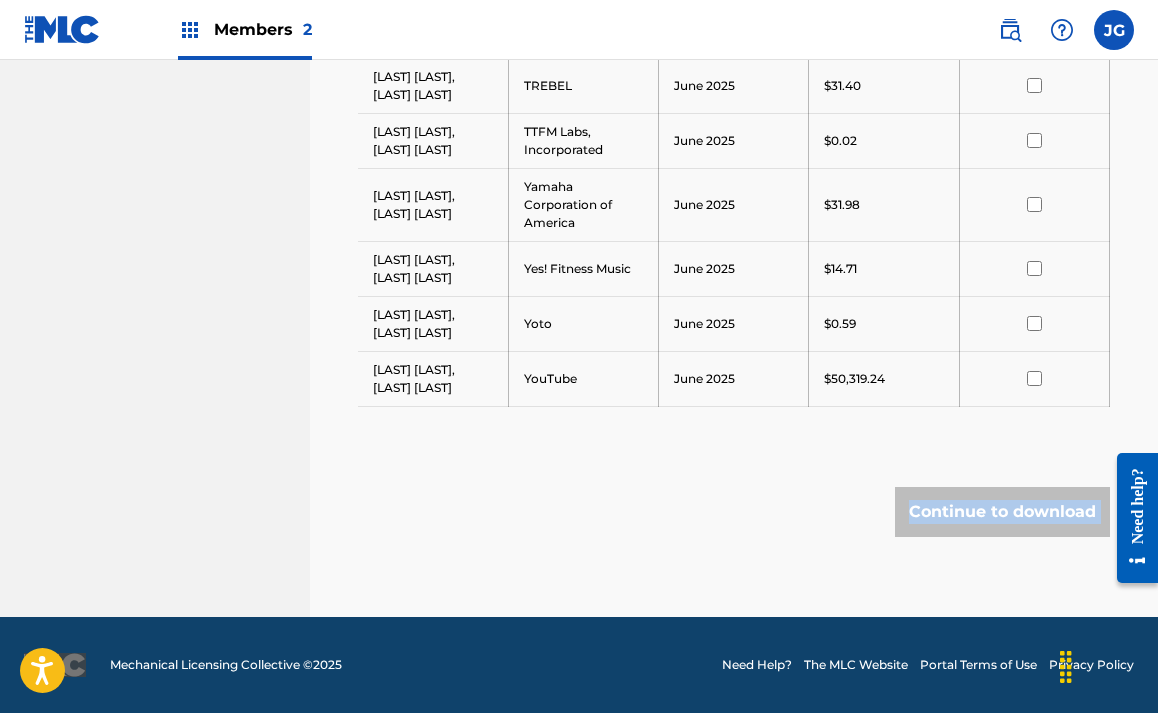 click on "Continue to download" at bounding box center [1002, 512] 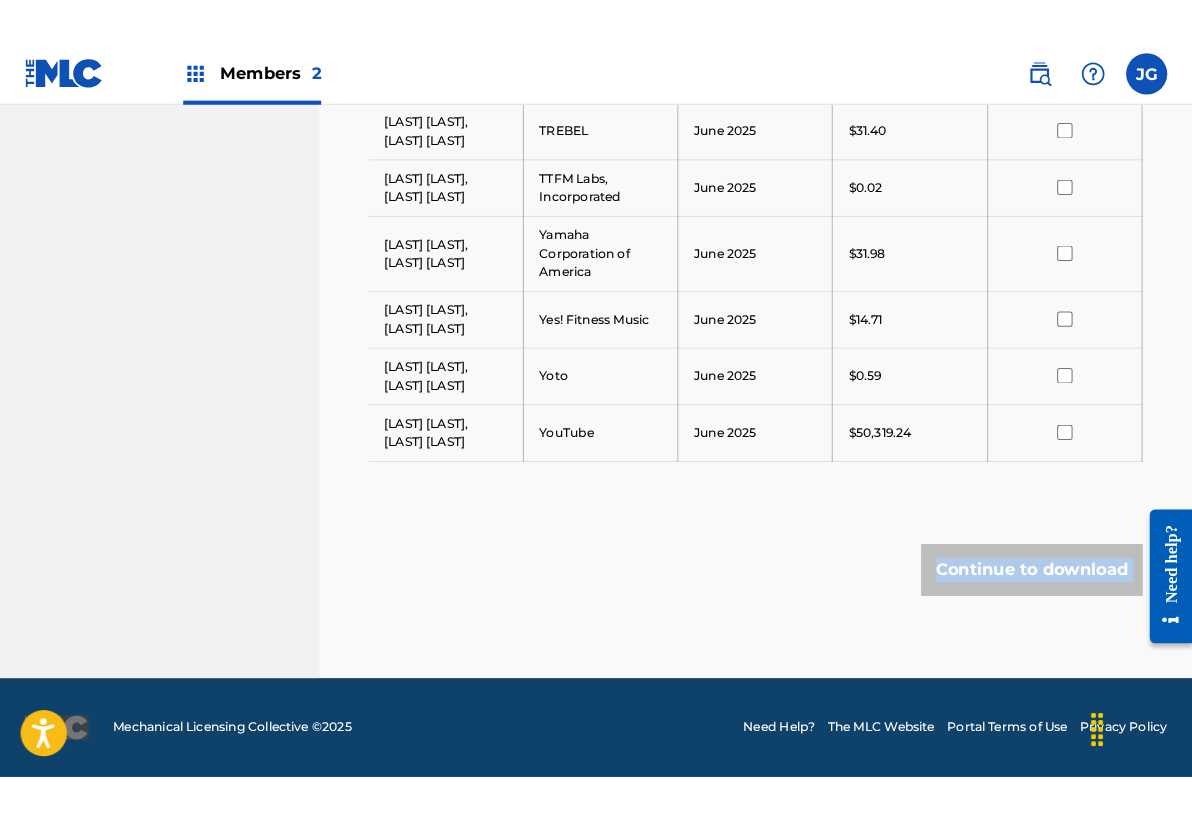 scroll, scrollTop: 2709, scrollLeft: 0, axis: vertical 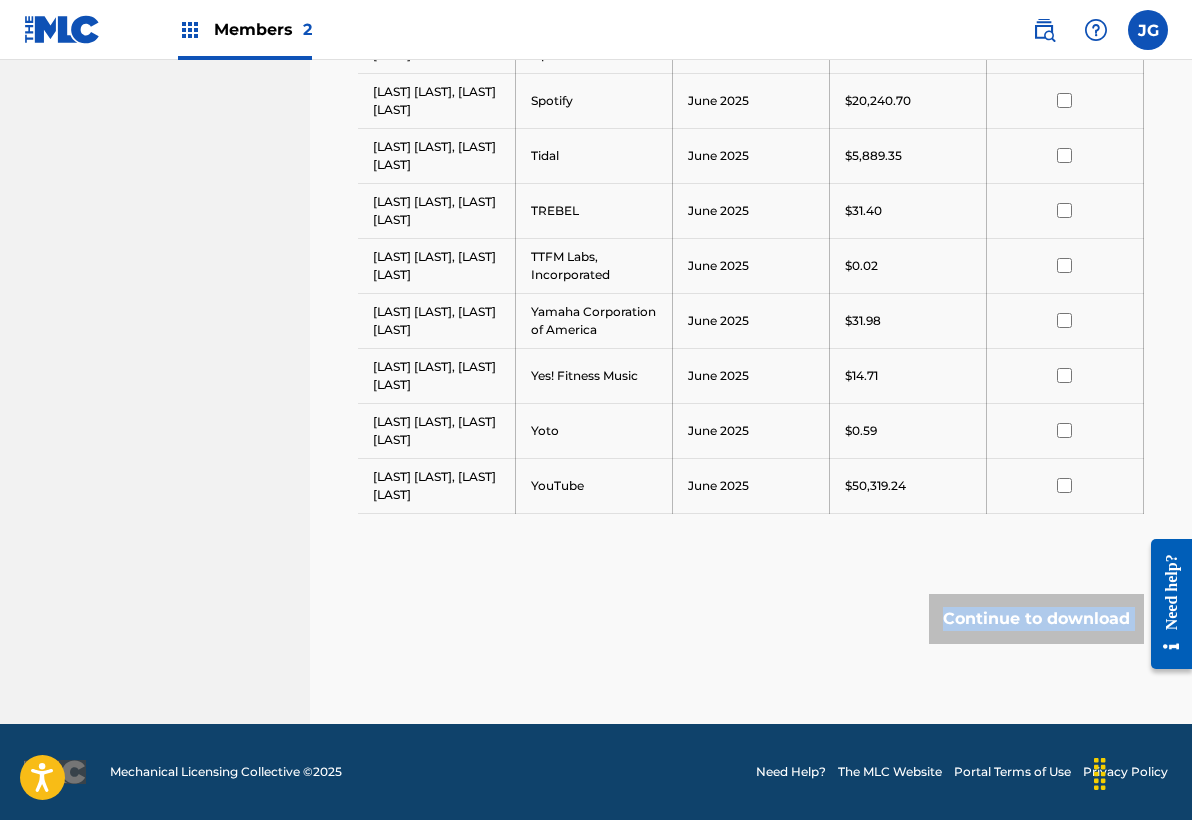 click on "Continue to download" at bounding box center [1036, 619] 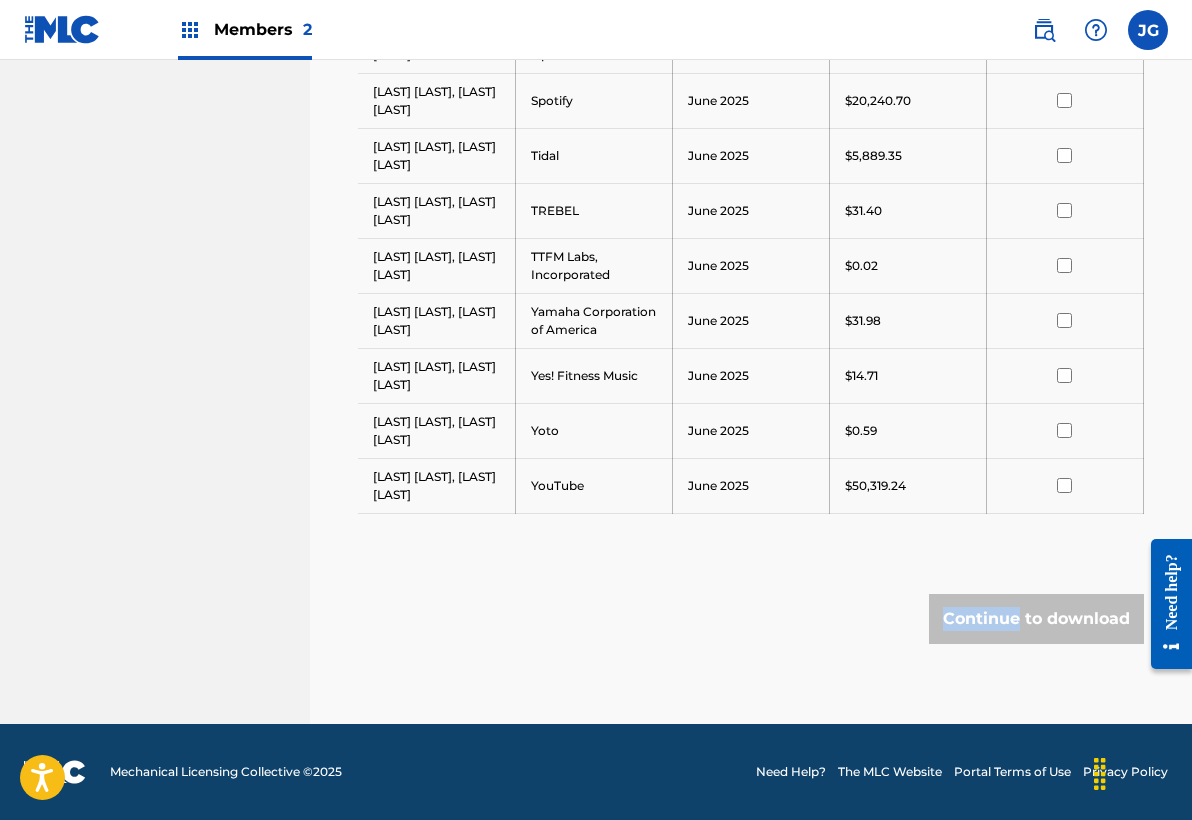 click on "Continue to download" at bounding box center (1036, 619) 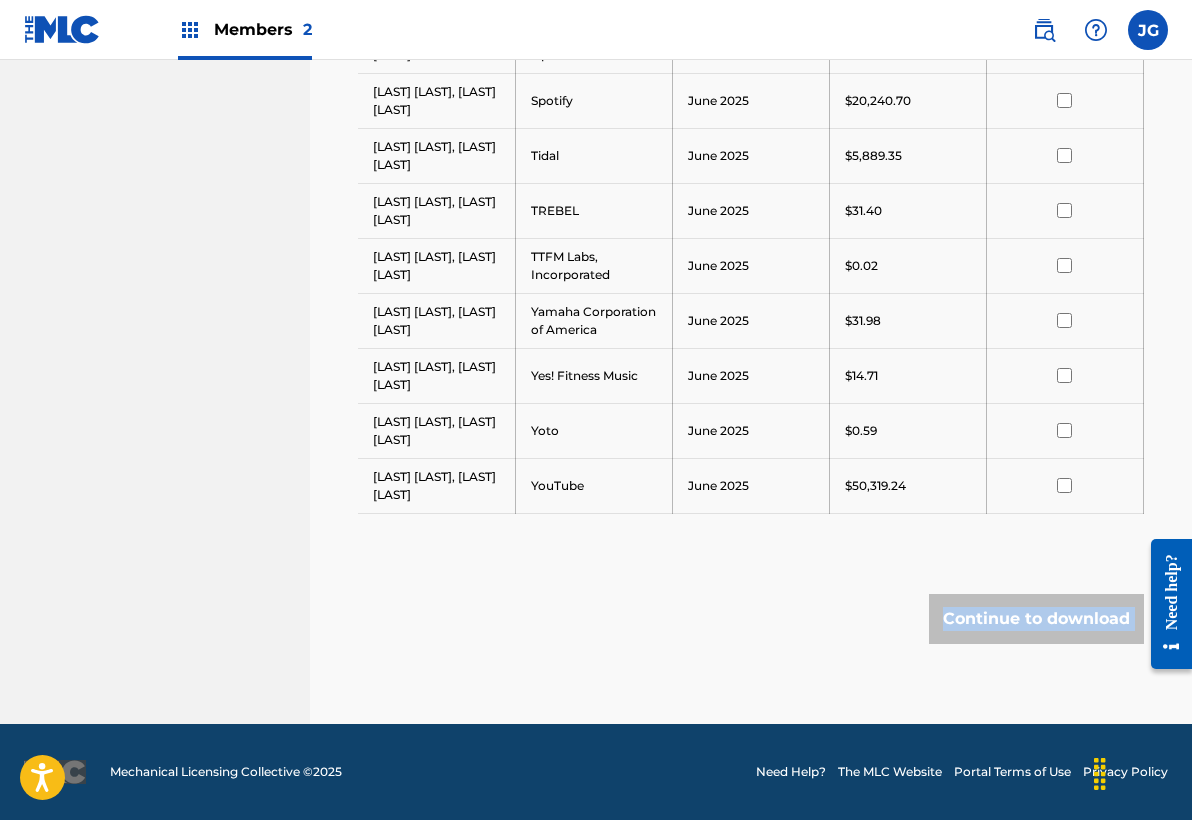 click on "Continue to download" at bounding box center [1036, 619] 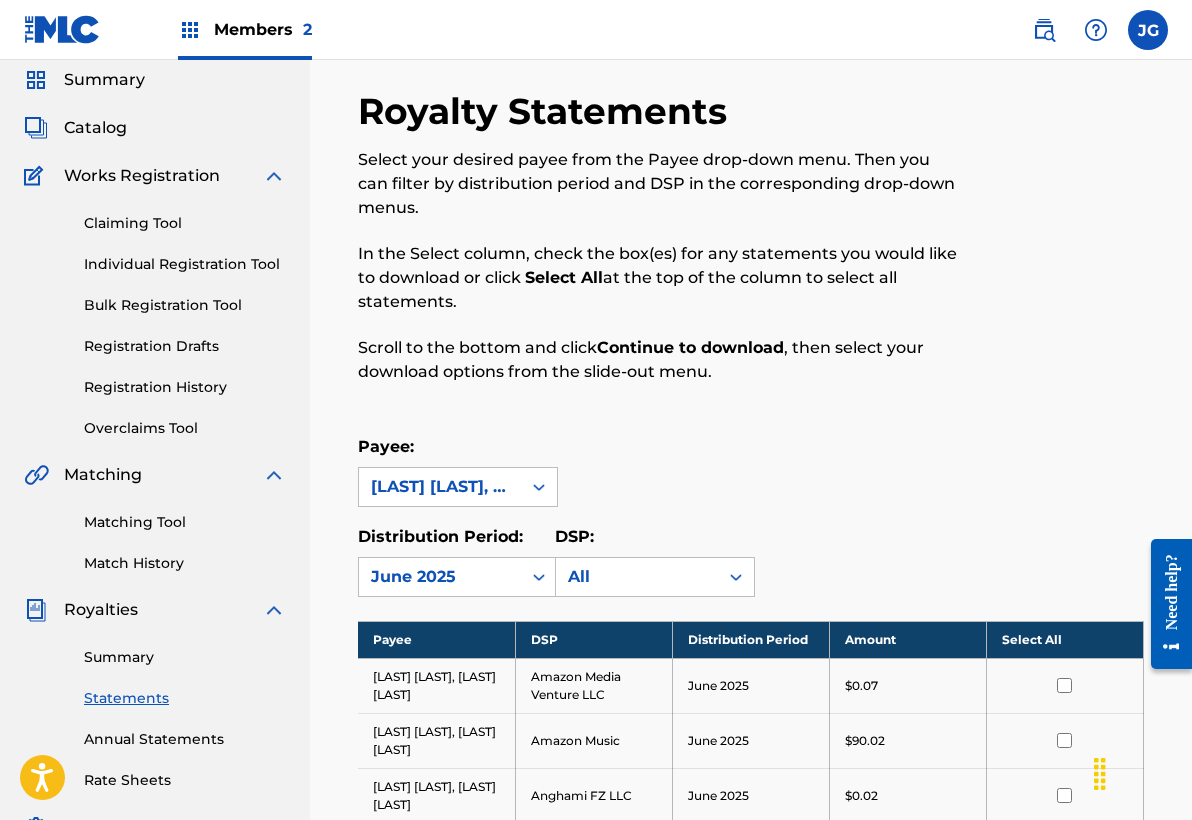 scroll, scrollTop: 59, scrollLeft: 0, axis: vertical 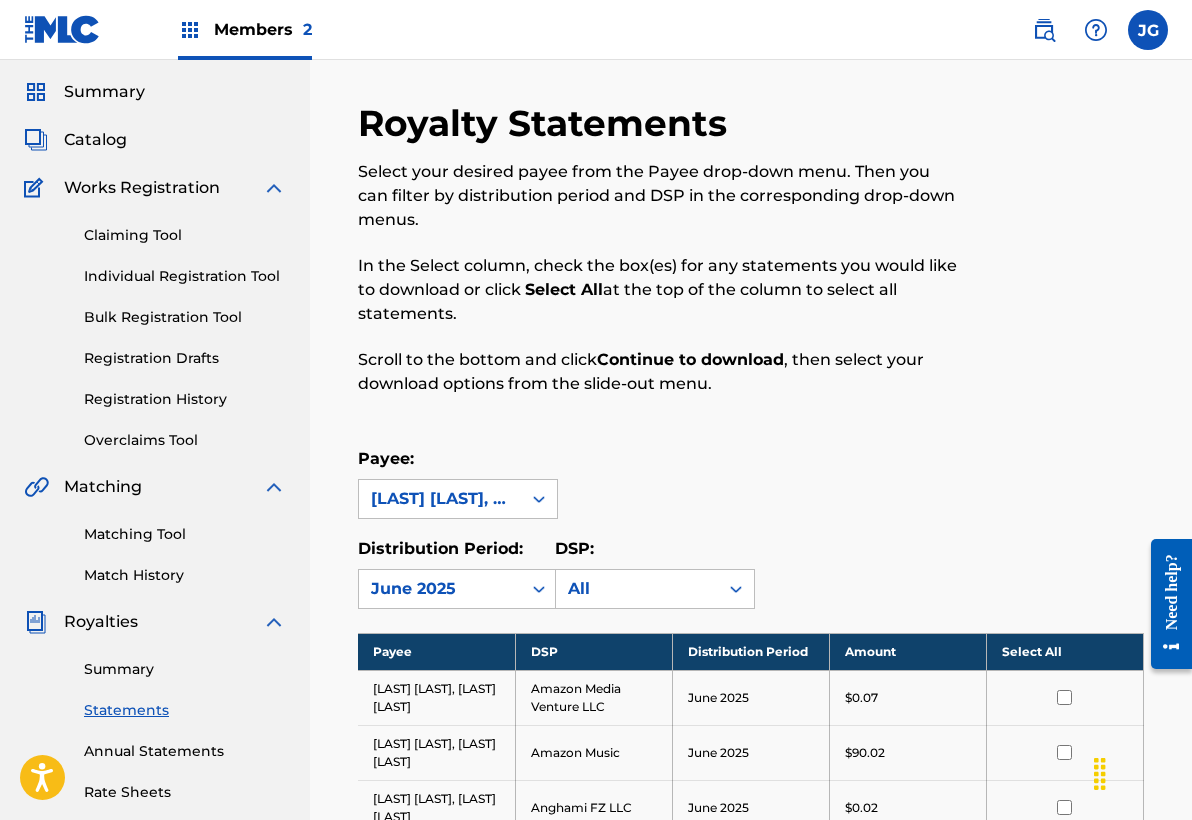 click on "Match History" at bounding box center (185, 575) 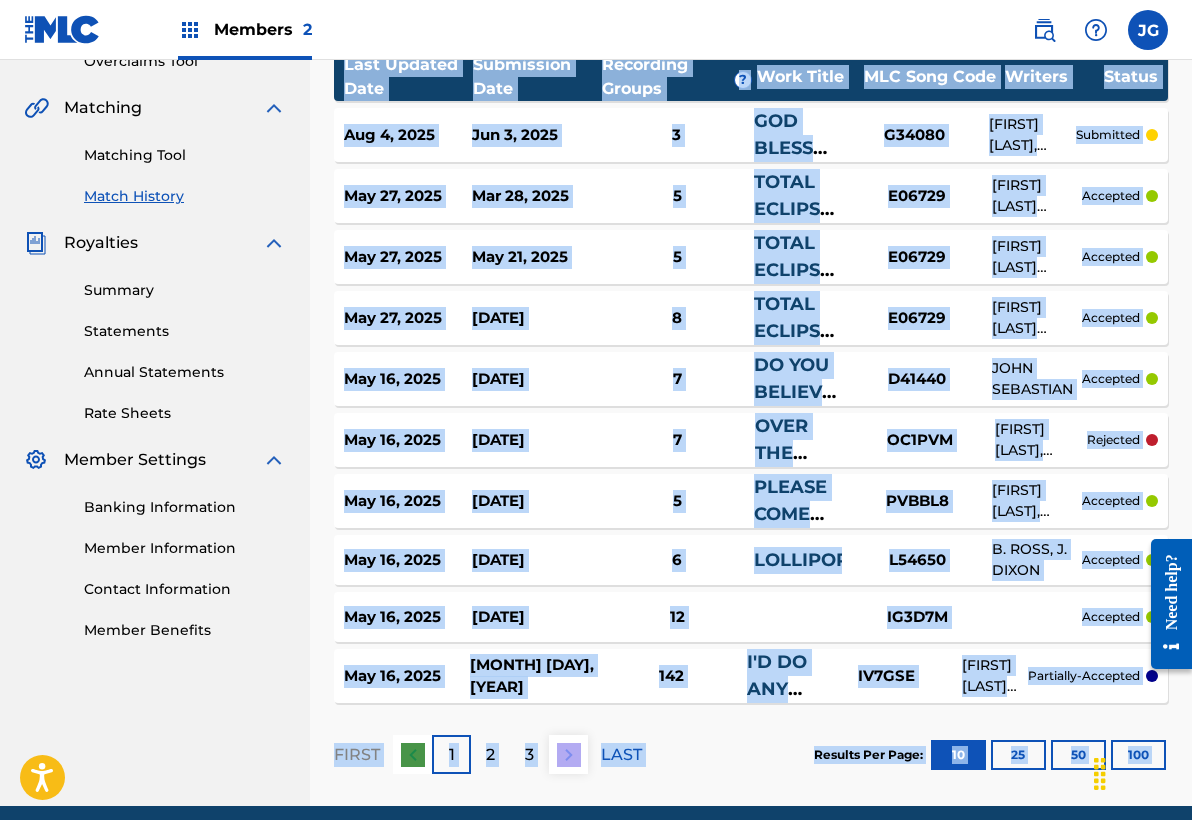 scroll, scrollTop: 432, scrollLeft: 0, axis: vertical 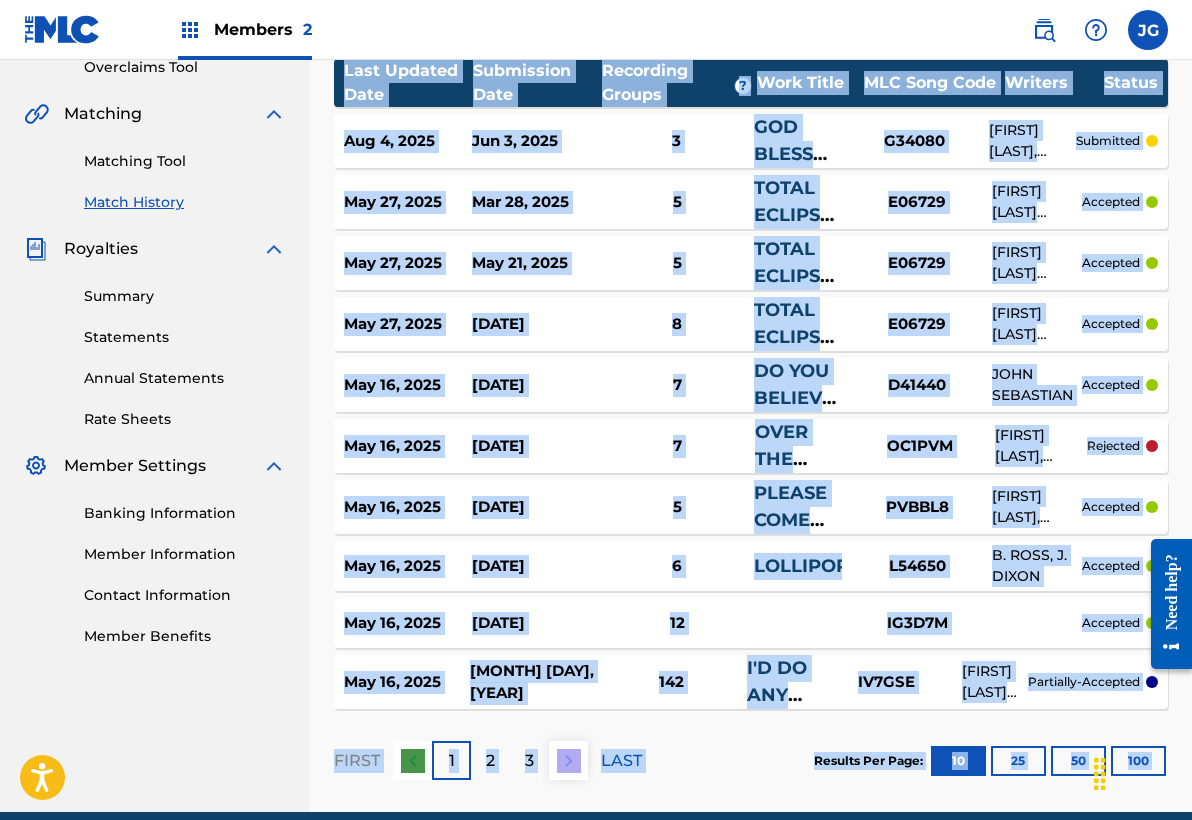 click on "Summary" at bounding box center (185, 296) 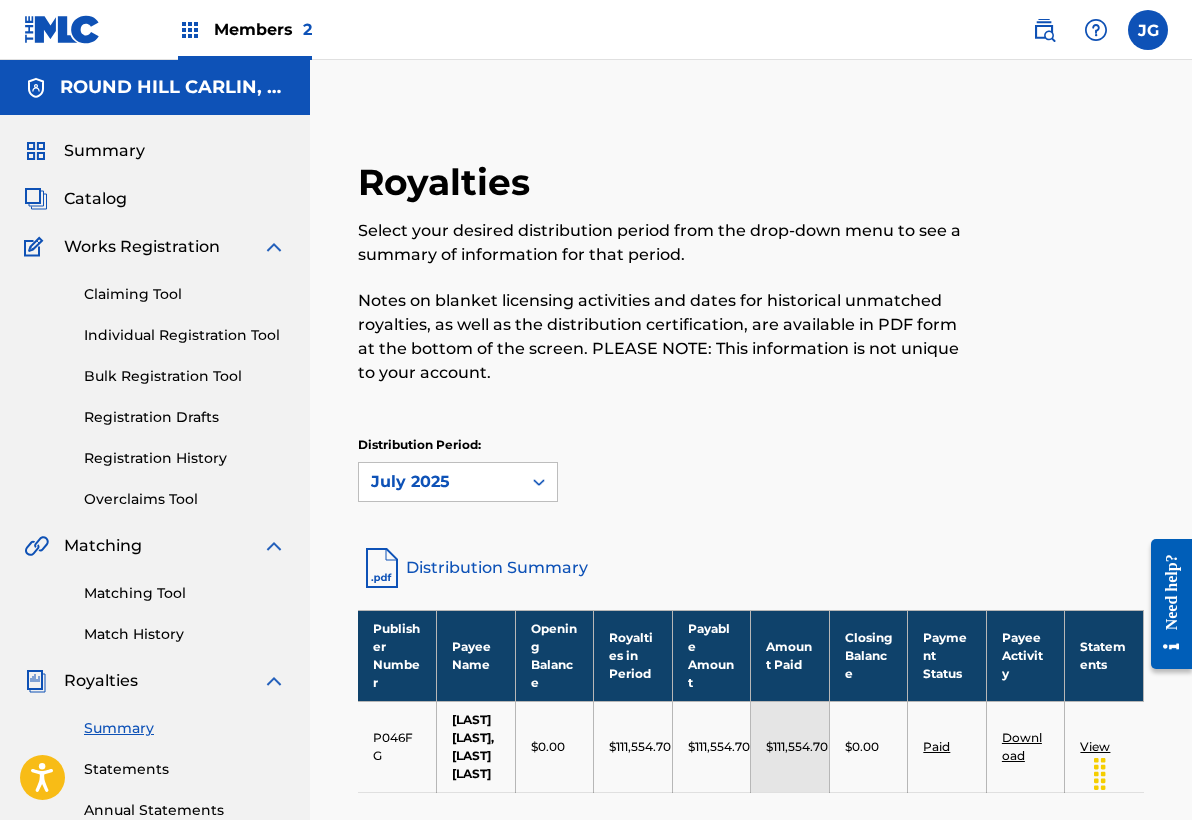 click on "Members    2" at bounding box center (263, 29) 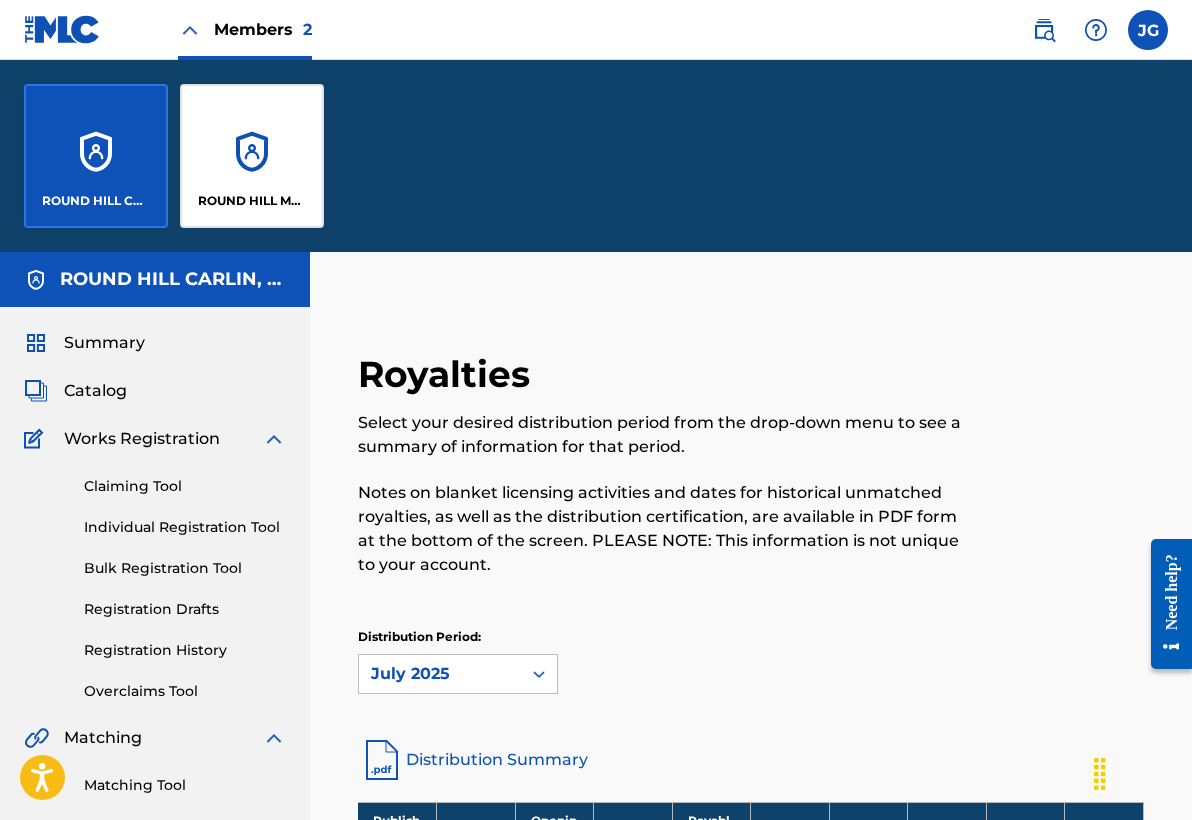 click on "Royalties Select your desired distribution period from the drop-down menu to see a summary of information for that period. Notes on blanket licensing activities and dates for historical unmatched royalties, as well as the distribution certification, are available in PDF form at the bottom of the screen. PLEASE NOTE: This information is not unique to your account. Distribution Period: July 2025" at bounding box center [751, 532] 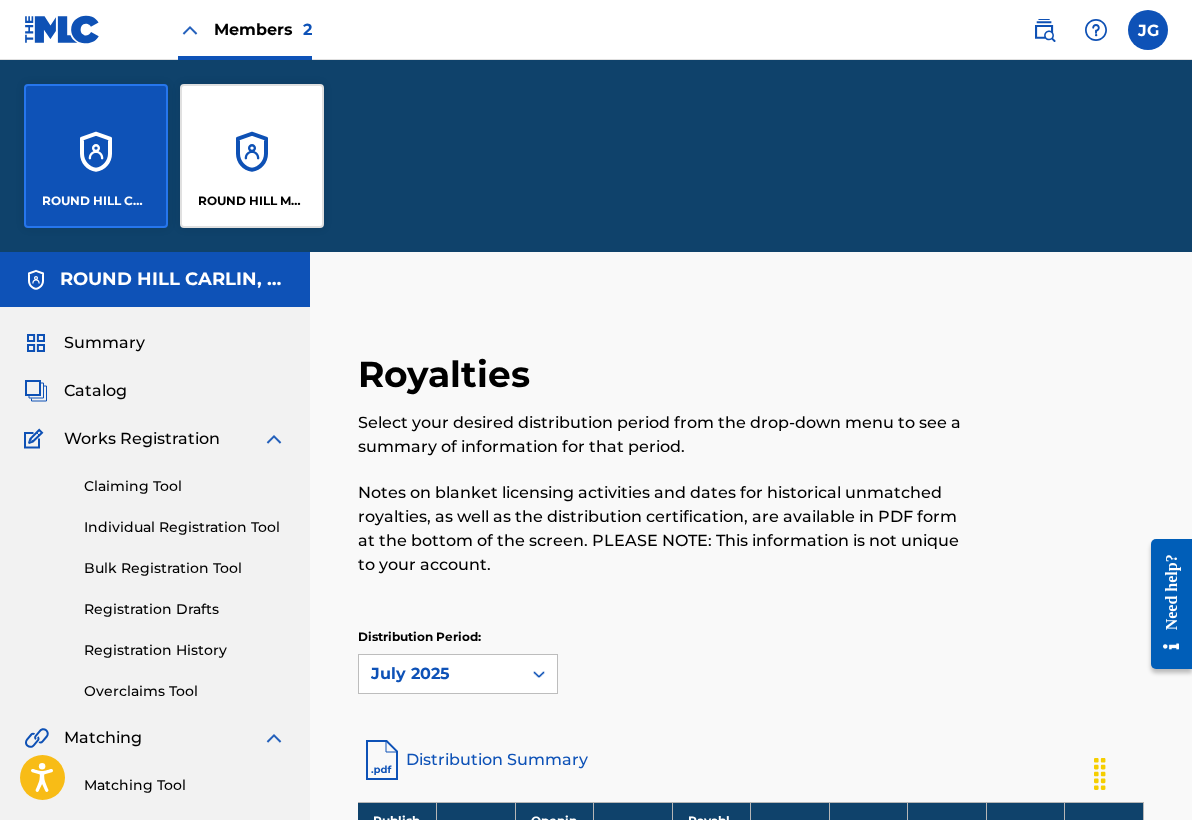 click on "ROUND HILL MUSIC" at bounding box center (252, 156) 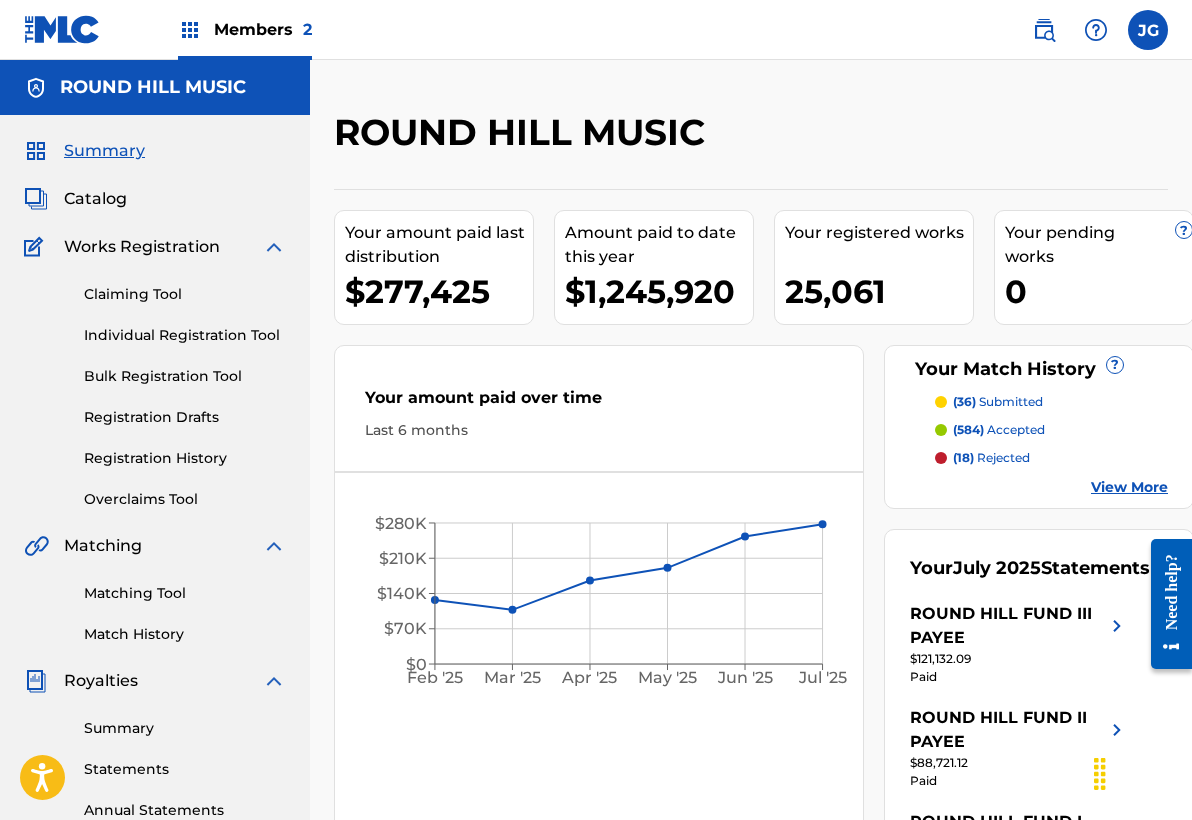 click on "Statements" at bounding box center (185, 769) 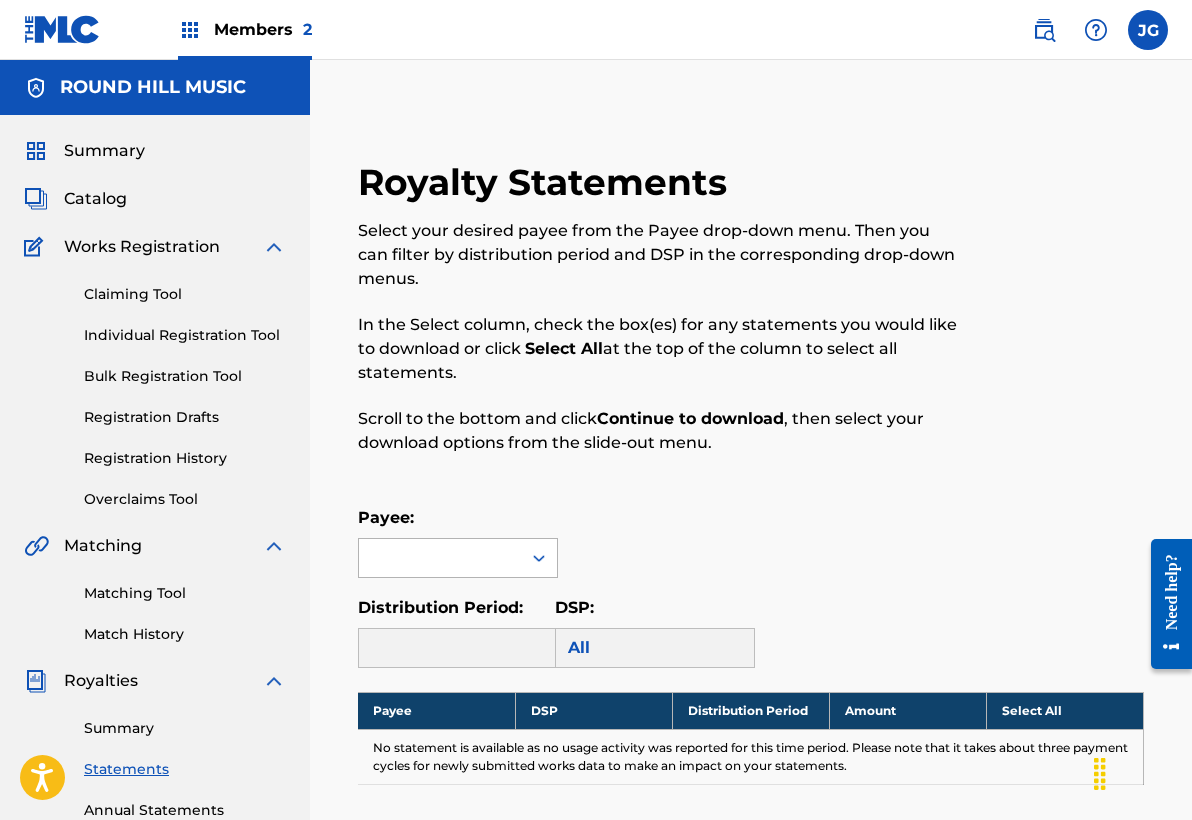 click at bounding box center (458, 558) 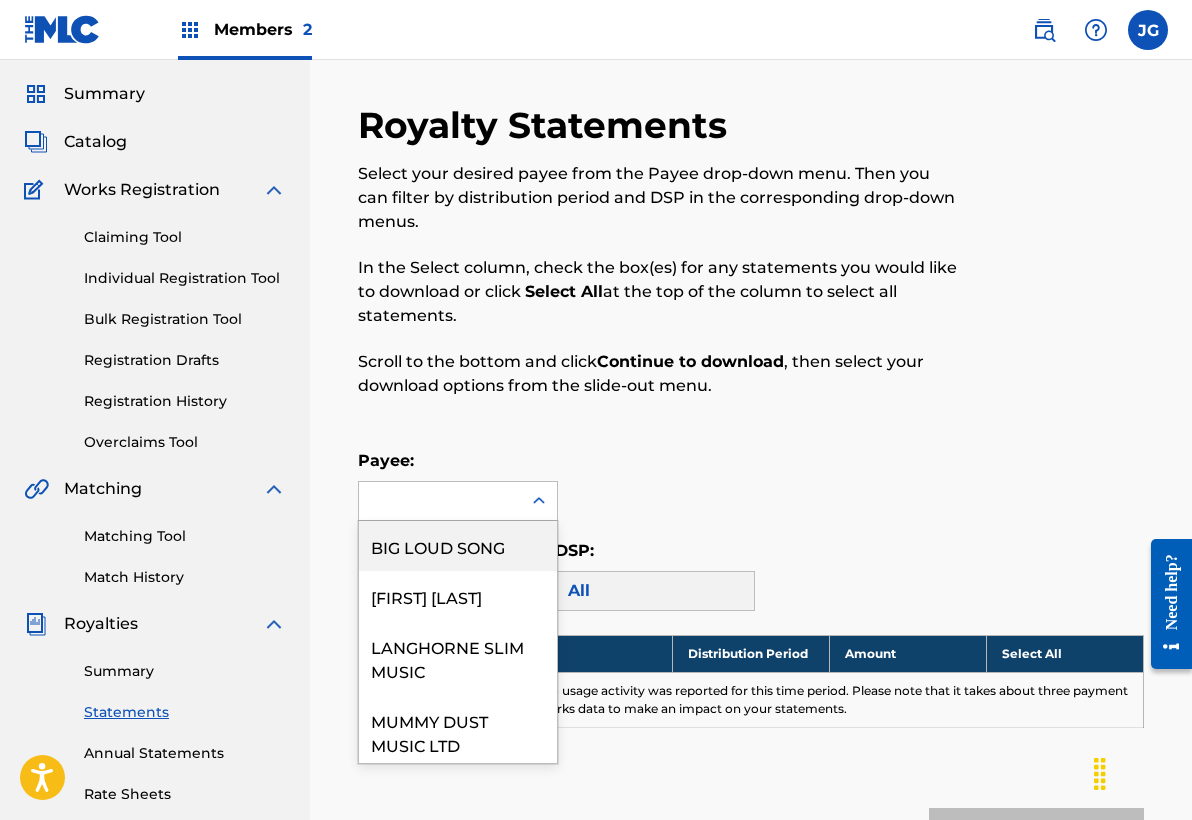 scroll, scrollTop: 59, scrollLeft: 0, axis: vertical 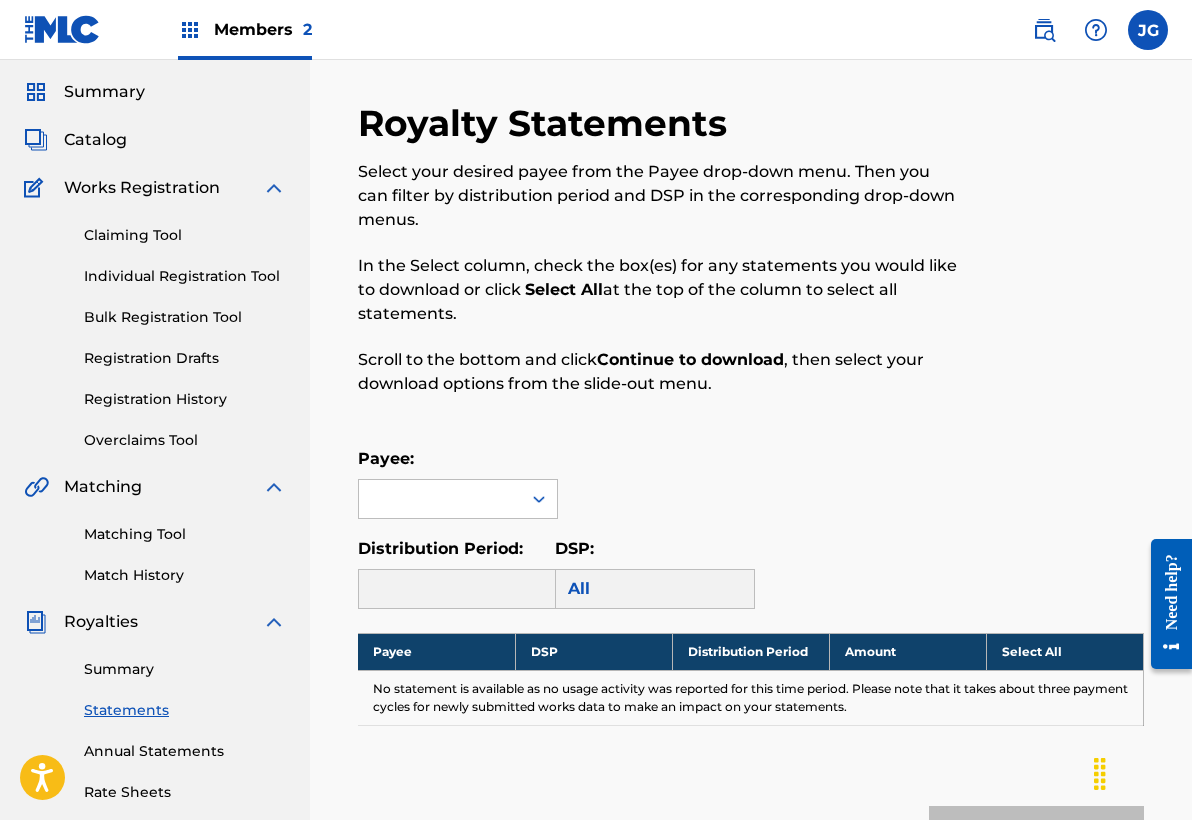 click on "Payee:" at bounding box center (751, 483) 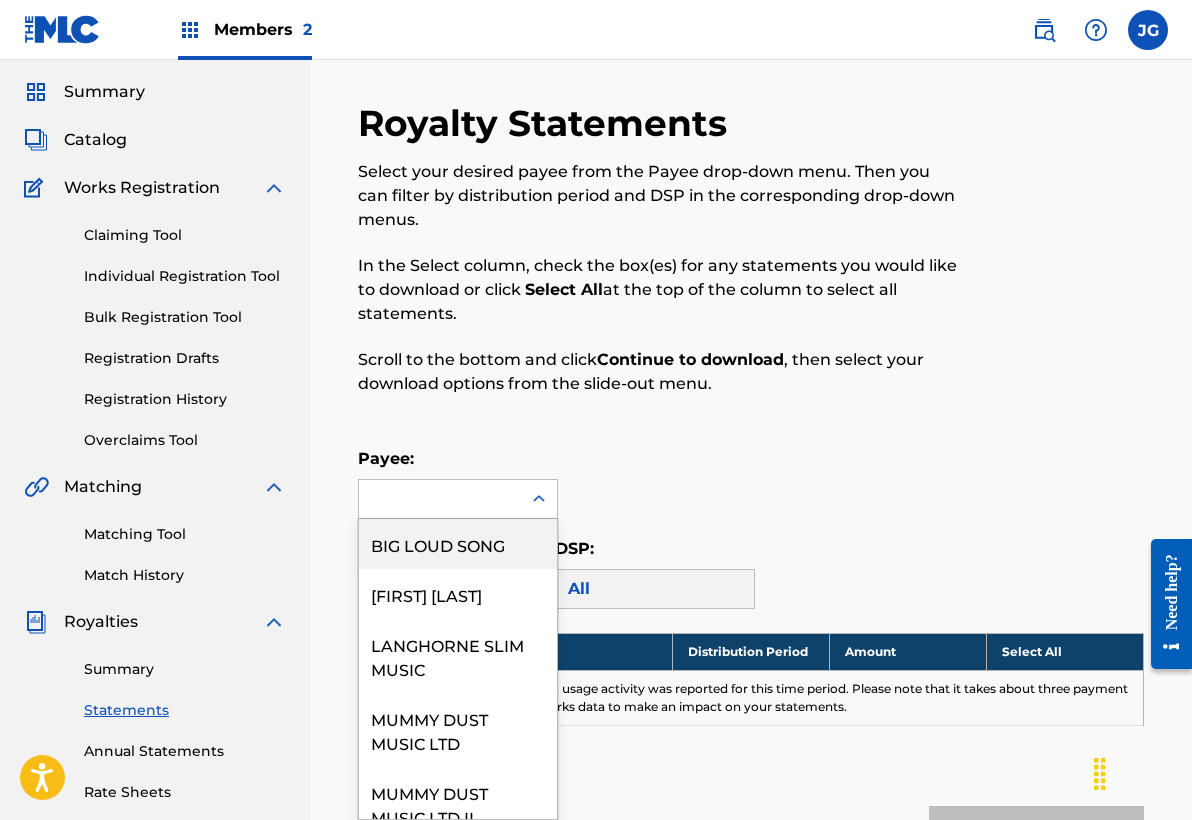 click 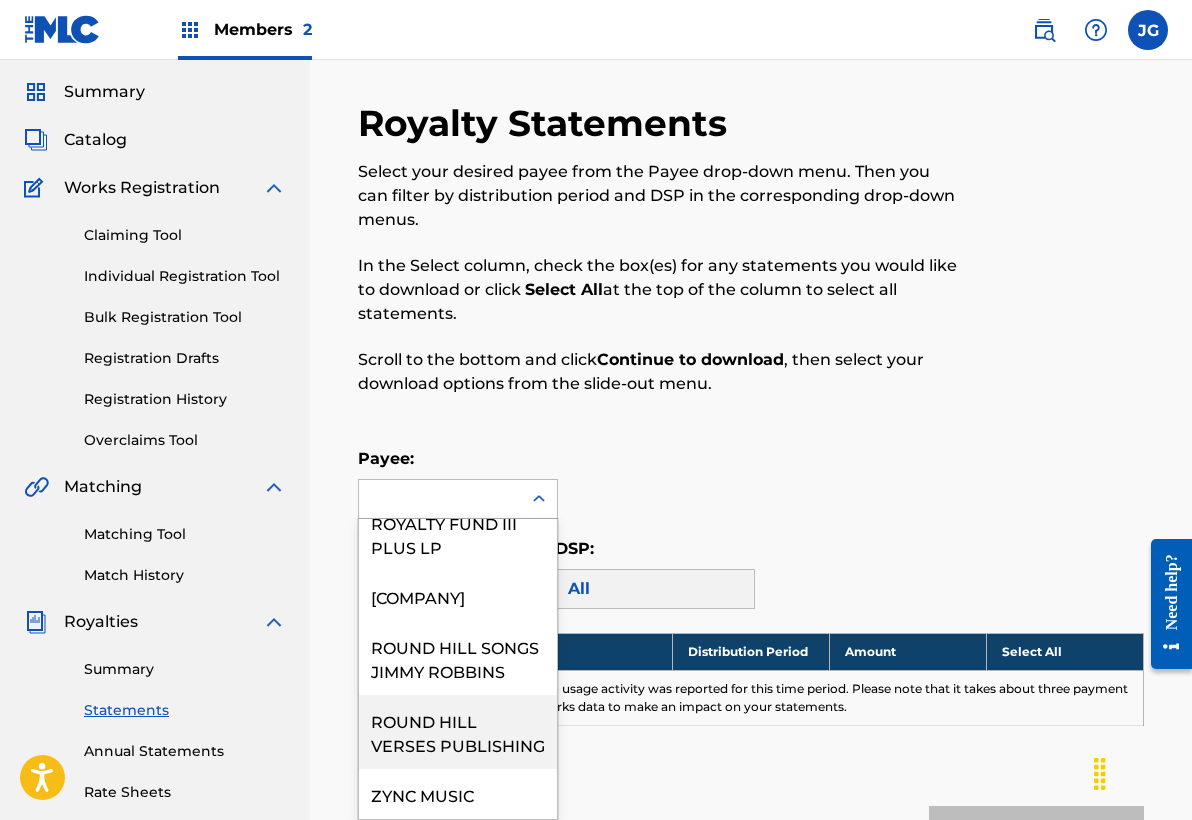 click on "ROUND HILL VERSES PUBLISHING" at bounding box center (458, 732) 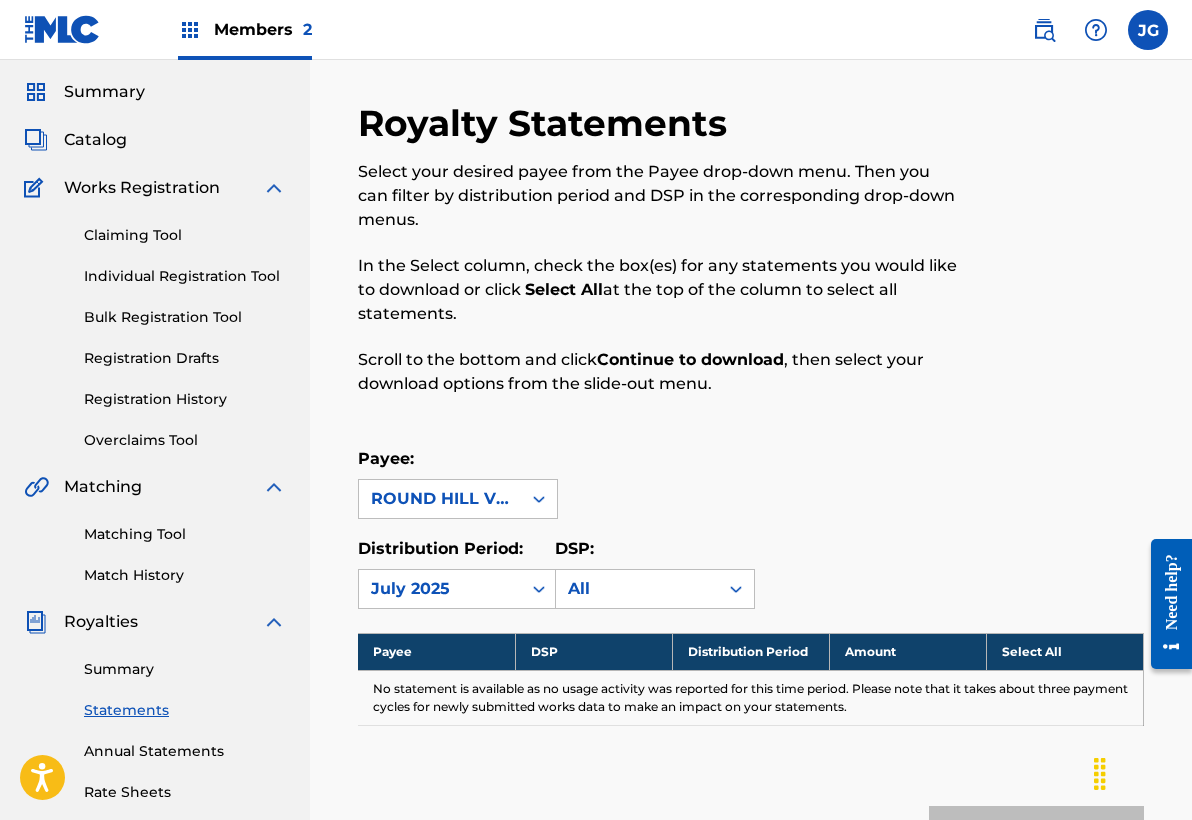 click on "Distribution Period: July 2025 DSP: All" at bounding box center (751, 573) 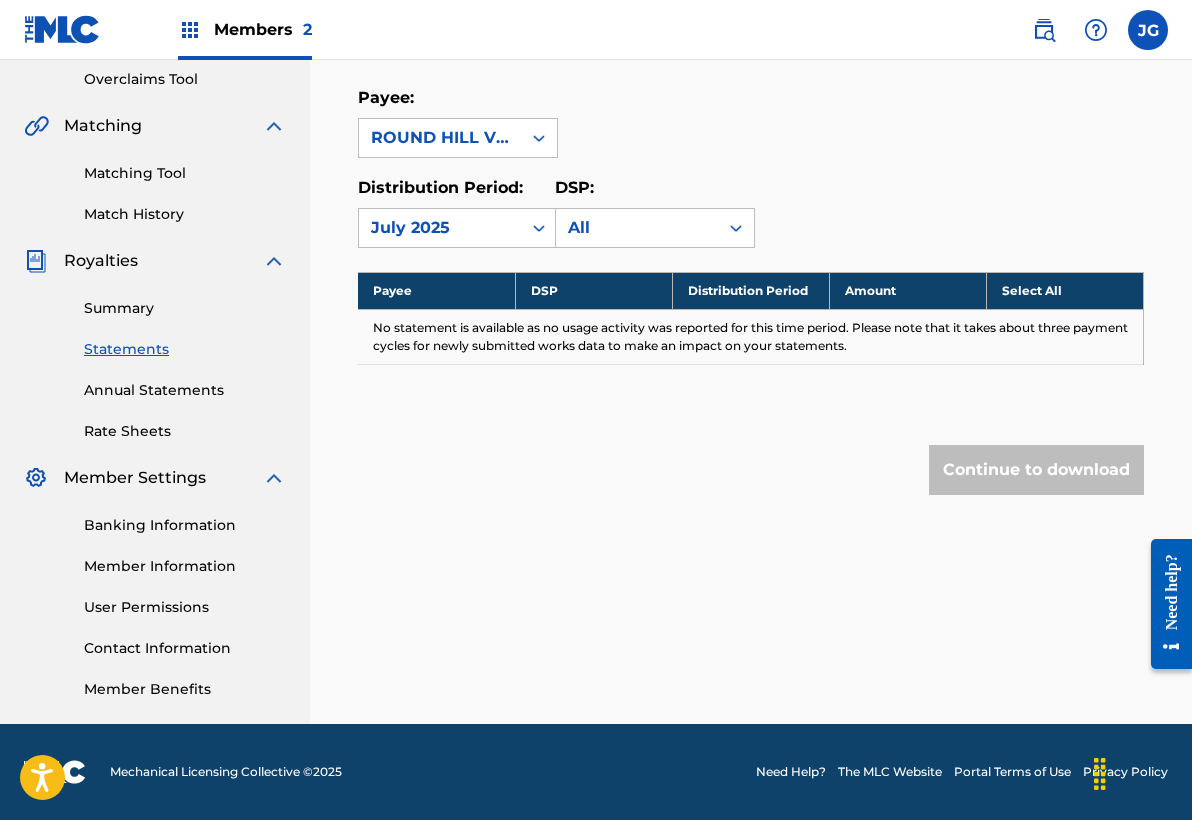 scroll, scrollTop: 420, scrollLeft: 0, axis: vertical 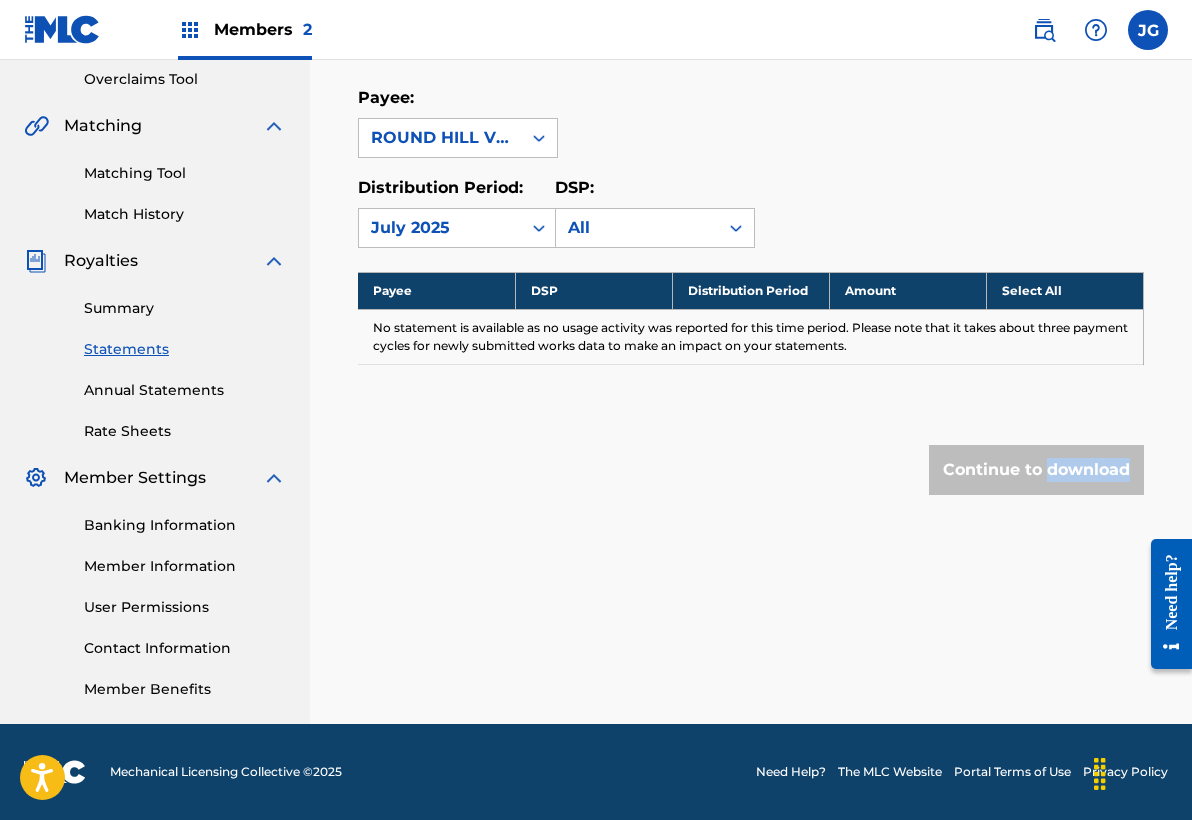 click on "Continue to download" at bounding box center (1036, 470) 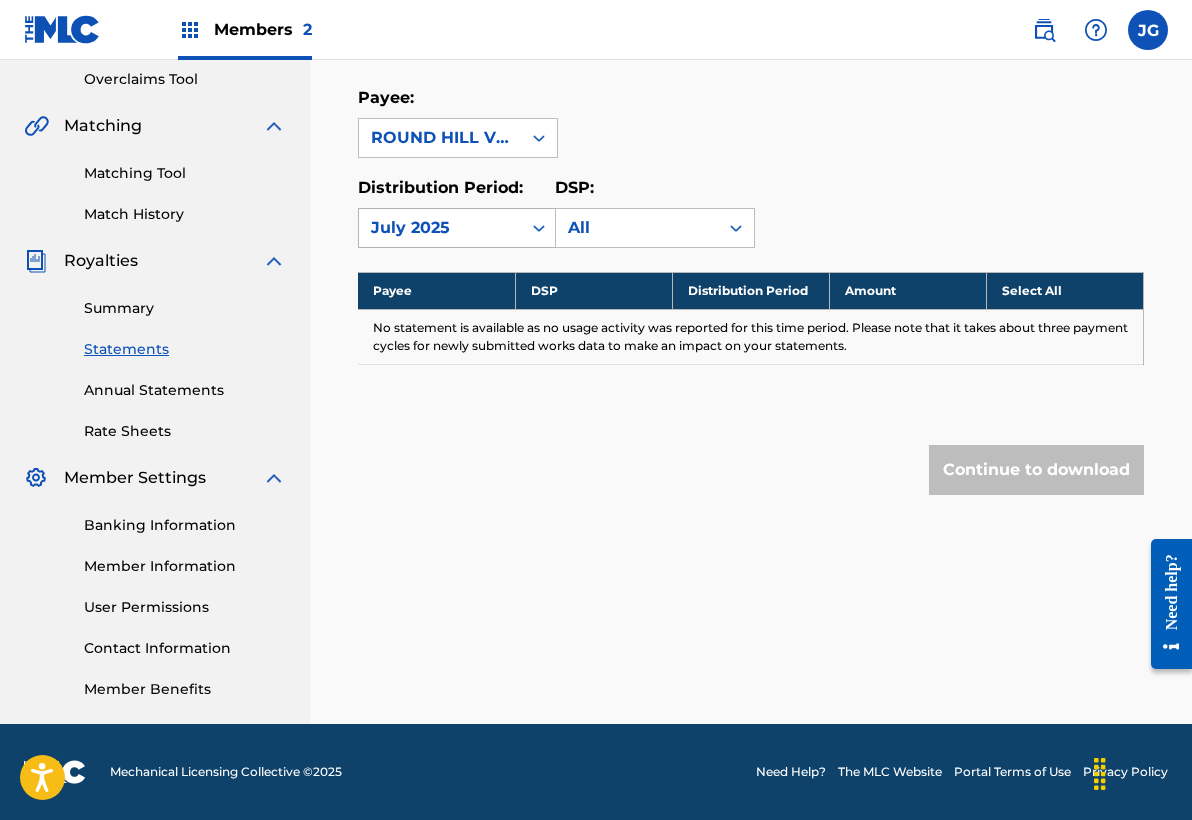 click 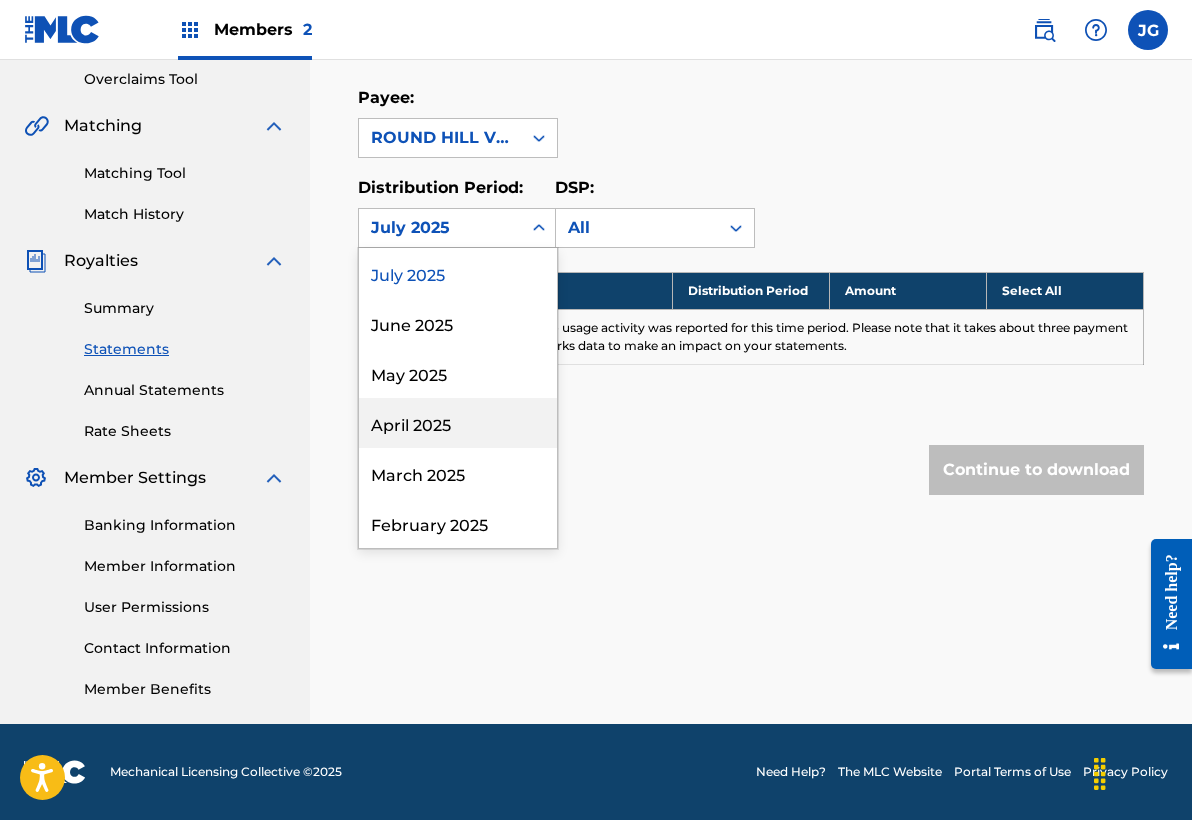 click on "April 2025" at bounding box center (458, 423) 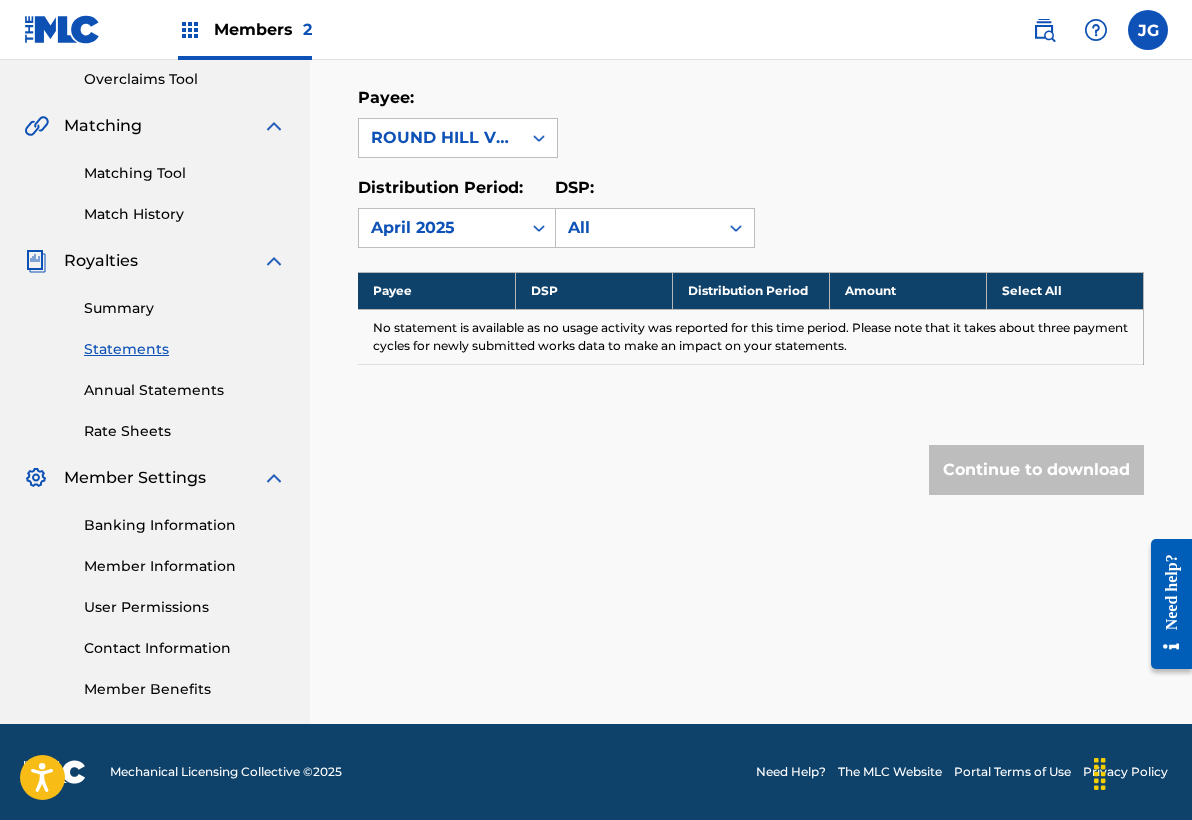 click on "Continue to download" at bounding box center (1036, 470) 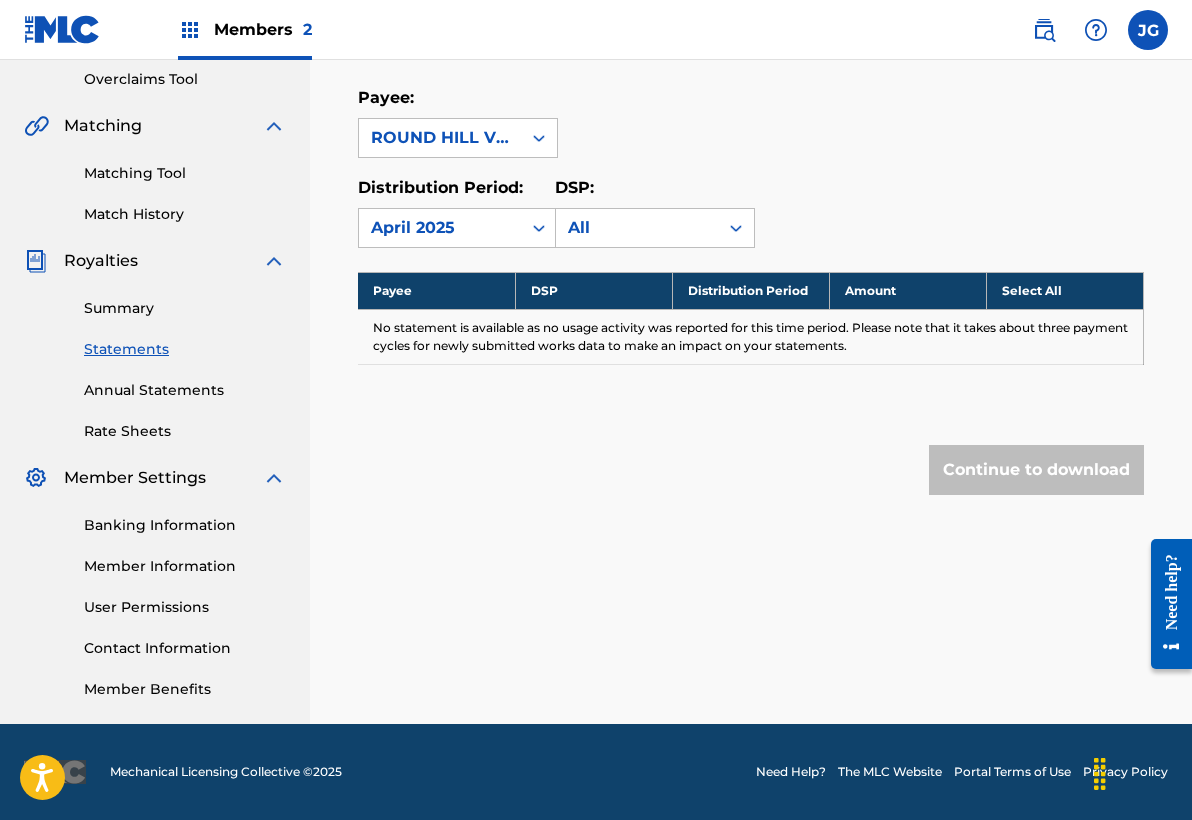 click on "Continue to download" at bounding box center [1036, 470] 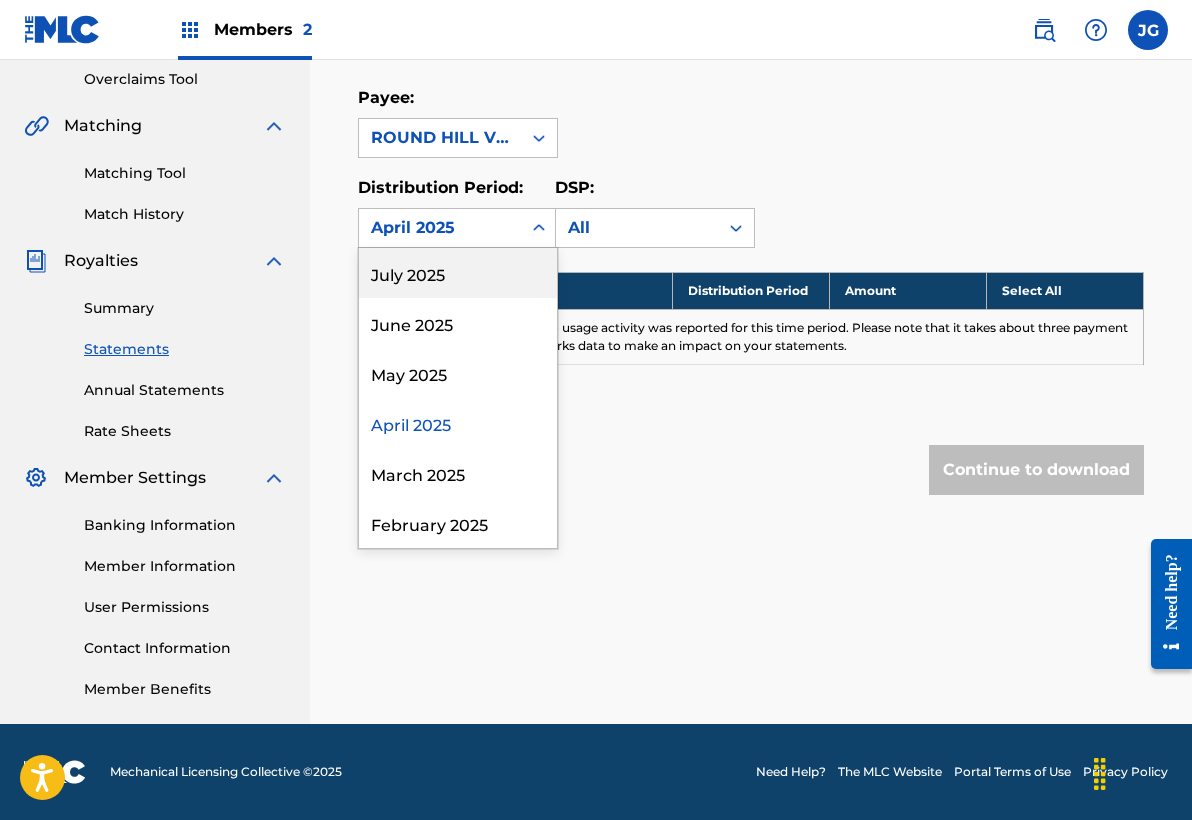 click 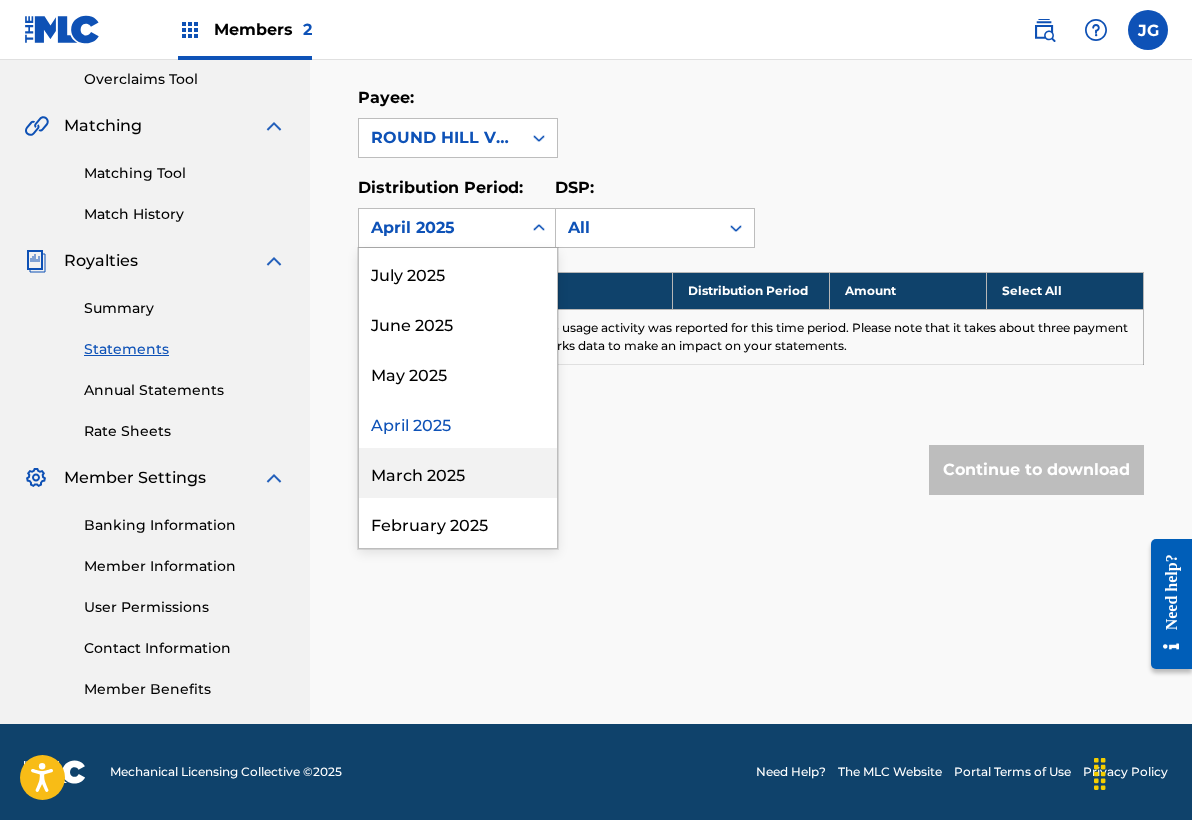 click on "March 2025" at bounding box center [458, 473] 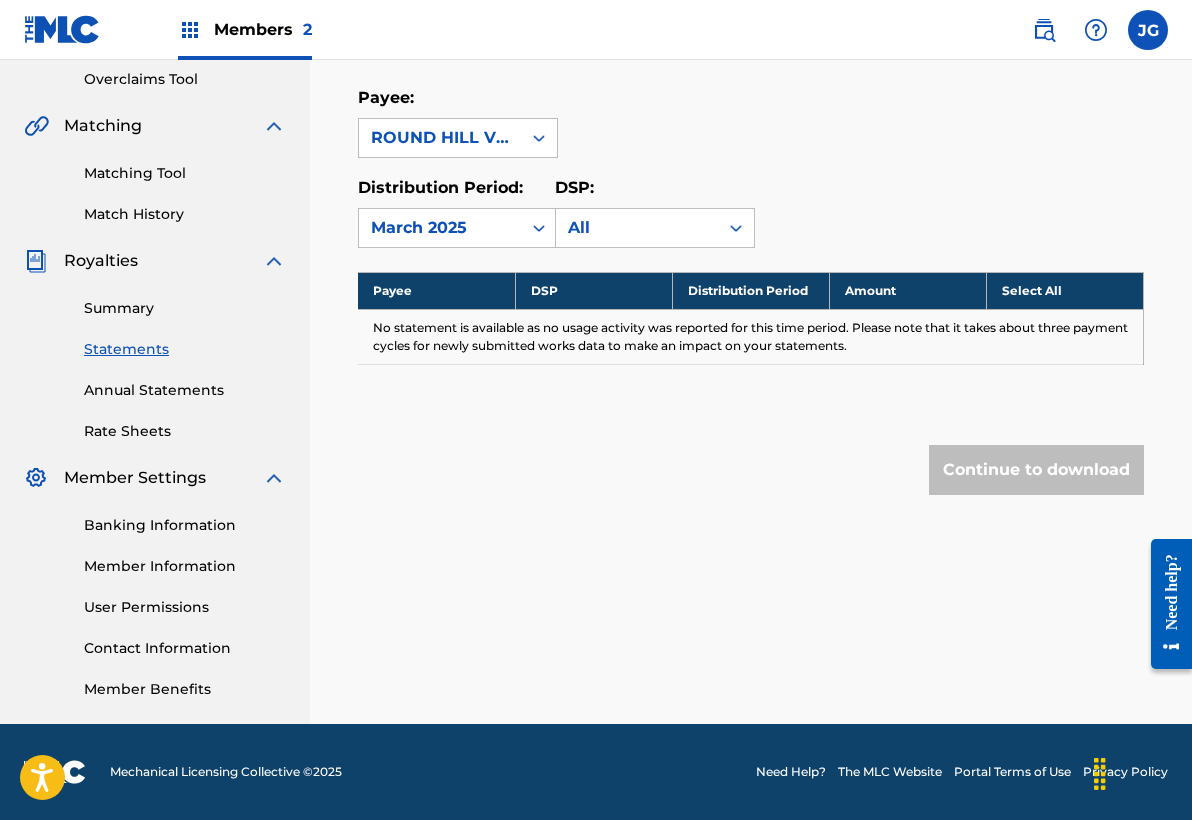 click on "Royalty Statements Select your desired payee from the Payee drop-down menu. Then you can filter by distribution period and DSP in the corresponding drop-down menus. In the Select column, check the box(es) for any statements you would like to download or click    Select All   at the top of the column to select all statements. Scroll to the bottom and click  Continue to download , then select your download options from the slide-out menu. Payee: [COMPANY] Distribution Period: option March 2025, selected. March 2025 DSP: All Payee DSP Distribution Period Amount Select All No statement is available as no usage activity was reported for this time period. Please note that it takes about three payment cycles for newly submitted works data to make an impact on your statements. Continue to download" at bounding box center [751, 157] 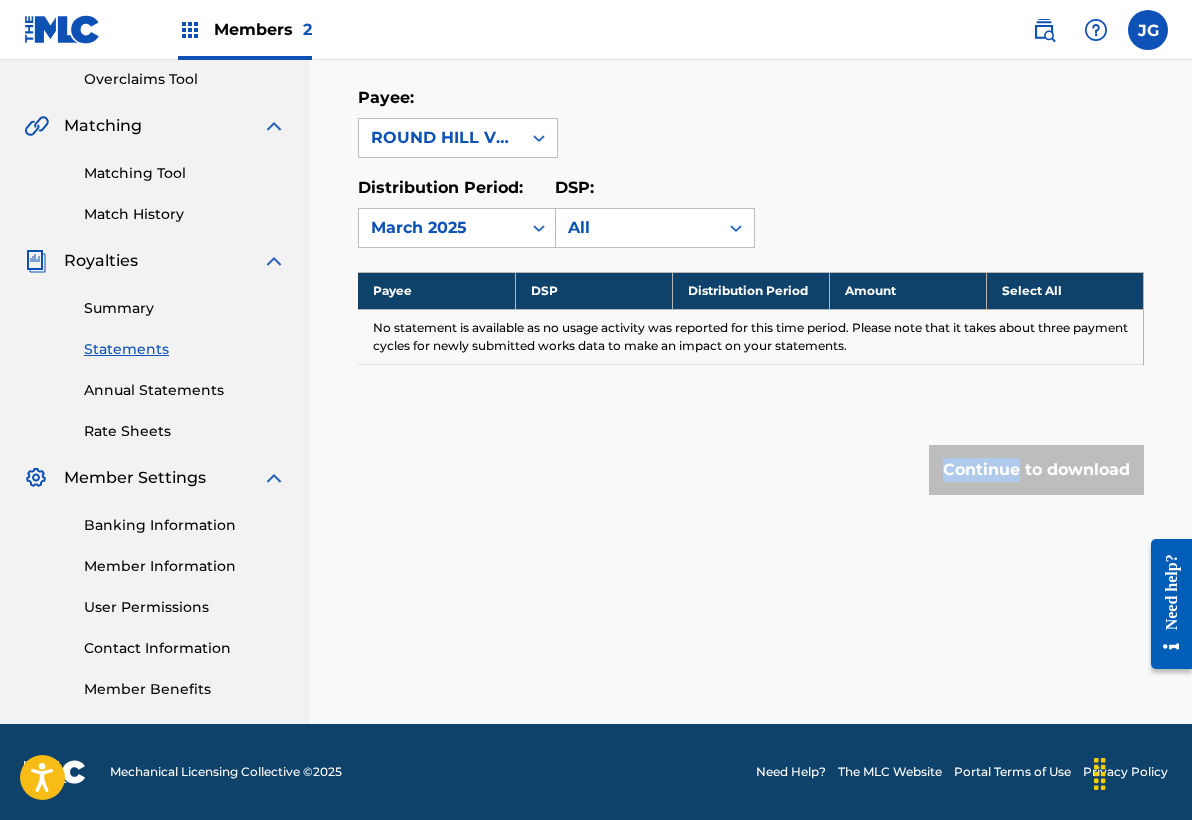 click on "Payee: [PAYEE] Distribution Period: [MONTH] [YEAR] DSP: All Payee DSP Distribution Period Amount Select All No statement is available as no usage activity was reported for this time period. Please note that it takes about three payment cycles for newly submitted works data to make an impact on your statements. Continue to download" at bounding box center (751, 157) 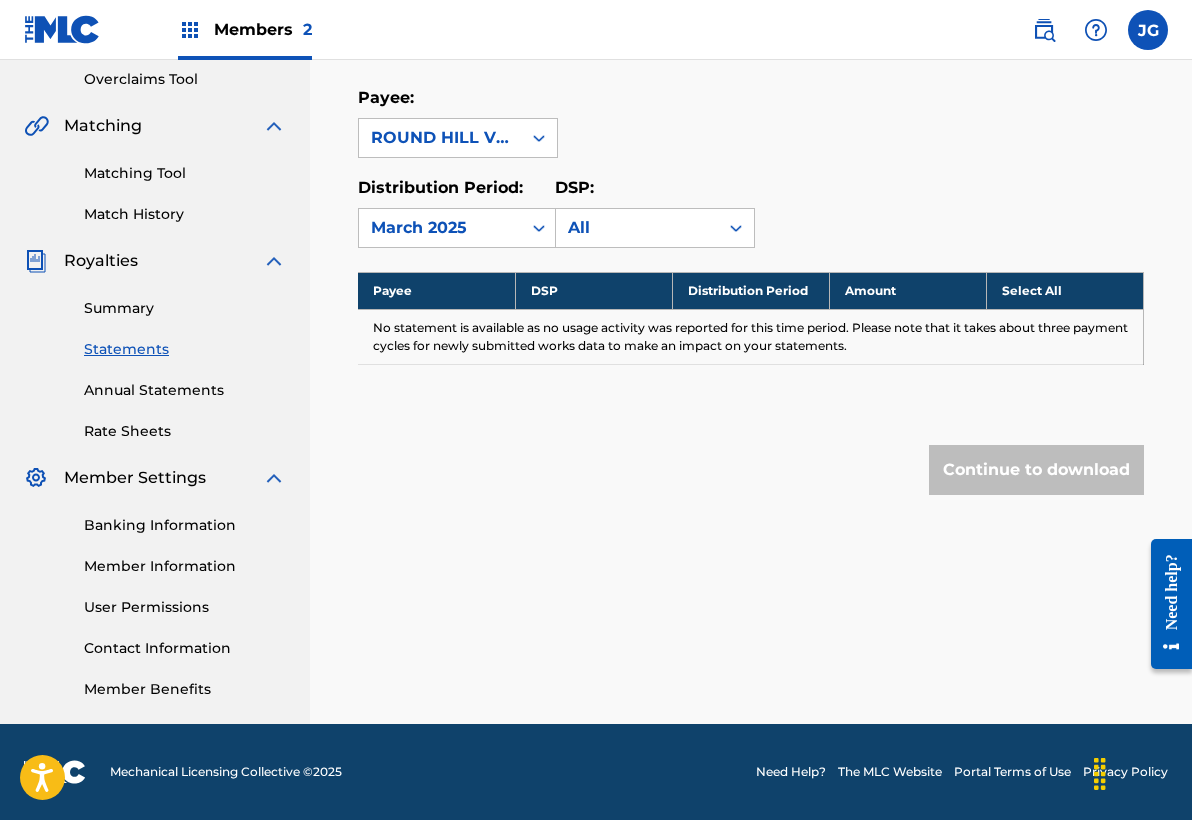 click on "Payee: ROUND HILL VERSES PUBLISHING Distribution Period: March 2025 DSP: All" at bounding box center [751, 167] 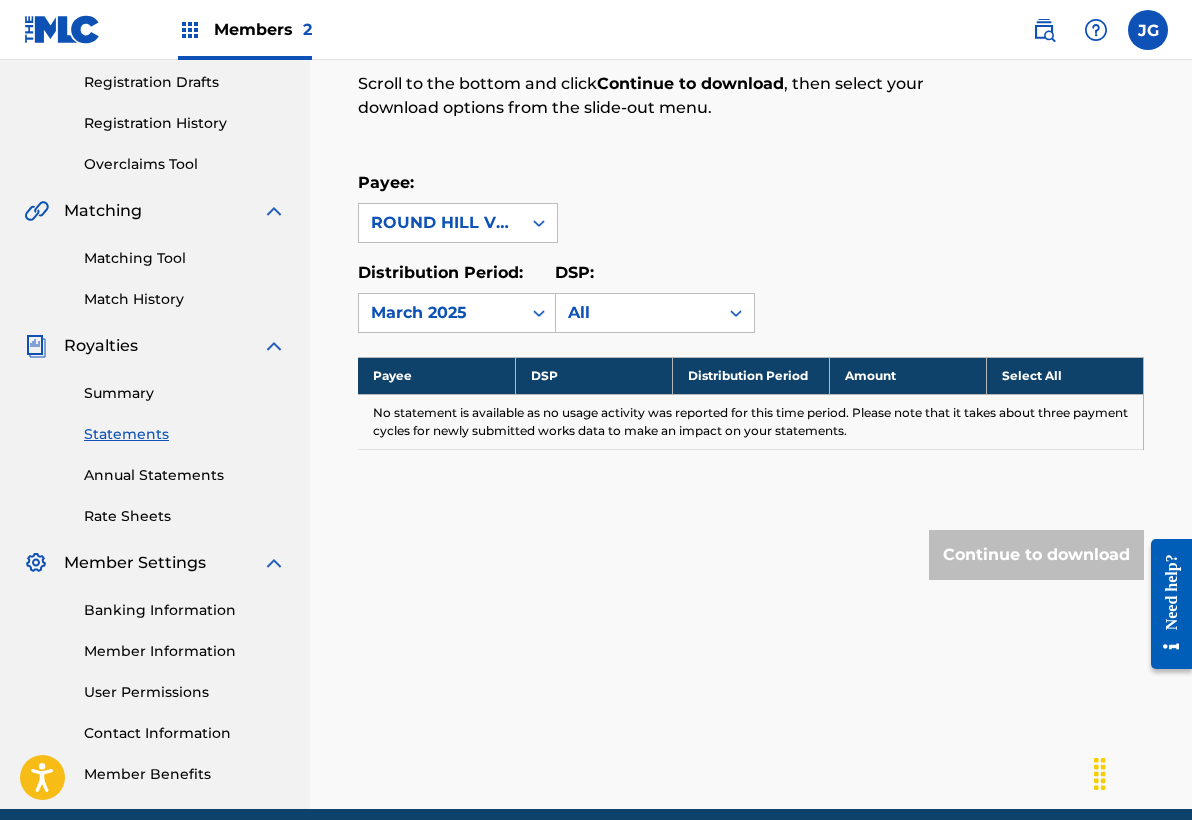 scroll, scrollTop: 423, scrollLeft: 0, axis: vertical 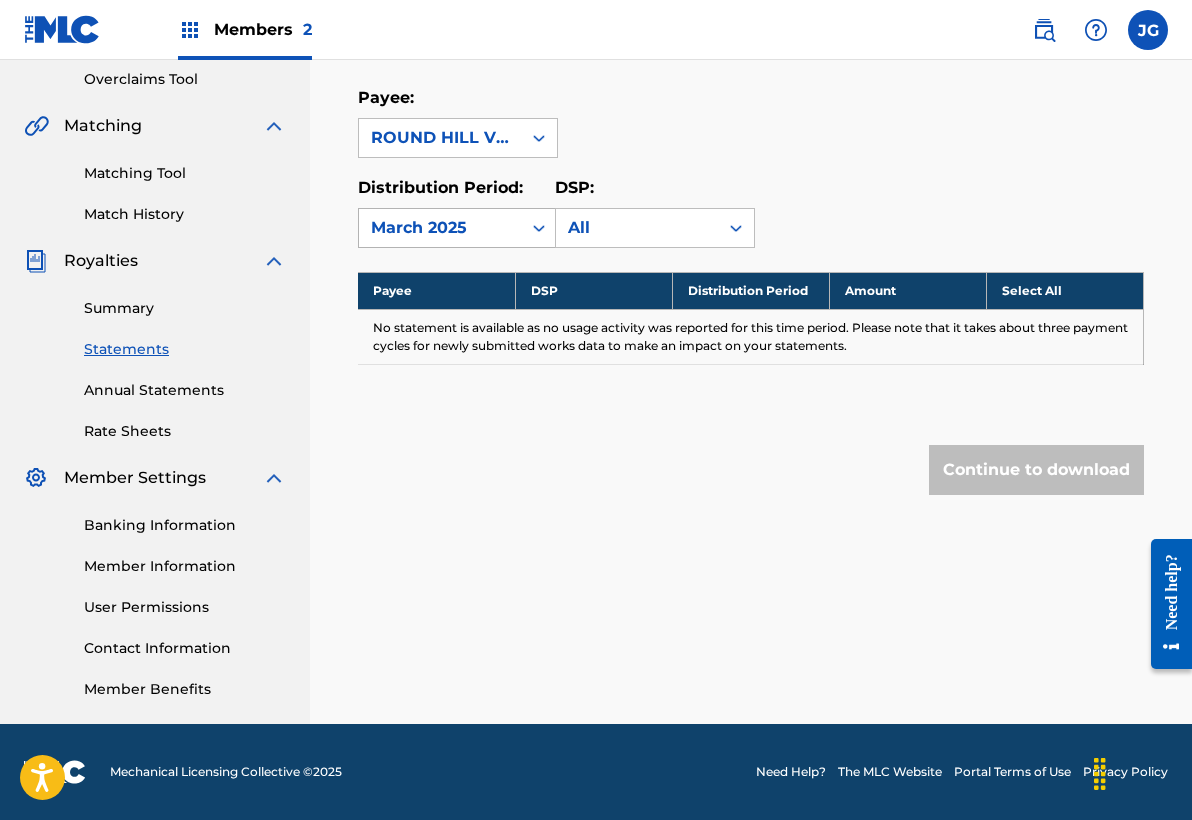 click 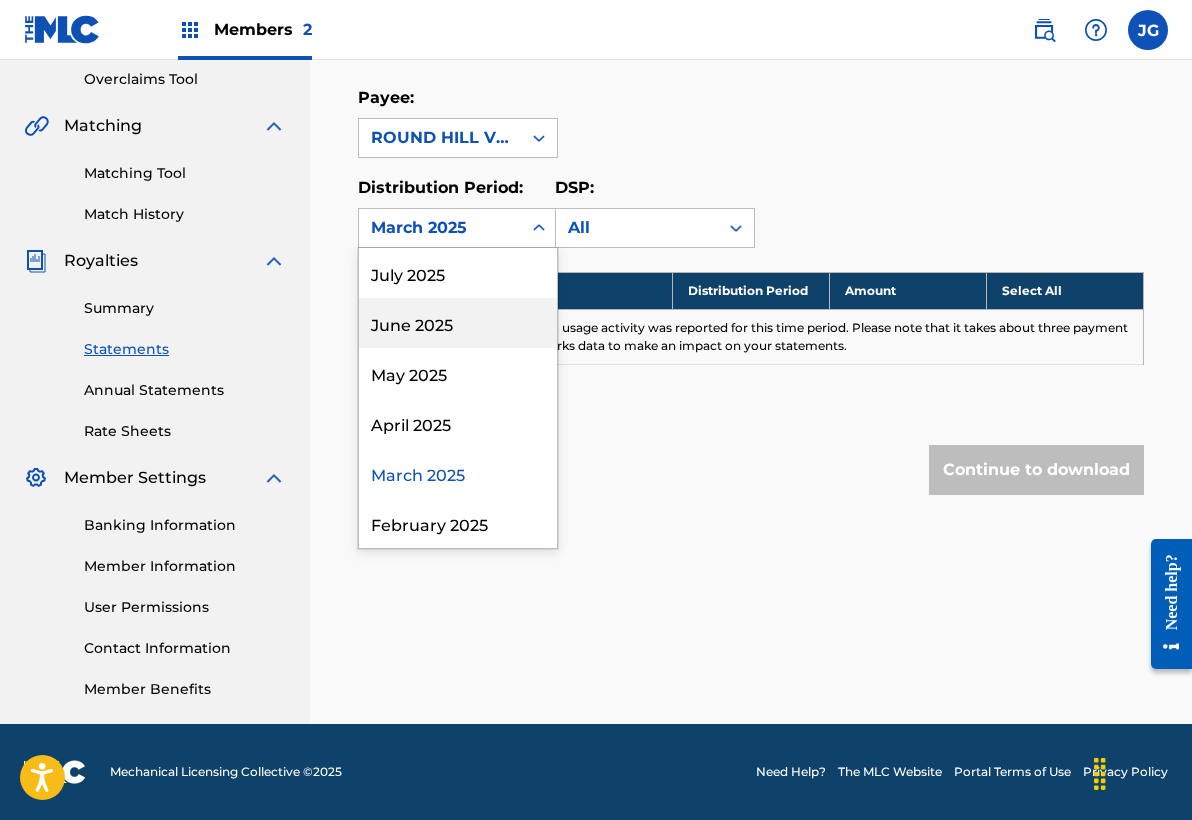 click on "June 2025" at bounding box center (458, 323) 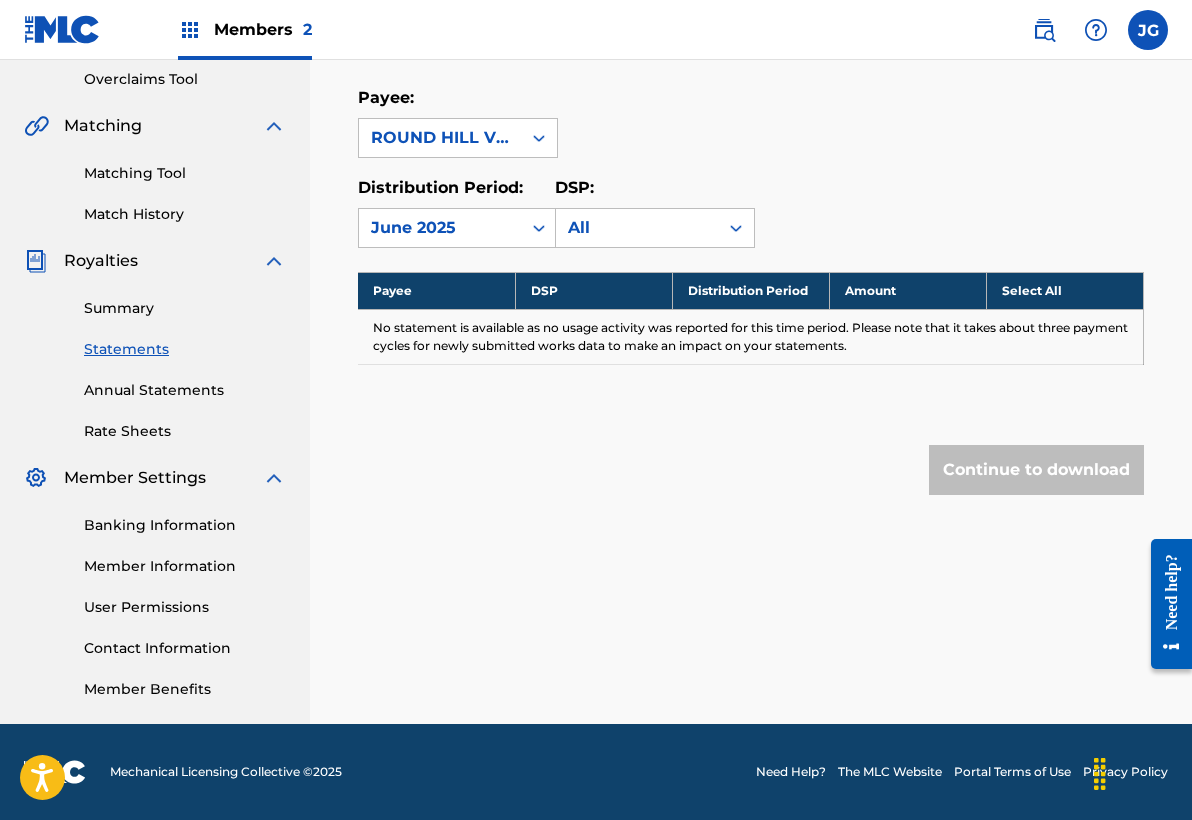 click on "Continue to download" at bounding box center [1036, 470] 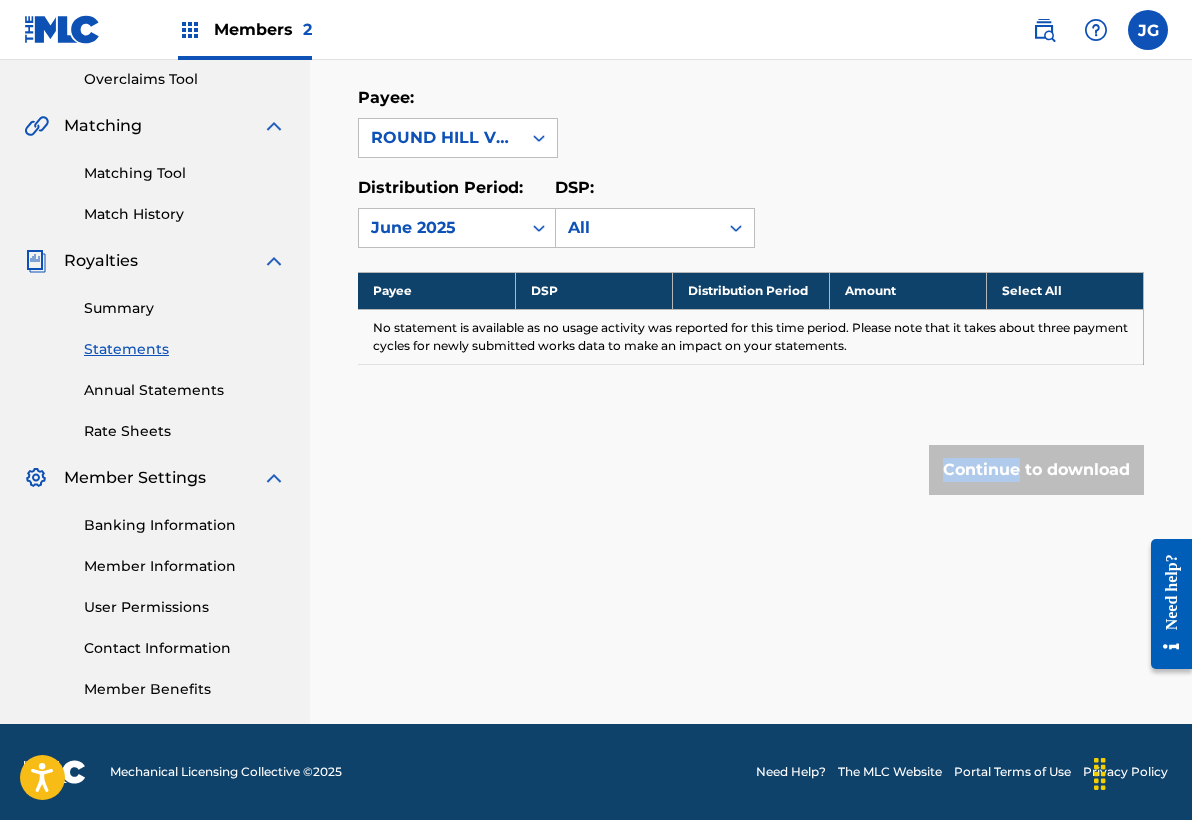 click on "Continue to download" at bounding box center (1036, 470) 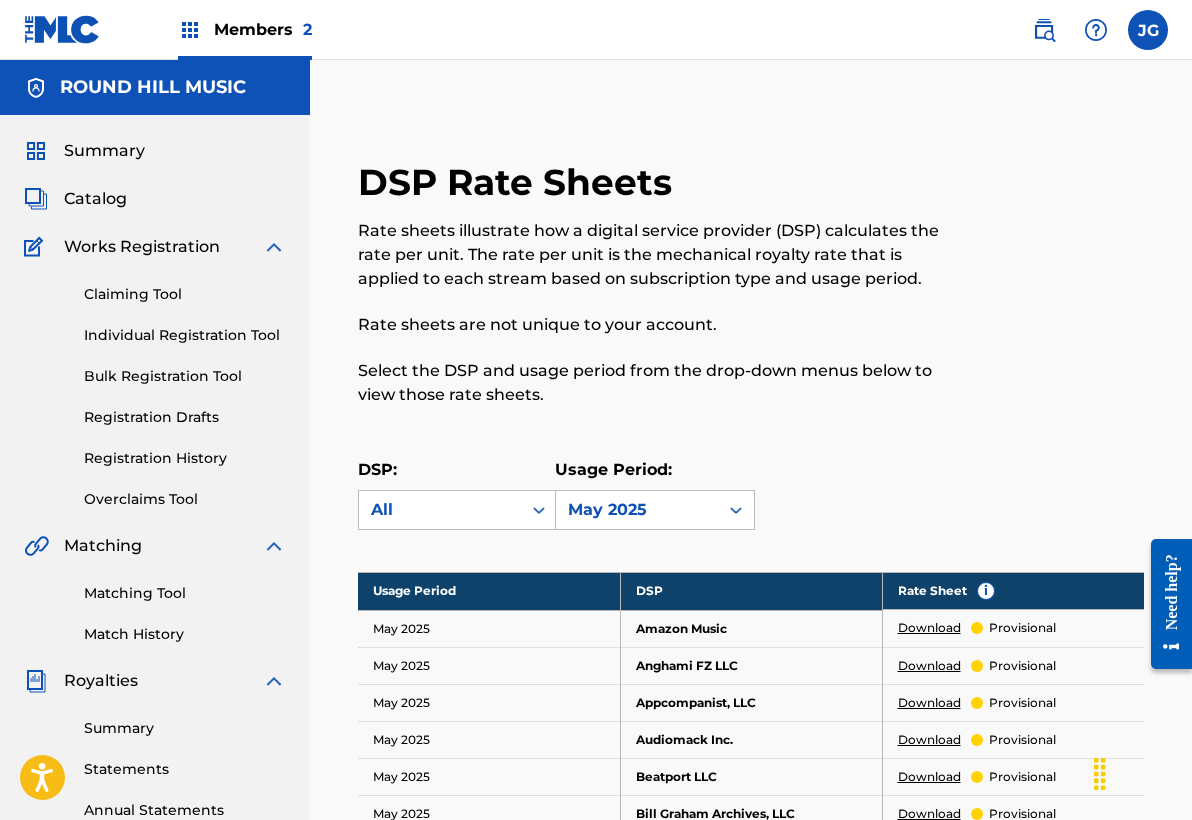 scroll, scrollTop: 0, scrollLeft: 0, axis: both 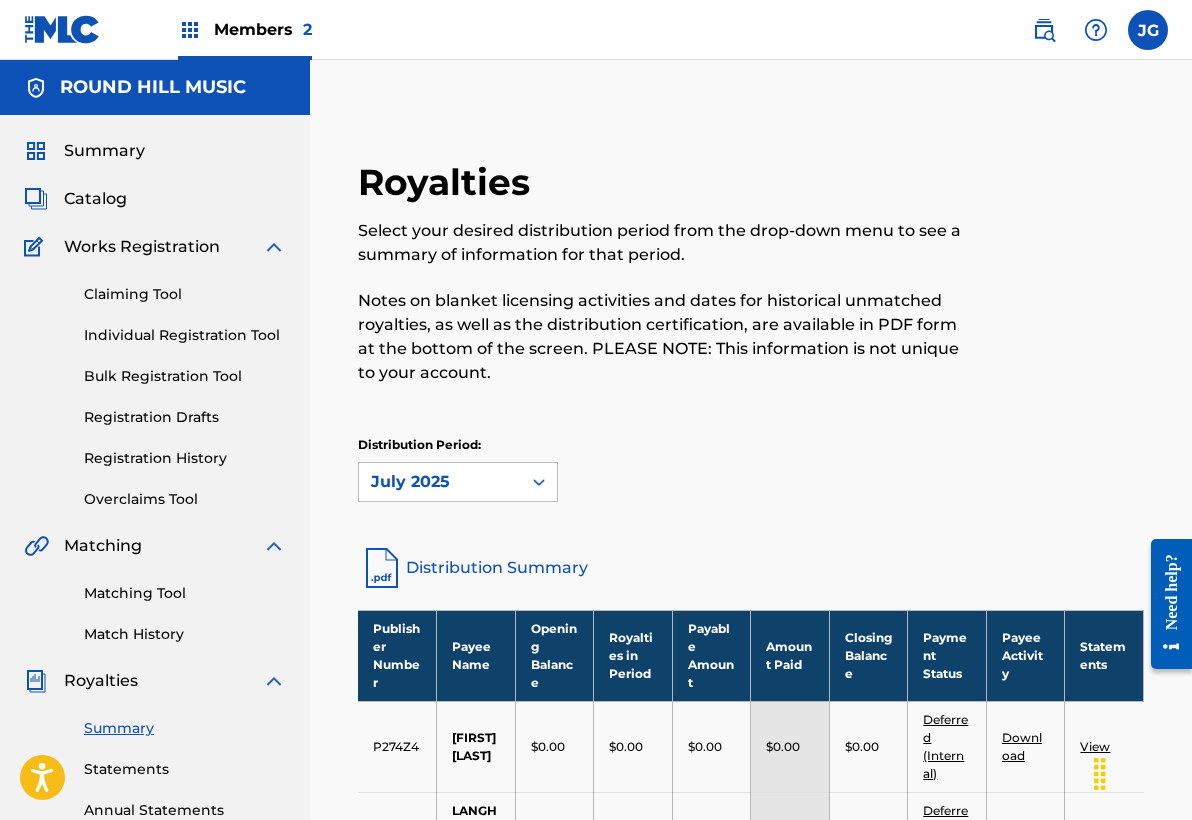 click on "Royalties Select your desired distribution period from the drop-down menu to see a summary of information for that period. Notes on blanket licensing activities and dates for historical unmatched royalties, as well as the distribution certification, are available in PDF form at the bottom of the screen. PLEASE NOTE: This information is not unique to your account. Distribution Period: July 2025" at bounding box center (751, 340) 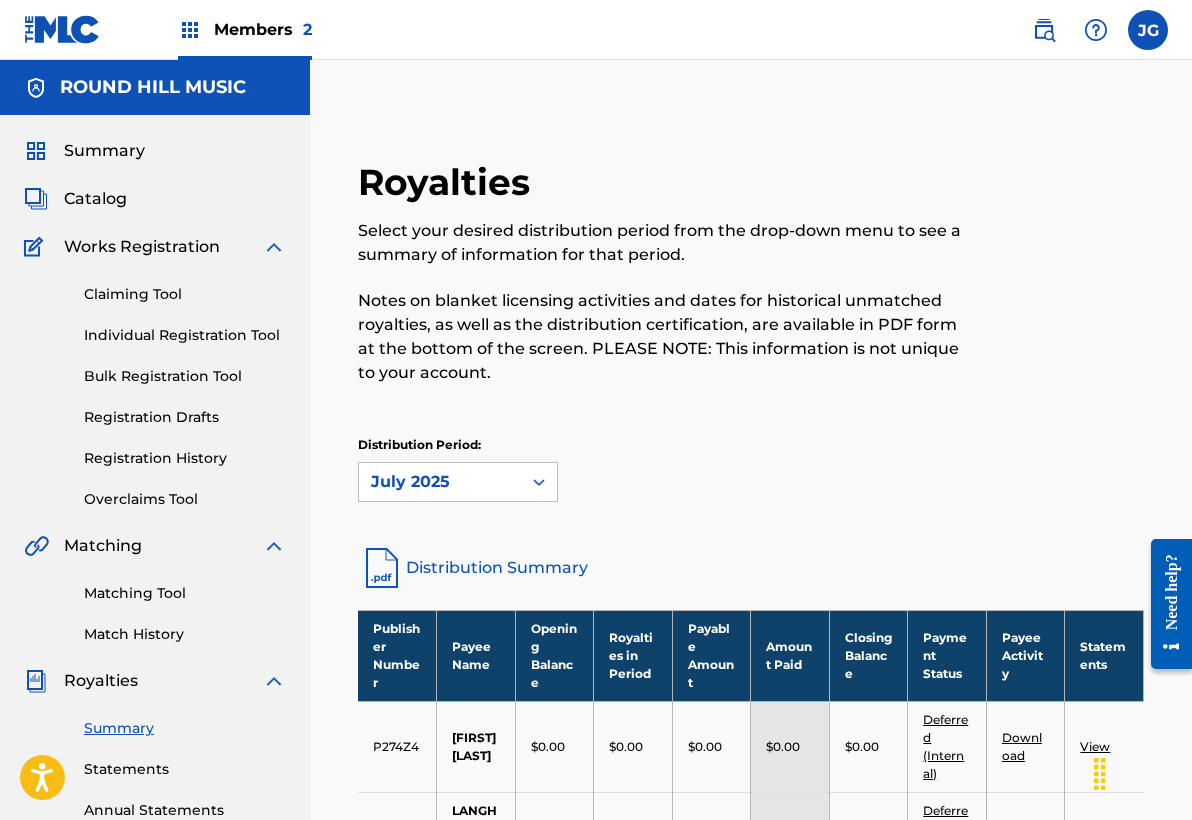 click on "Summary" at bounding box center [185, 728] 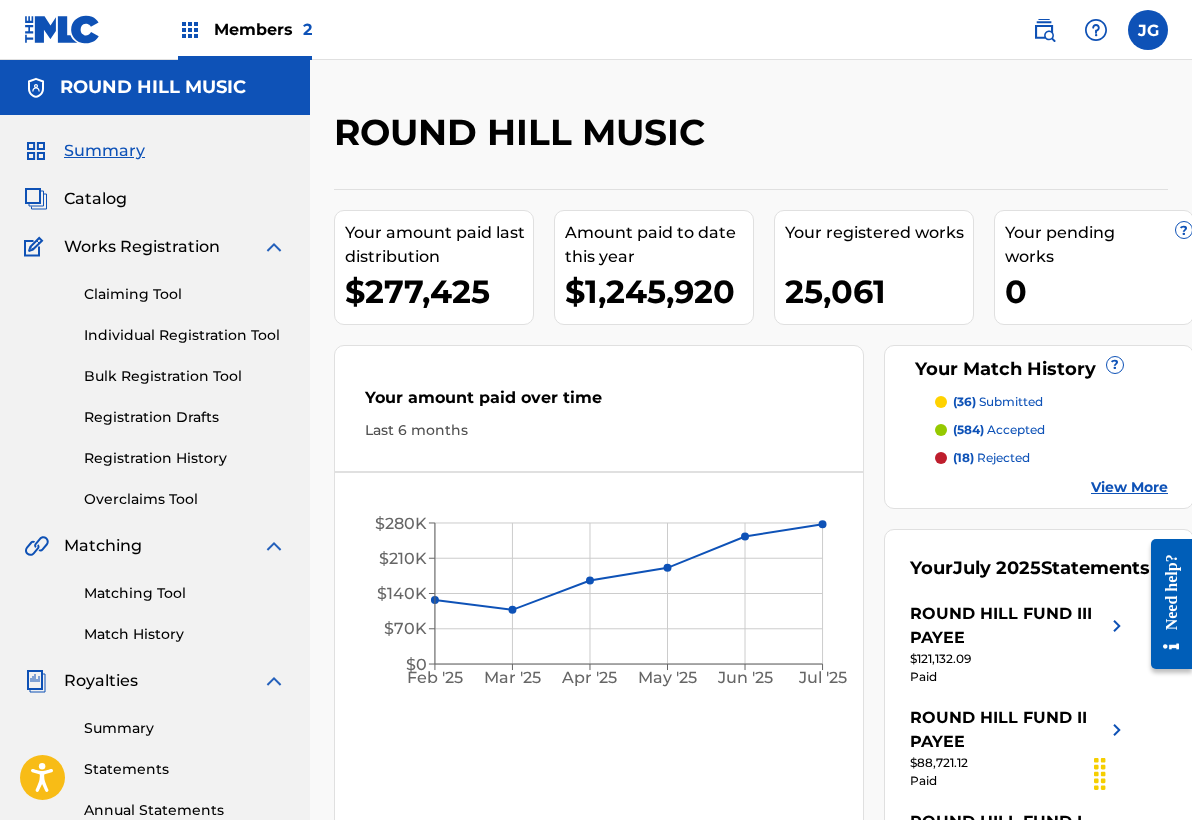 click on "View More" at bounding box center (1129, 487) 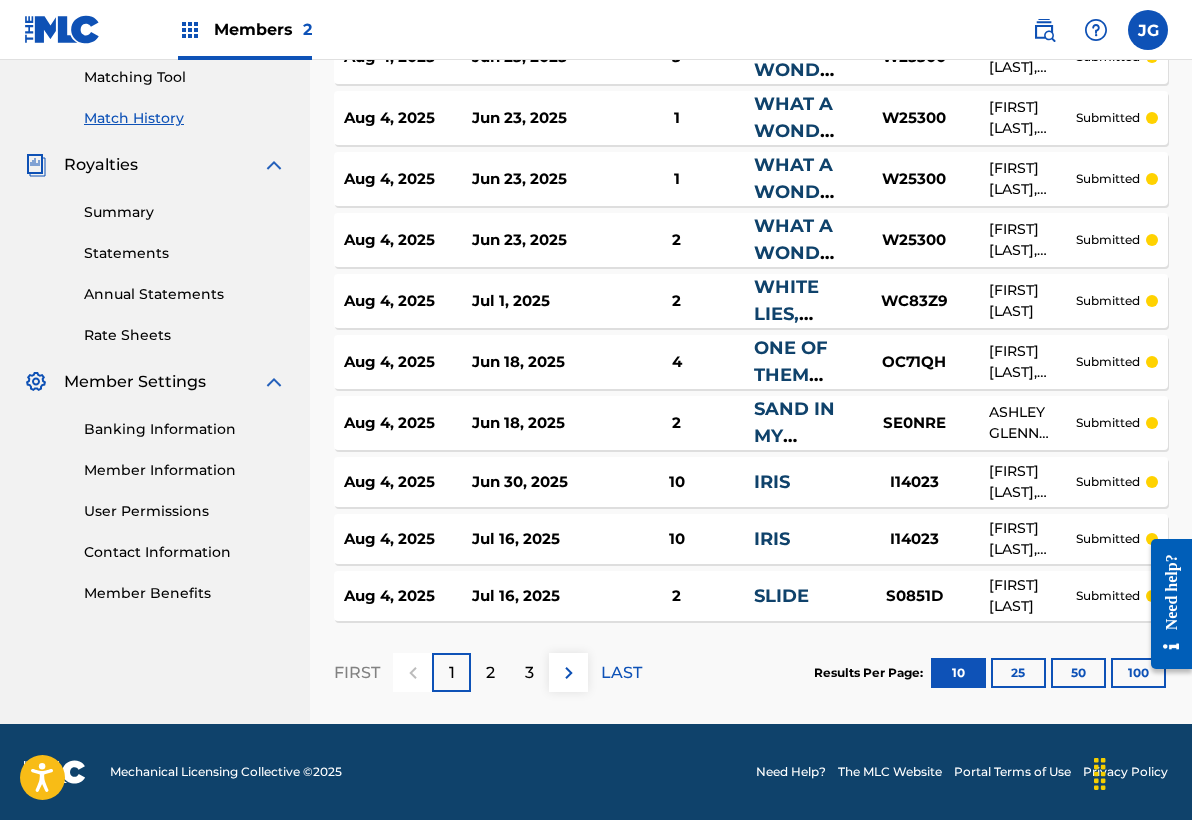 scroll, scrollTop: 516, scrollLeft: 0, axis: vertical 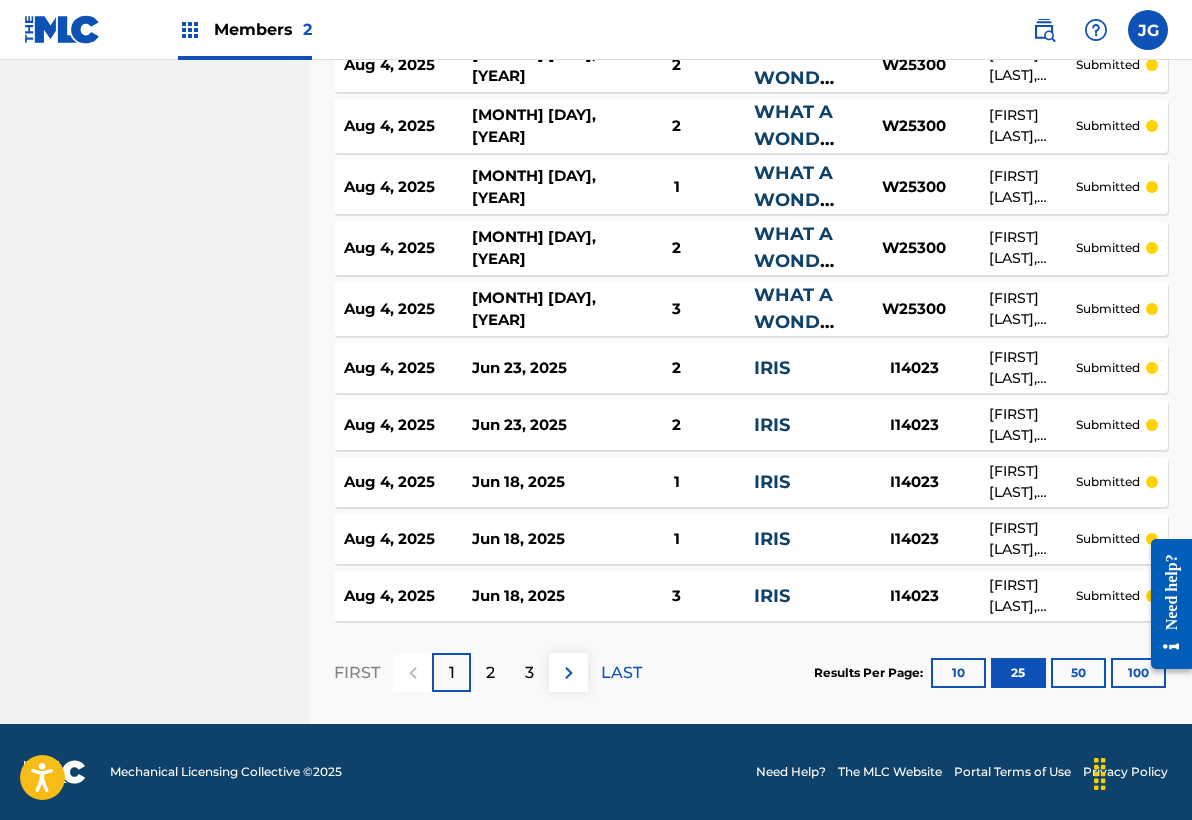 click on "100" at bounding box center (1138, 673) 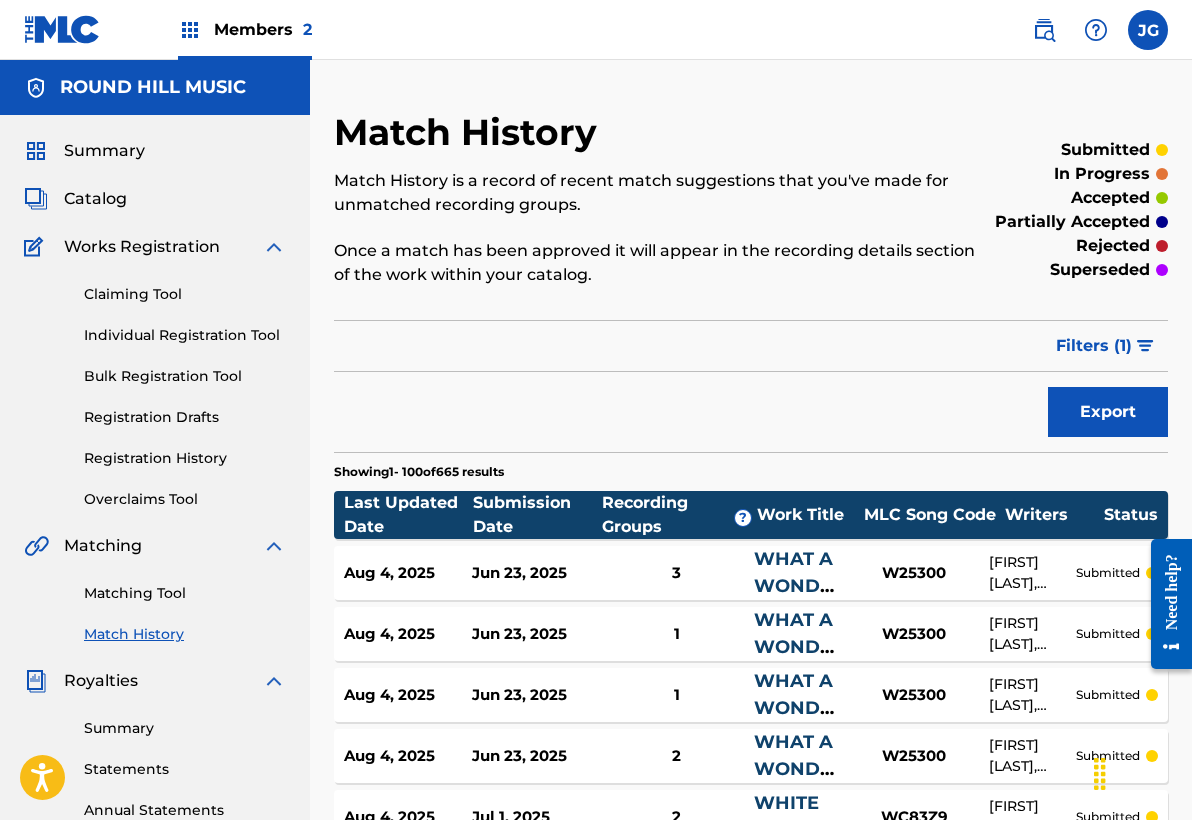 scroll, scrollTop: 0, scrollLeft: 0, axis: both 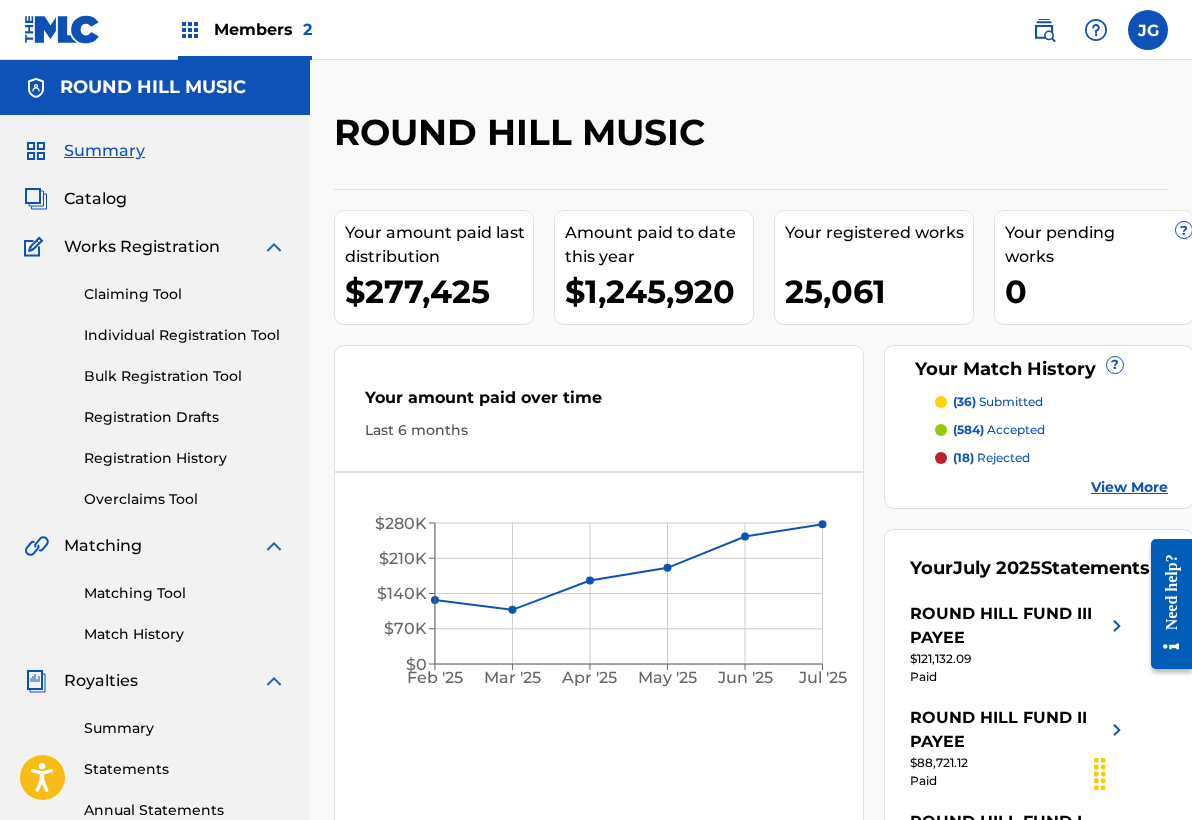 click on "Catalog" at bounding box center (95, 199) 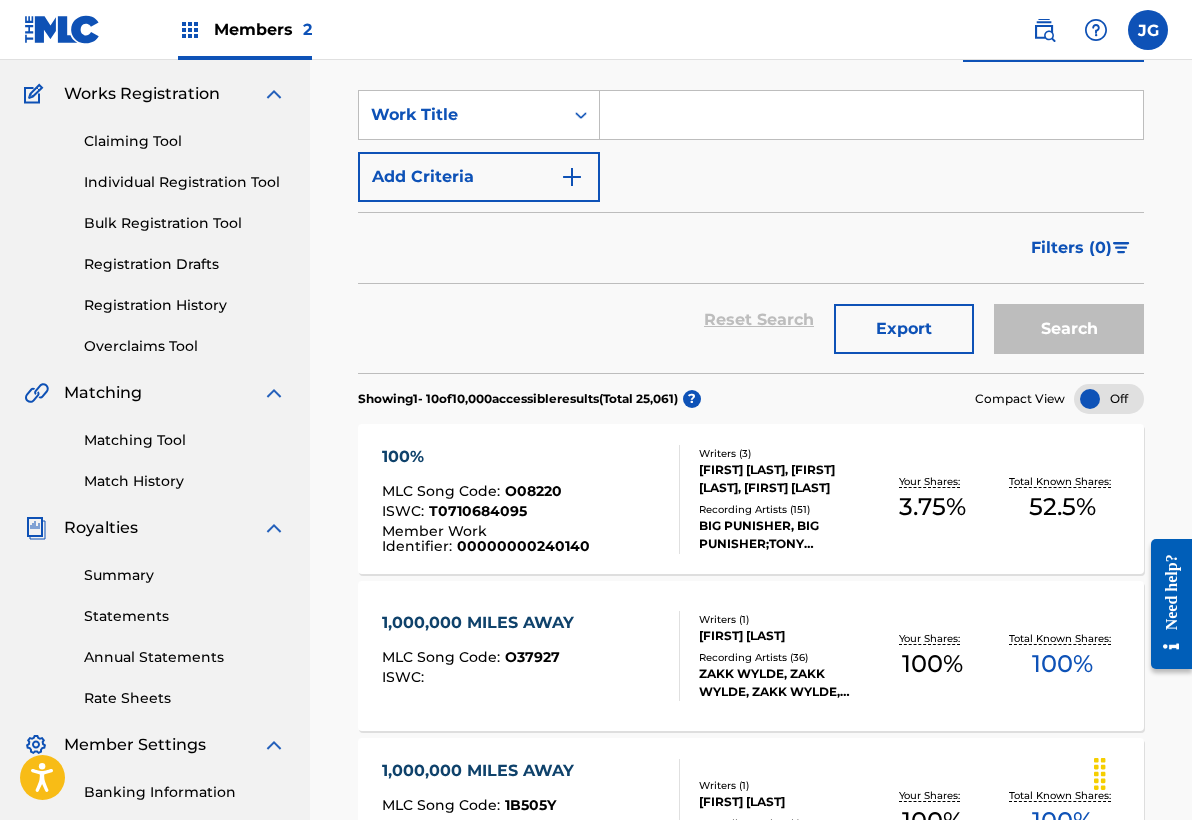 scroll, scrollTop: 58, scrollLeft: 0, axis: vertical 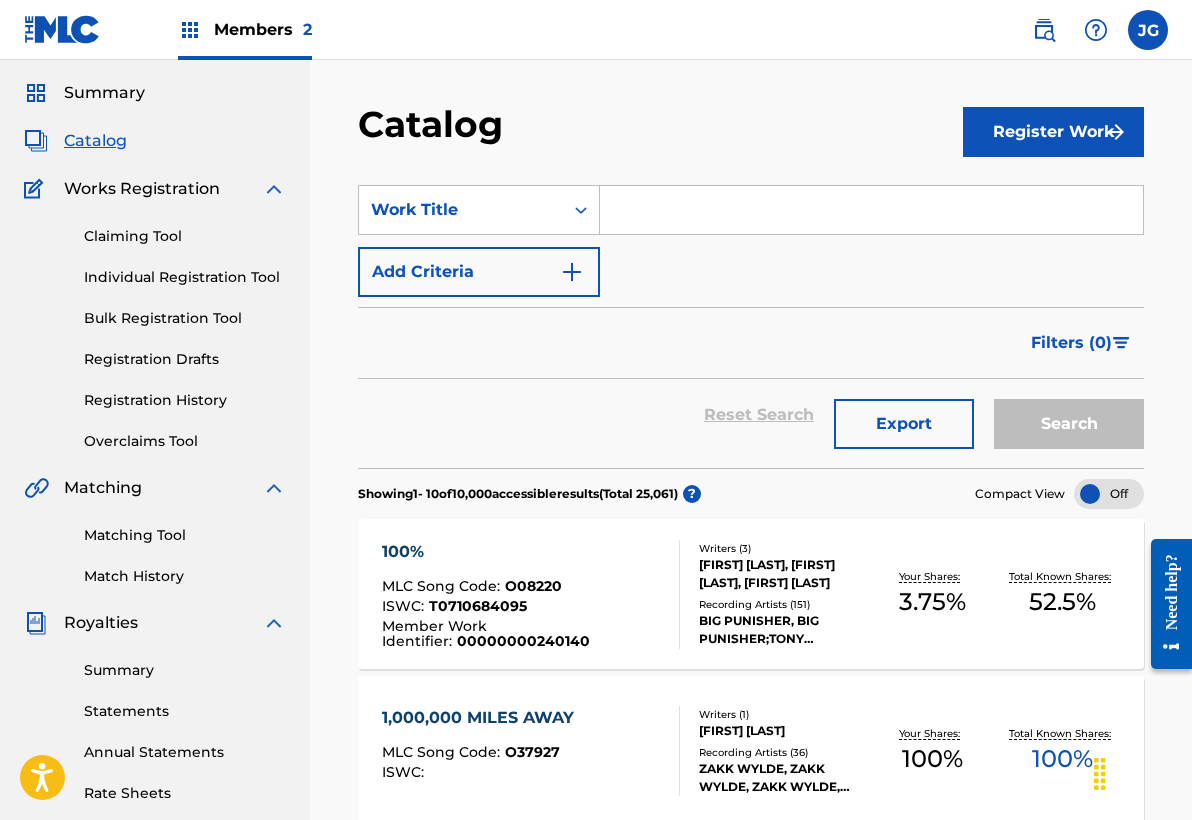 click on "Search" at bounding box center [1064, 415] 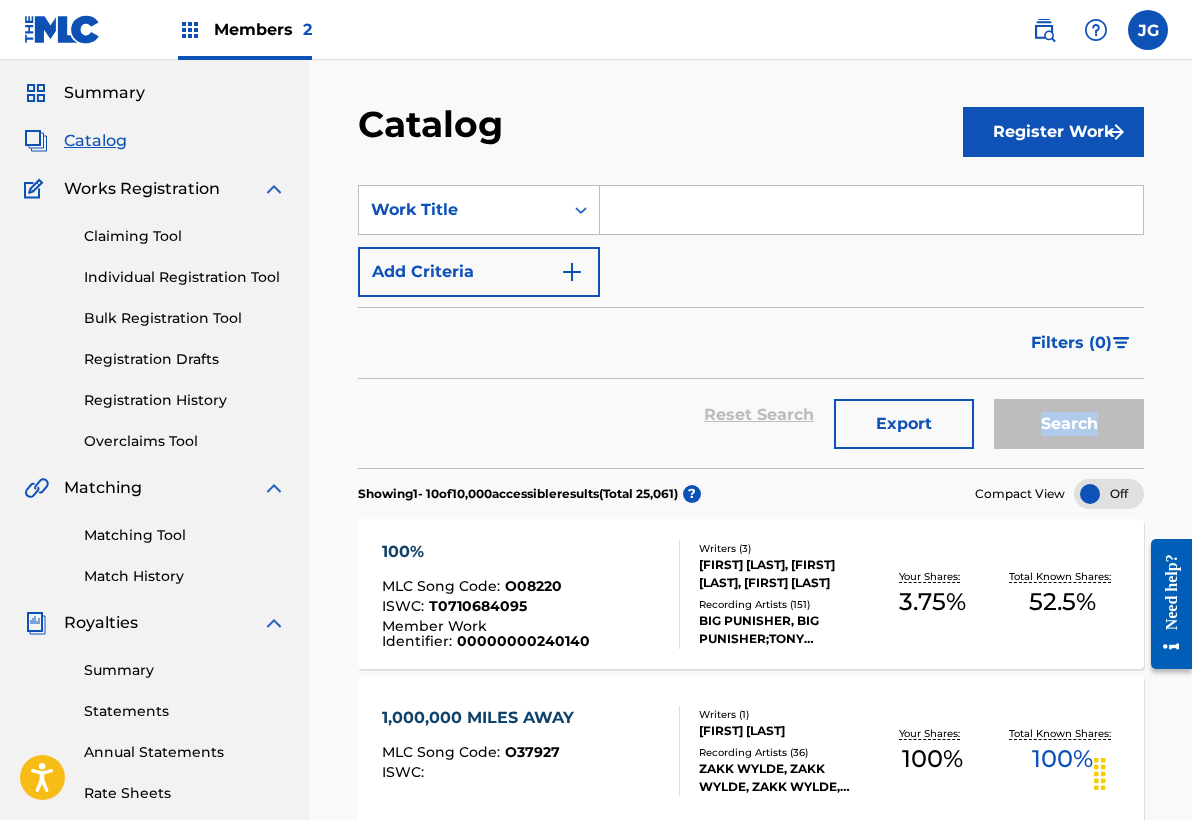 click on "Search" at bounding box center [1064, 415] 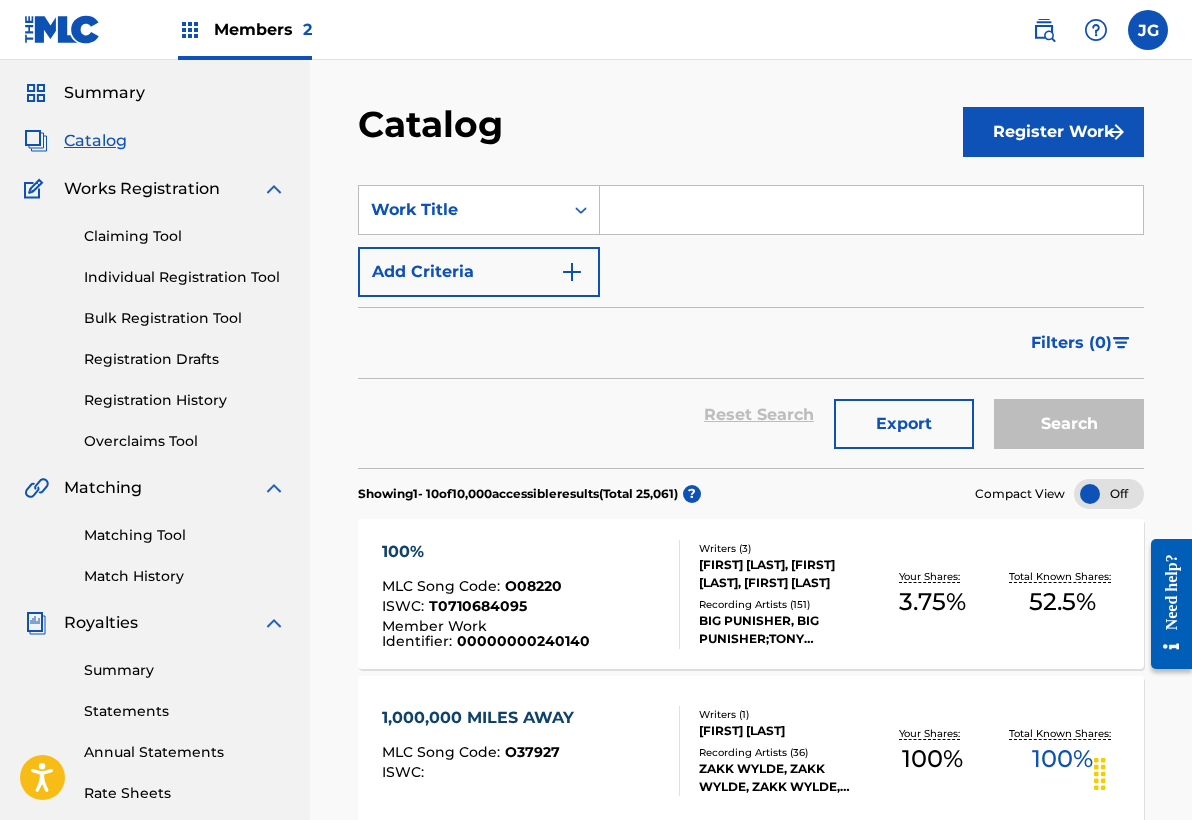 click on "Reset Search Export Search" at bounding box center (751, 415) 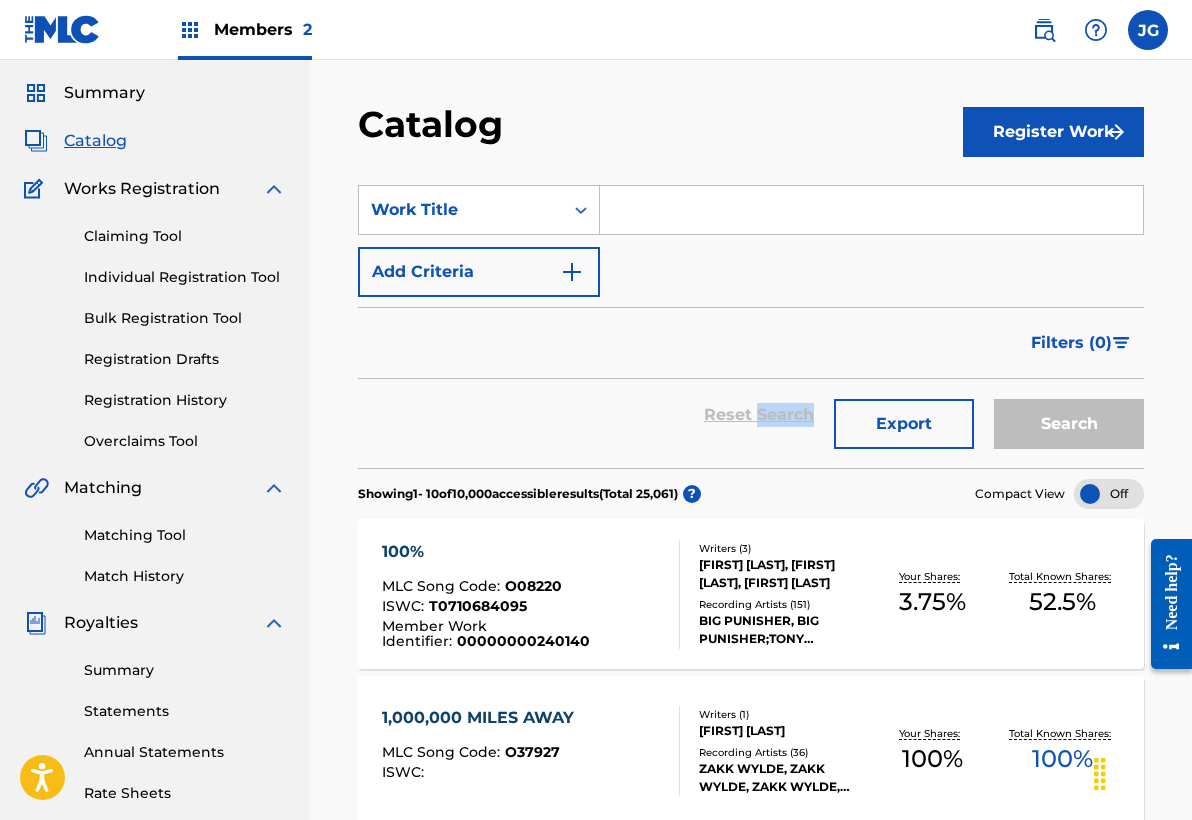 click on "Reset Search Export Search" at bounding box center (751, 415) 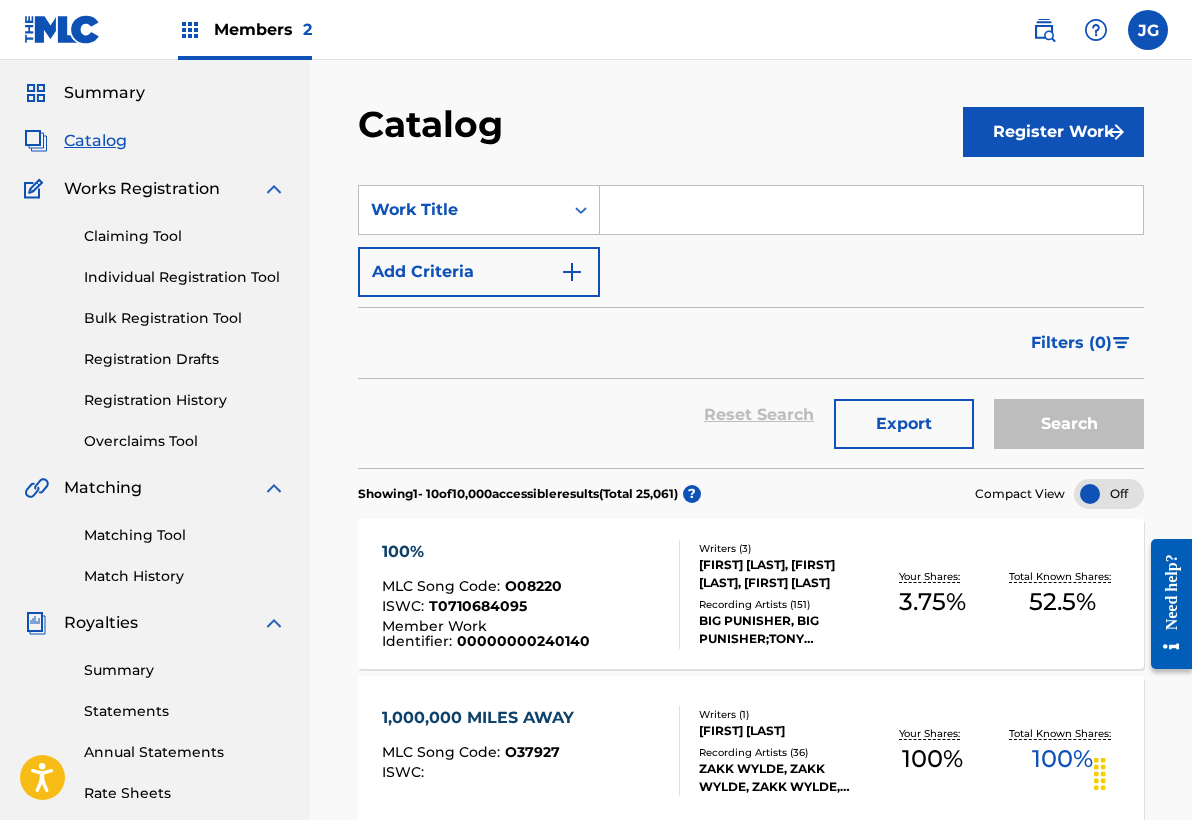 click on "Reset Search Export Search" at bounding box center (751, 415) 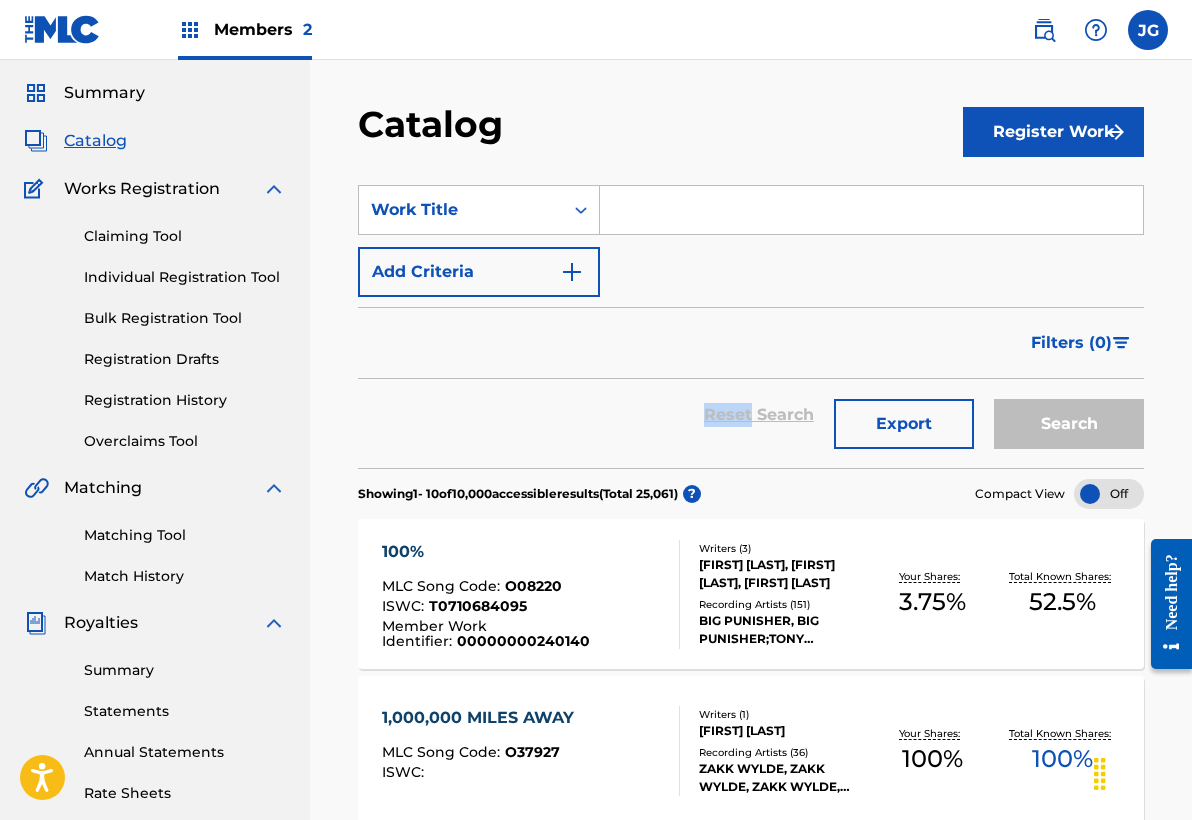 click on "Reset Search Export Search" at bounding box center [751, 415] 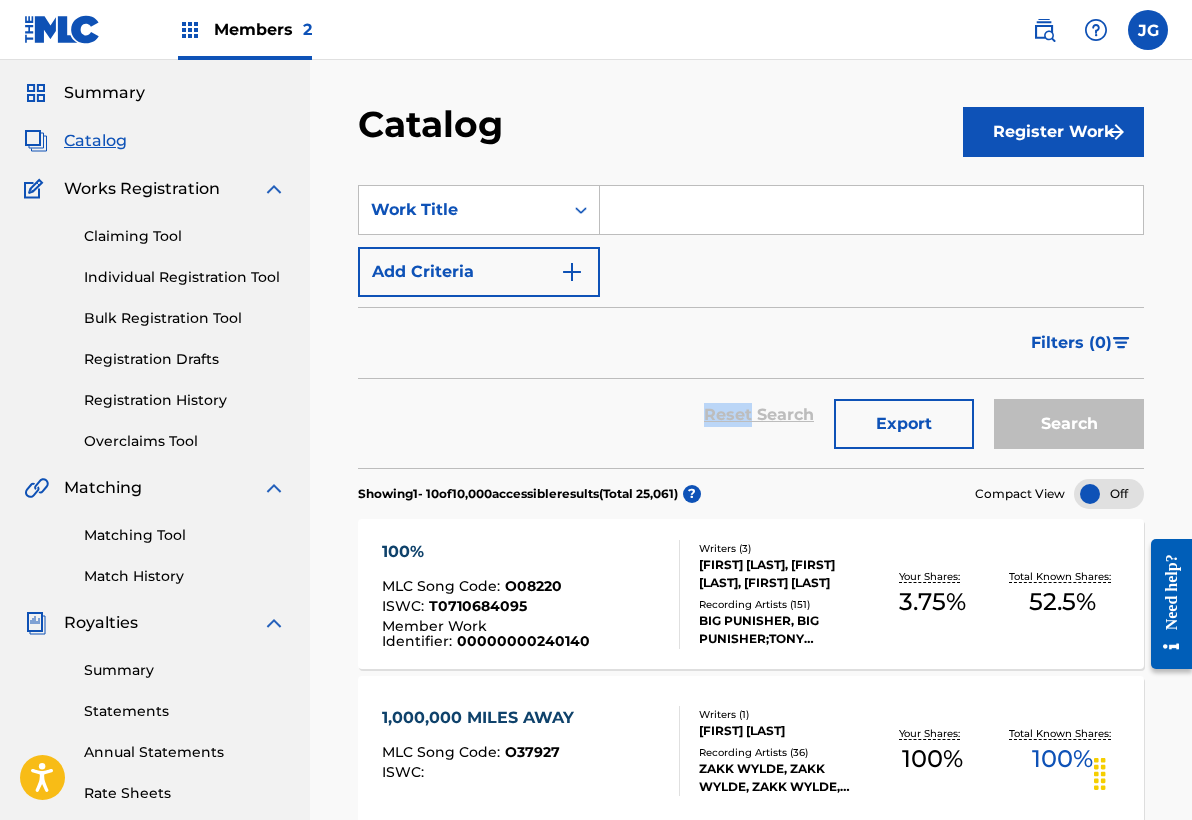 click on "Reset Search Export Search" at bounding box center [751, 415] 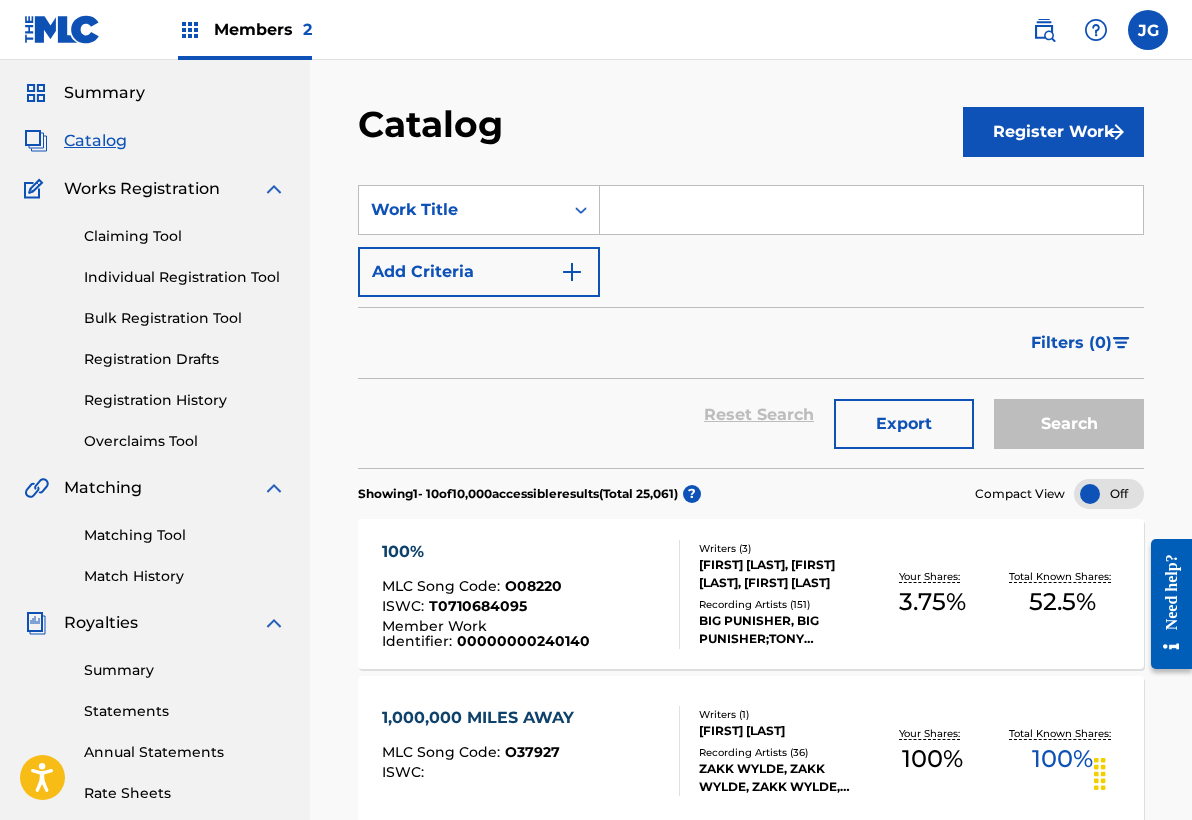 click on "Search" at bounding box center (1064, 415) 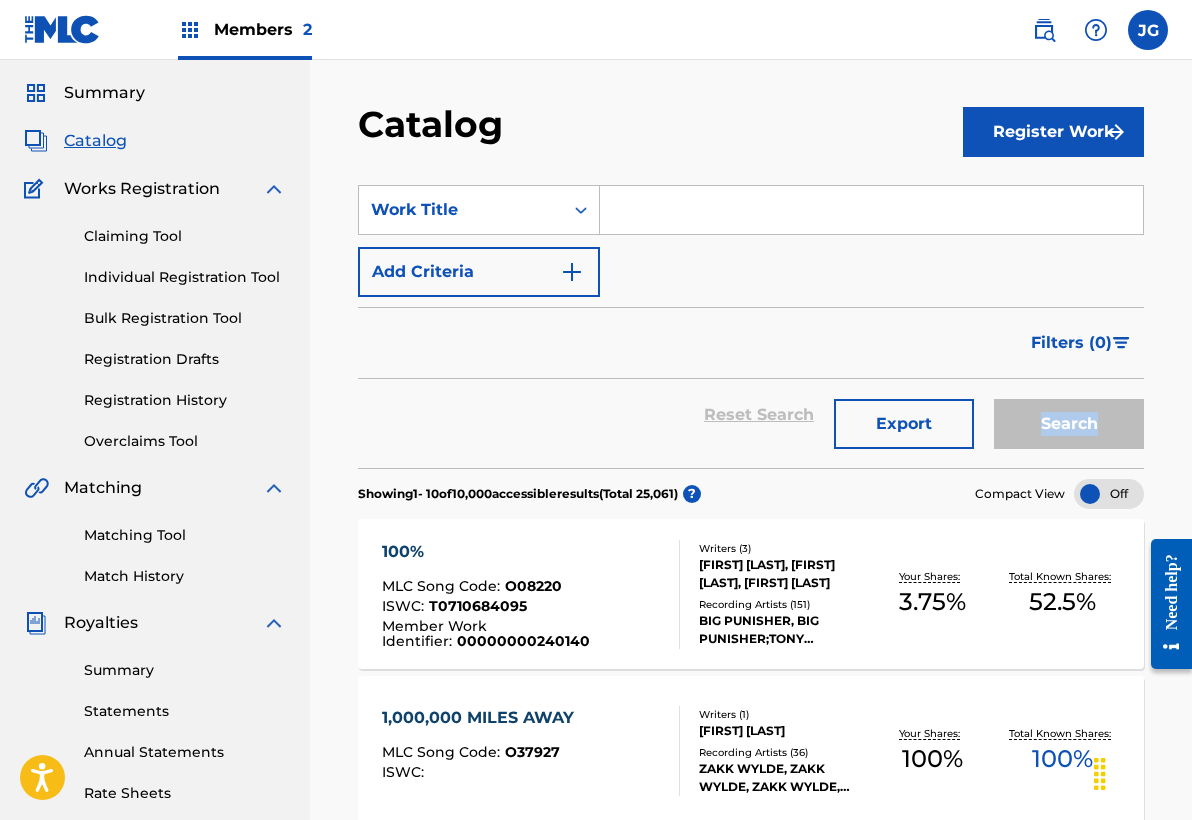 click on "Search" at bounding box center (1064, 415) 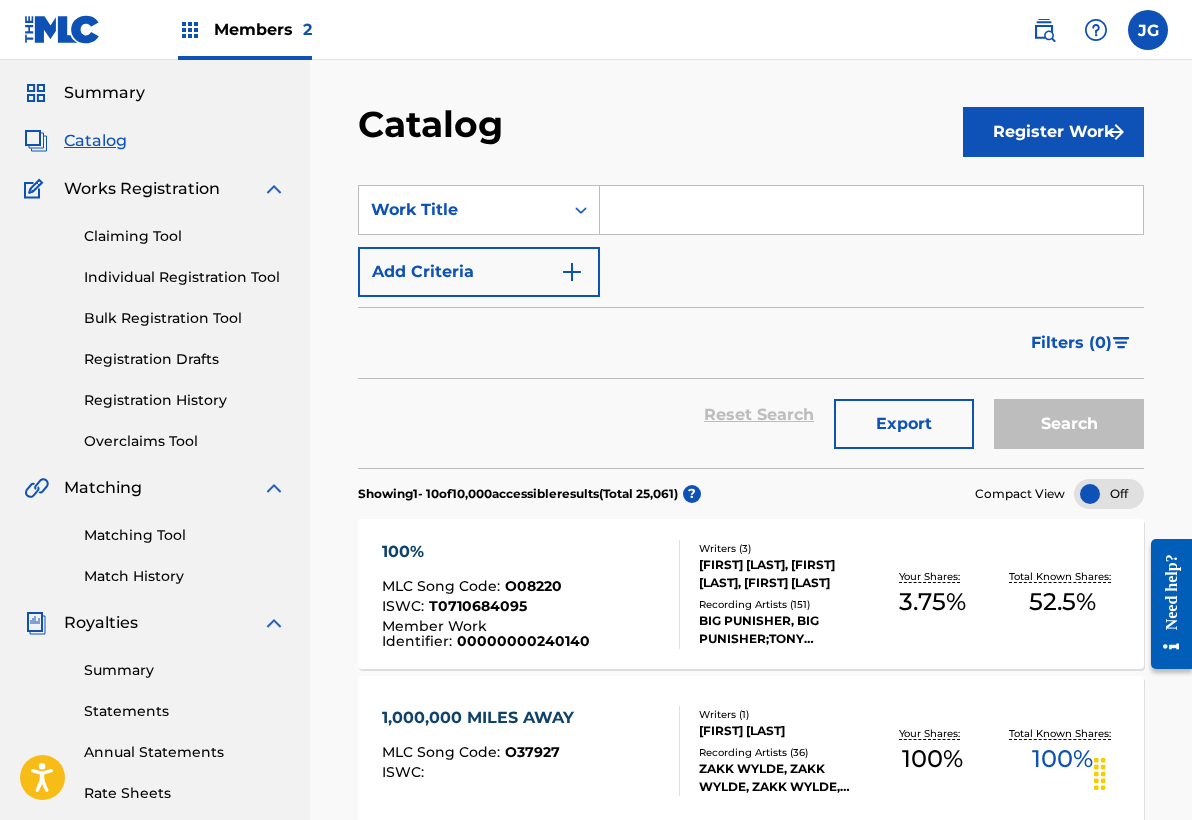click at bounding box center (1109, 494) 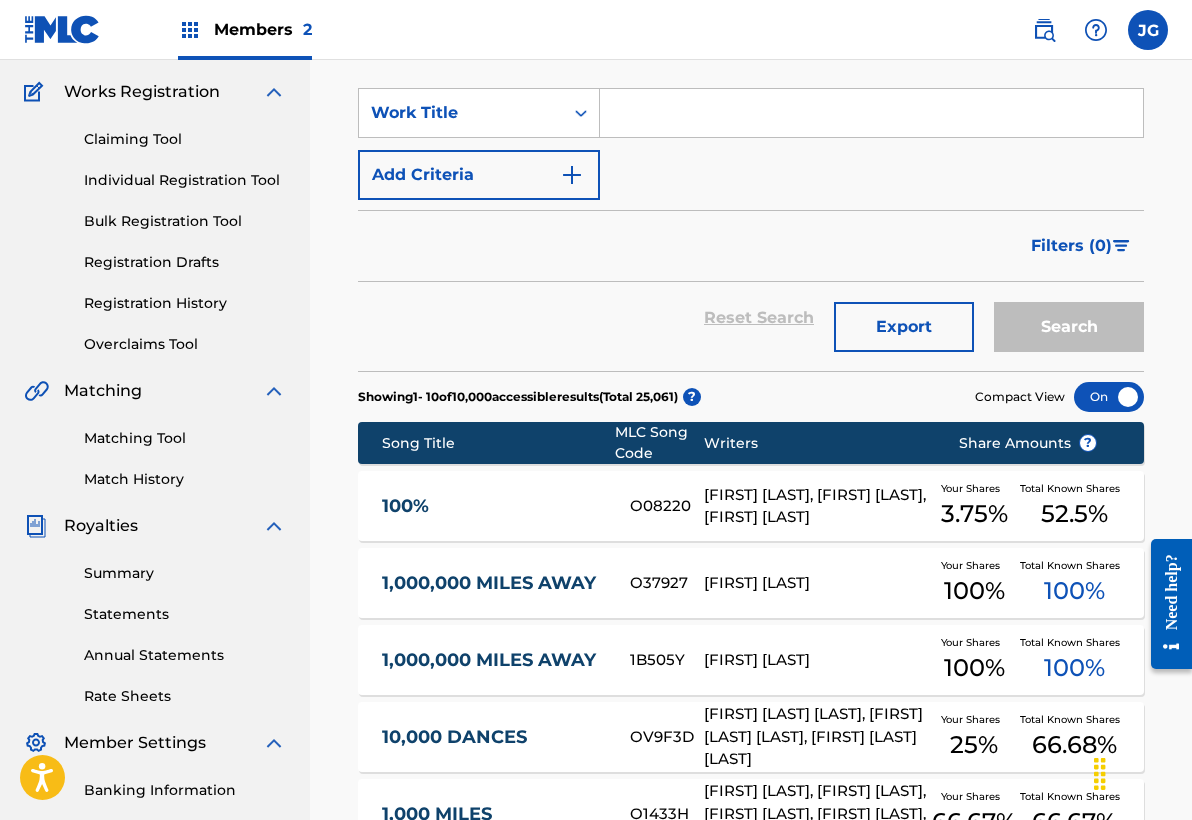 scroll, scrollTop: 92, scrollLeft: 0, axis: vertical 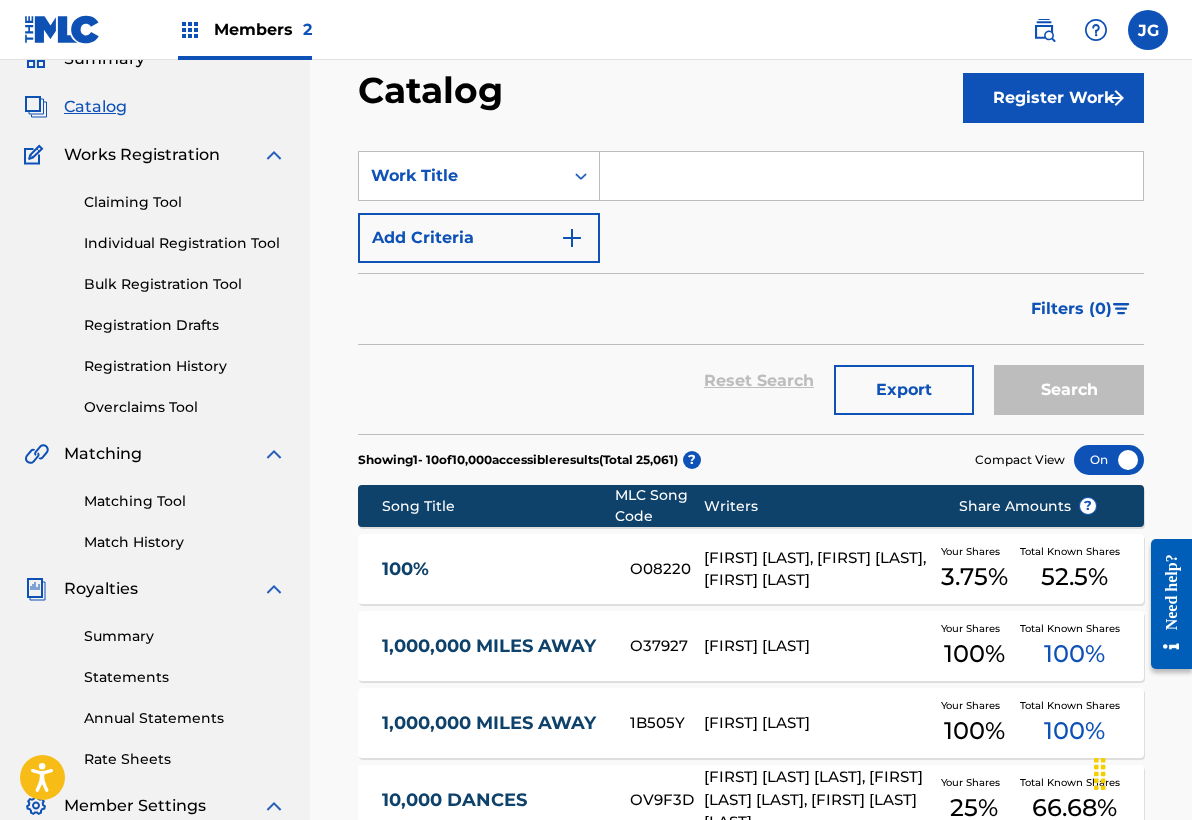 click on "Search" at bounding box center [1064, 381] 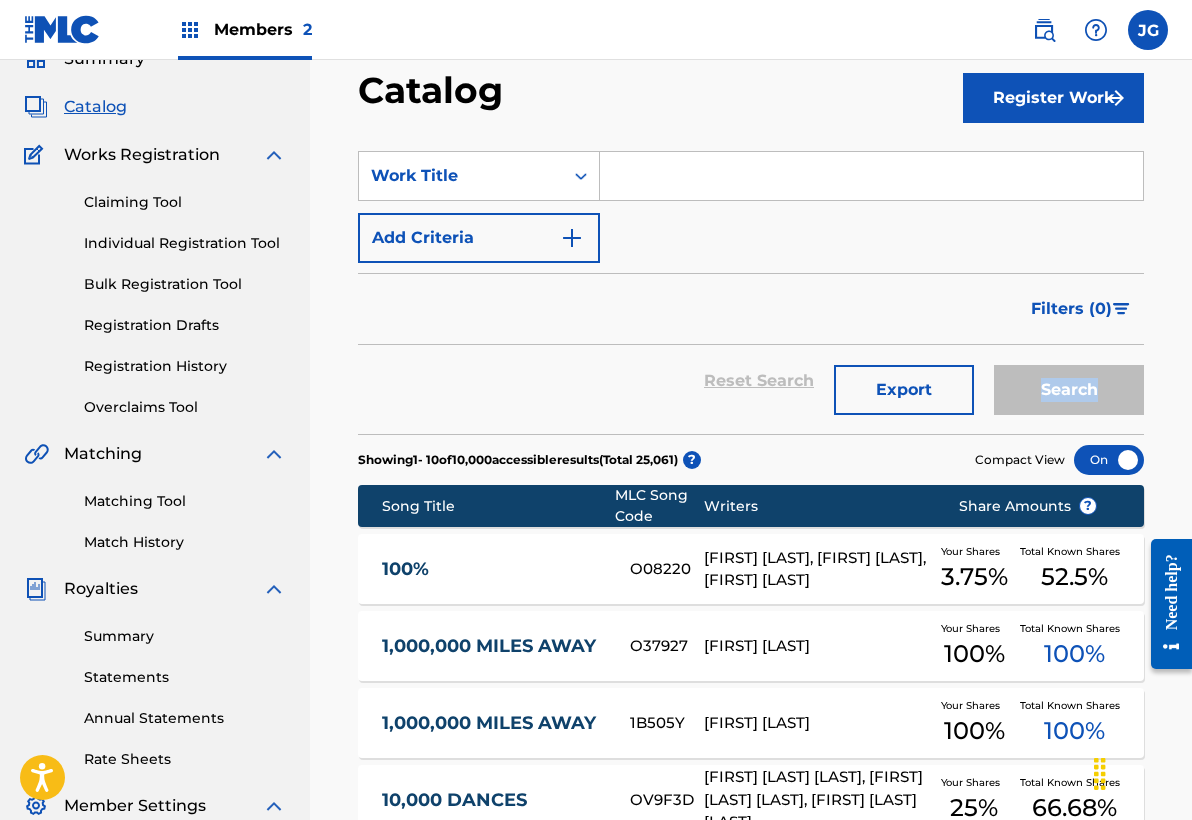 click on "Search" at bounding box center (1064, 381) 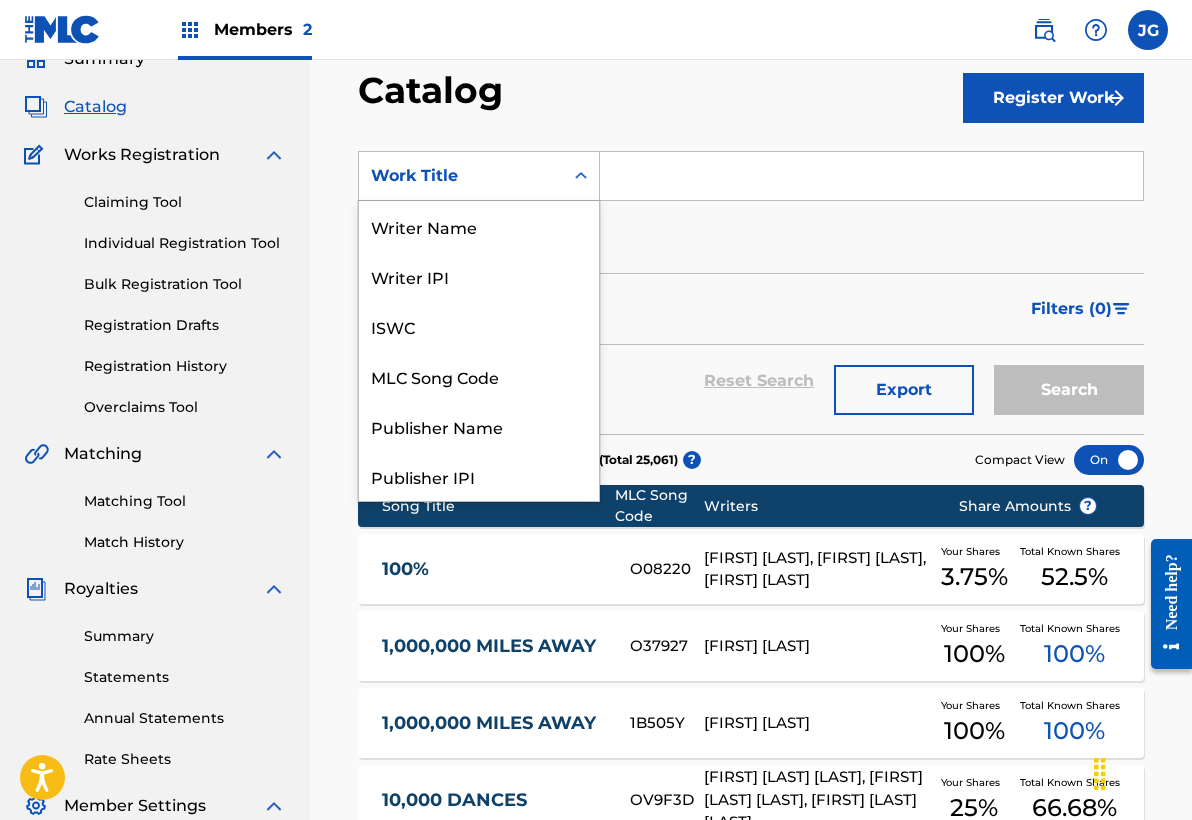 click 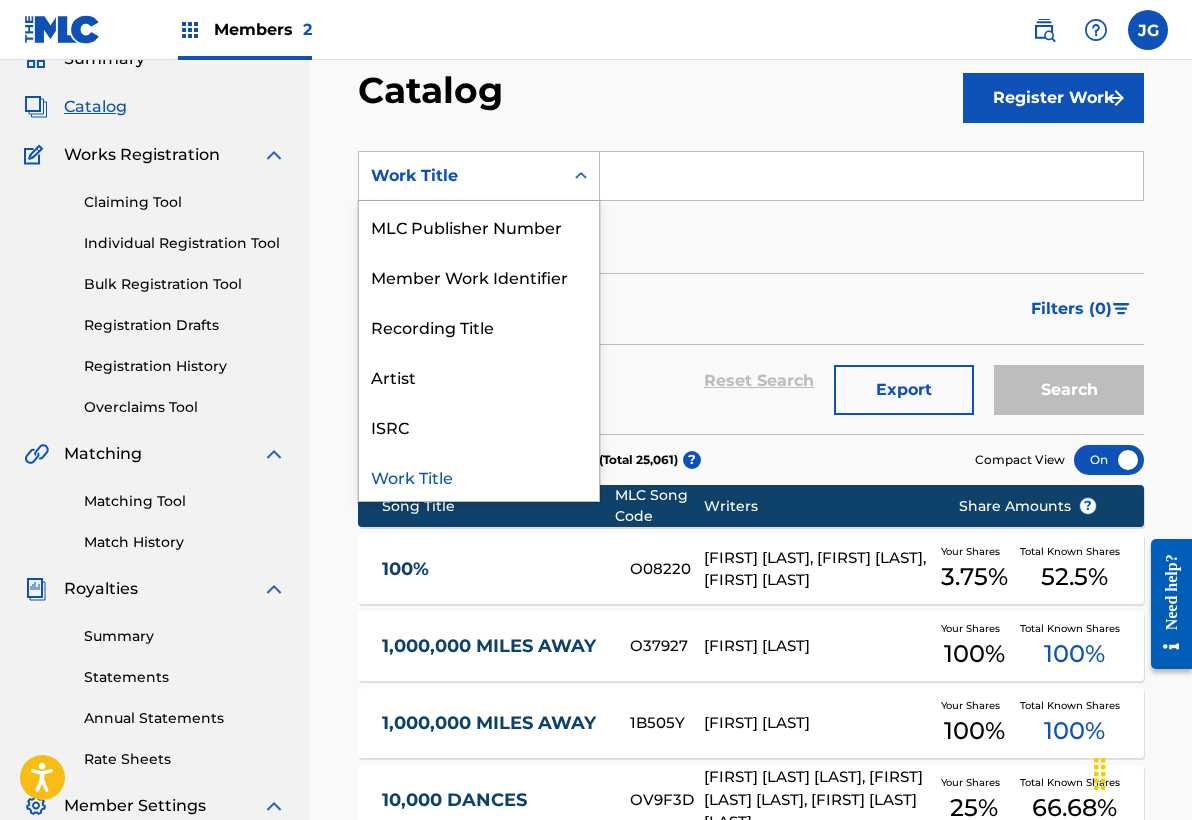 click on "SearchWithCriteria6cedd65c-70d2-4f26-b2e0-14e21618dd2b Work Title selected, 12 of 12. 12 results available. Use Up and Down to choose options, press Enter to select the currently focused option, press Escape to exit the menu, press Tab to select the option and exit the menu. Work Title Writer Name Writer IPI ISWC MLC Song Code Publisher Name Publisher IPI MLC Publisher Number Member Work Identifier Recording Title Artist ISRC Work Title Add Criteria" at bounding box center [751, 207] 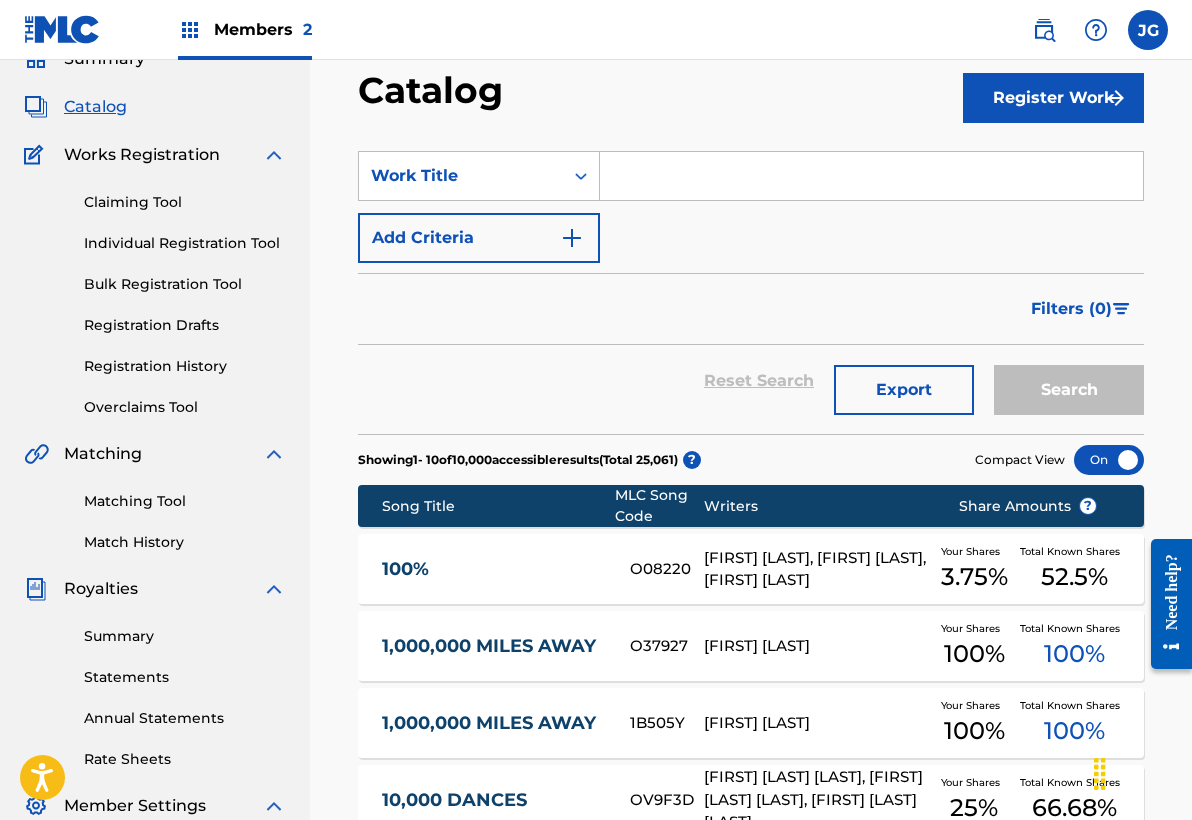 click at bounding box center [572, 238] 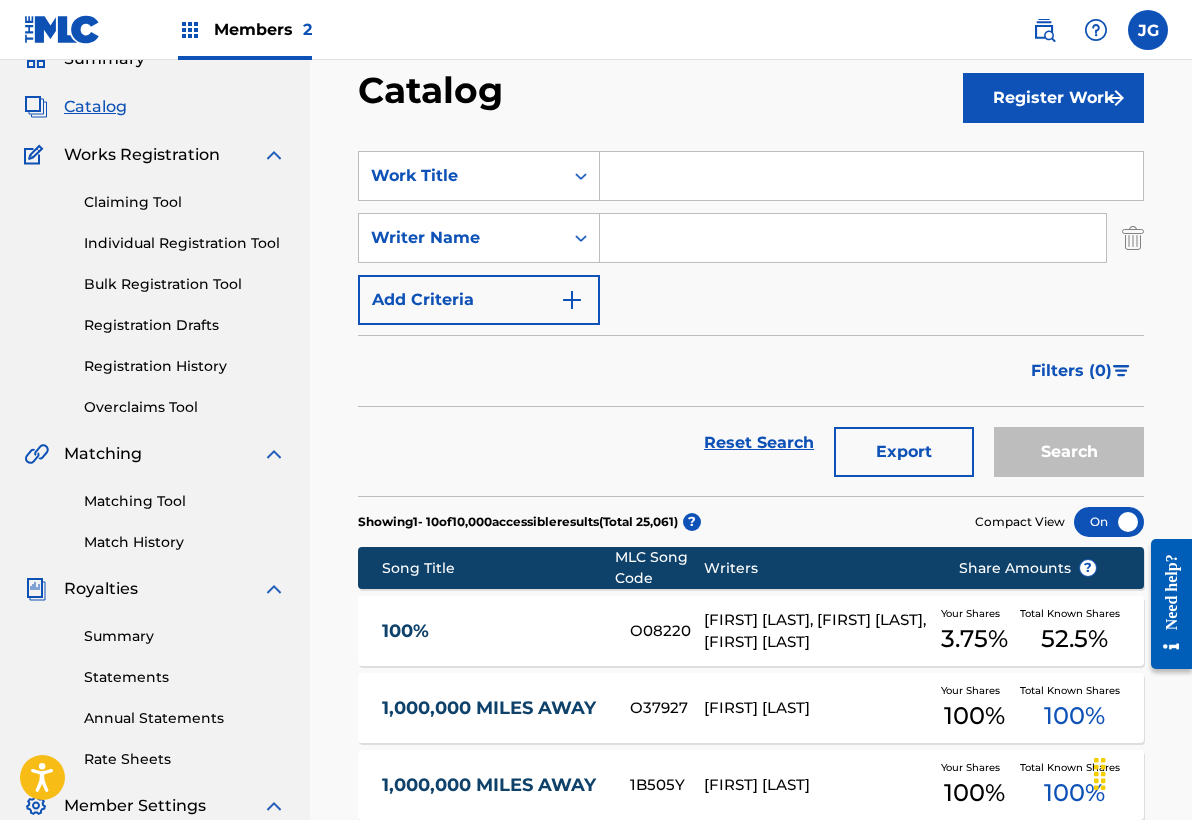 click at bounding box center [572, 300] 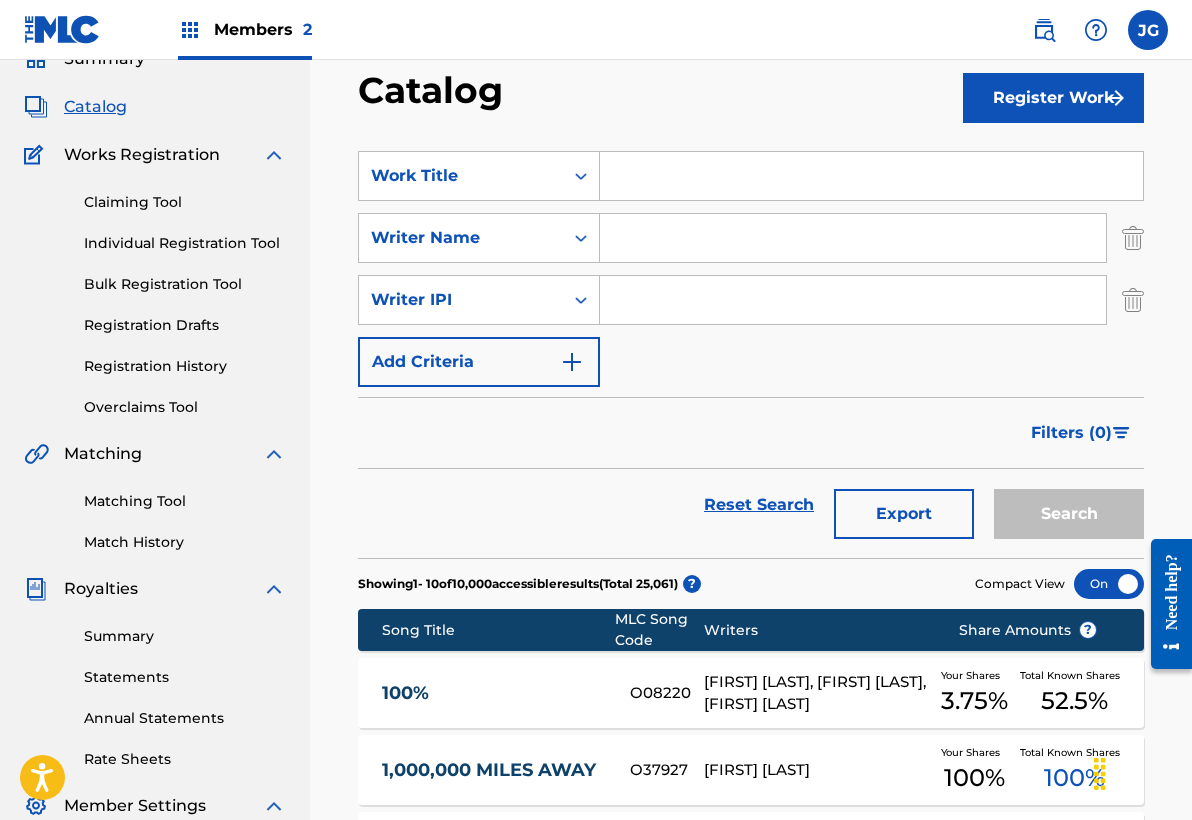 click at bounding box center (871, 176) 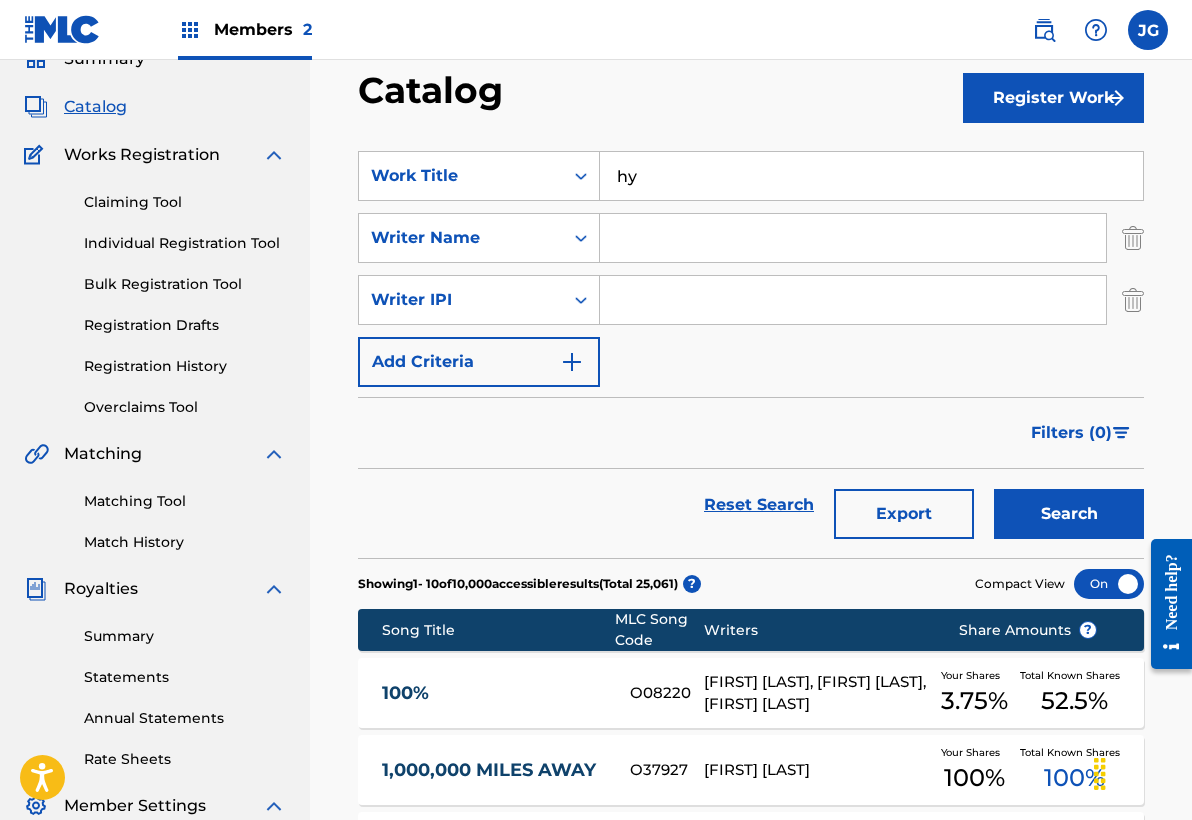 type on "h" 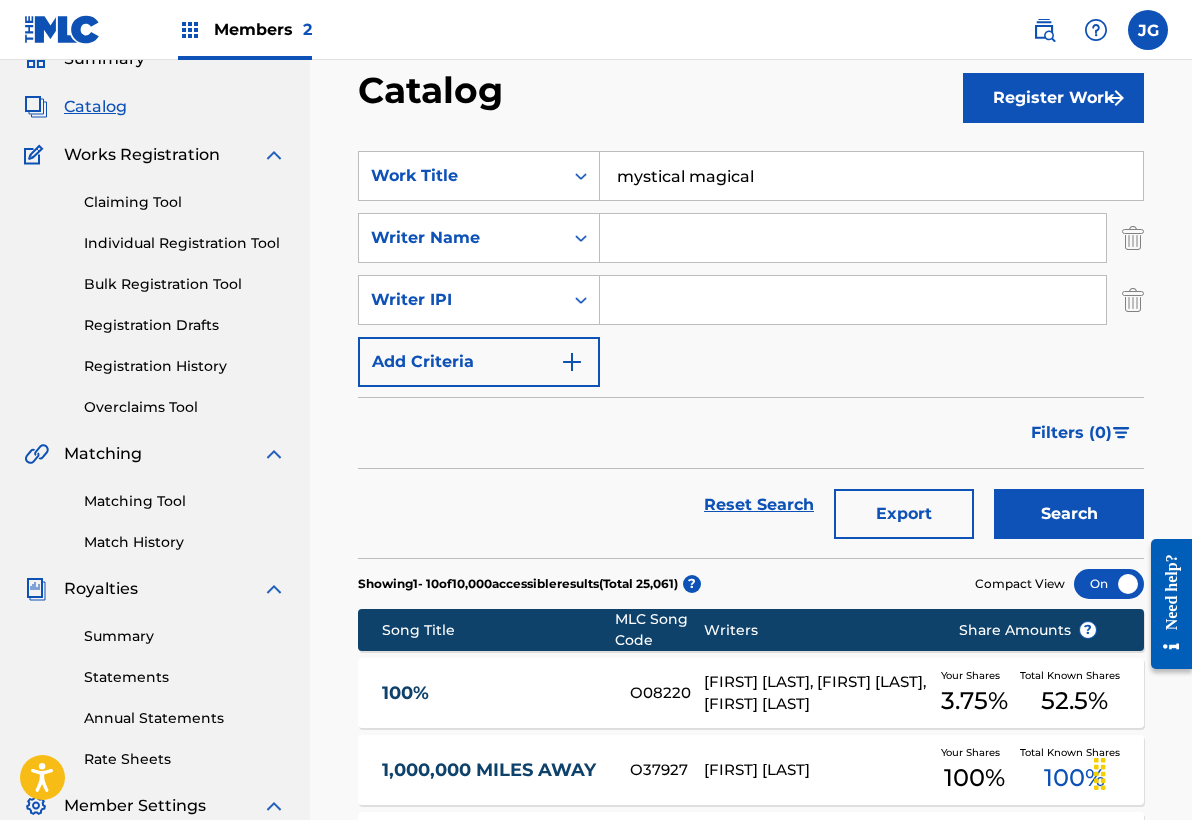 type on "mystical magical" 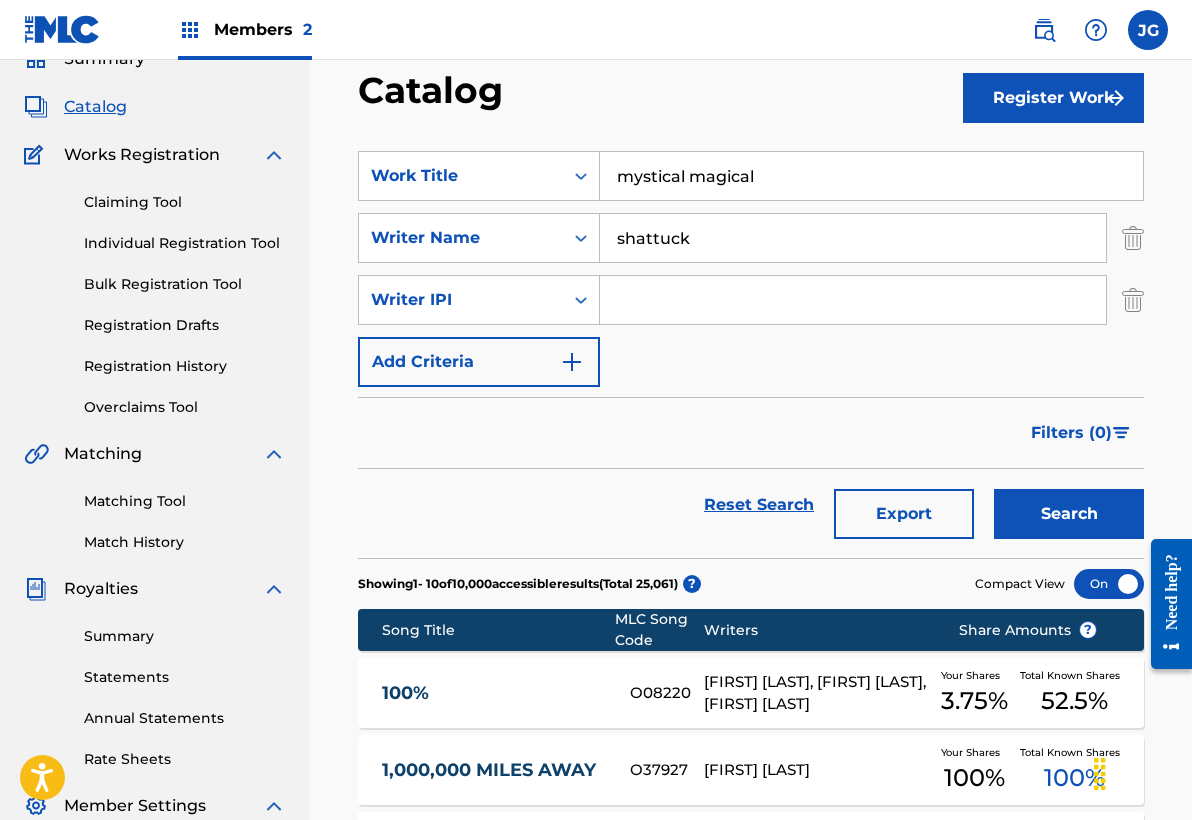 type on "shattuck" 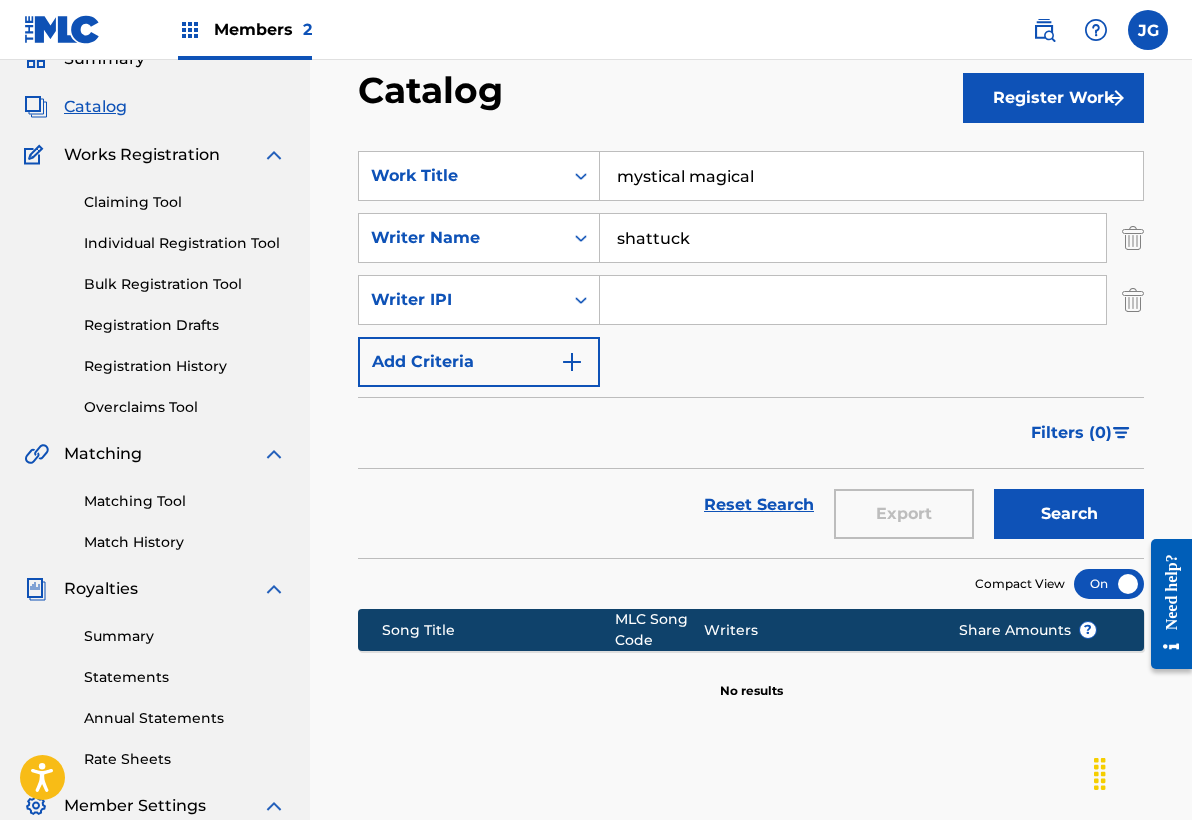 drag, startPoint x: 696, startPoint y: 240, endPoint x: 610, endPoint y: 236, distance: 86.09297 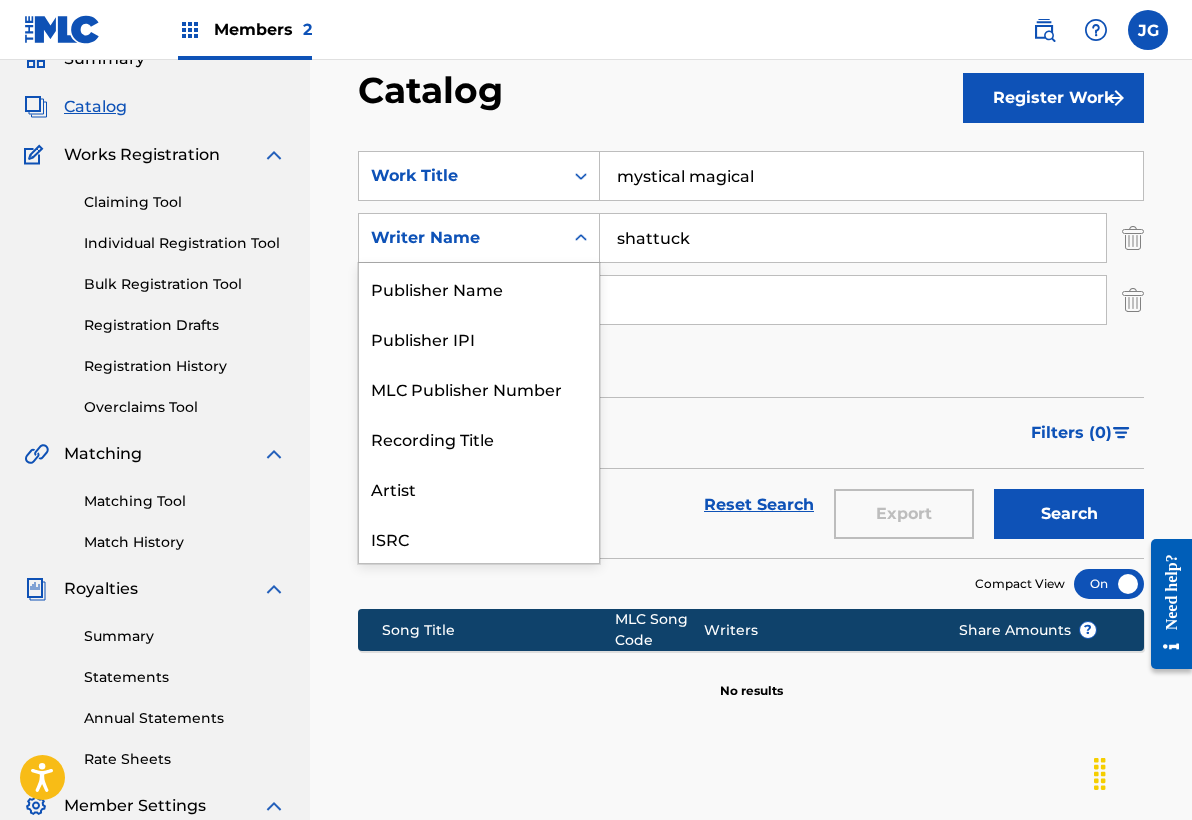 click at bounding box center [581, 238] 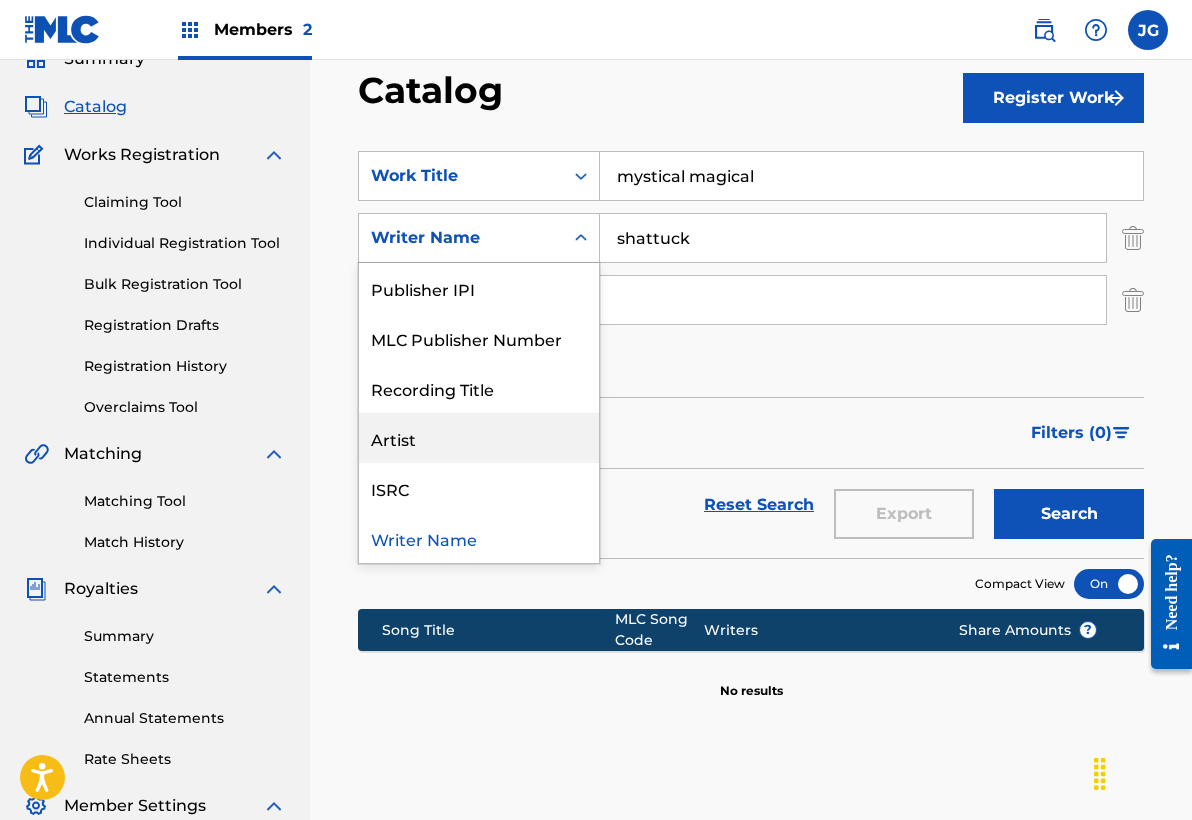 click on "Artist" at bounding box center (479, 438) 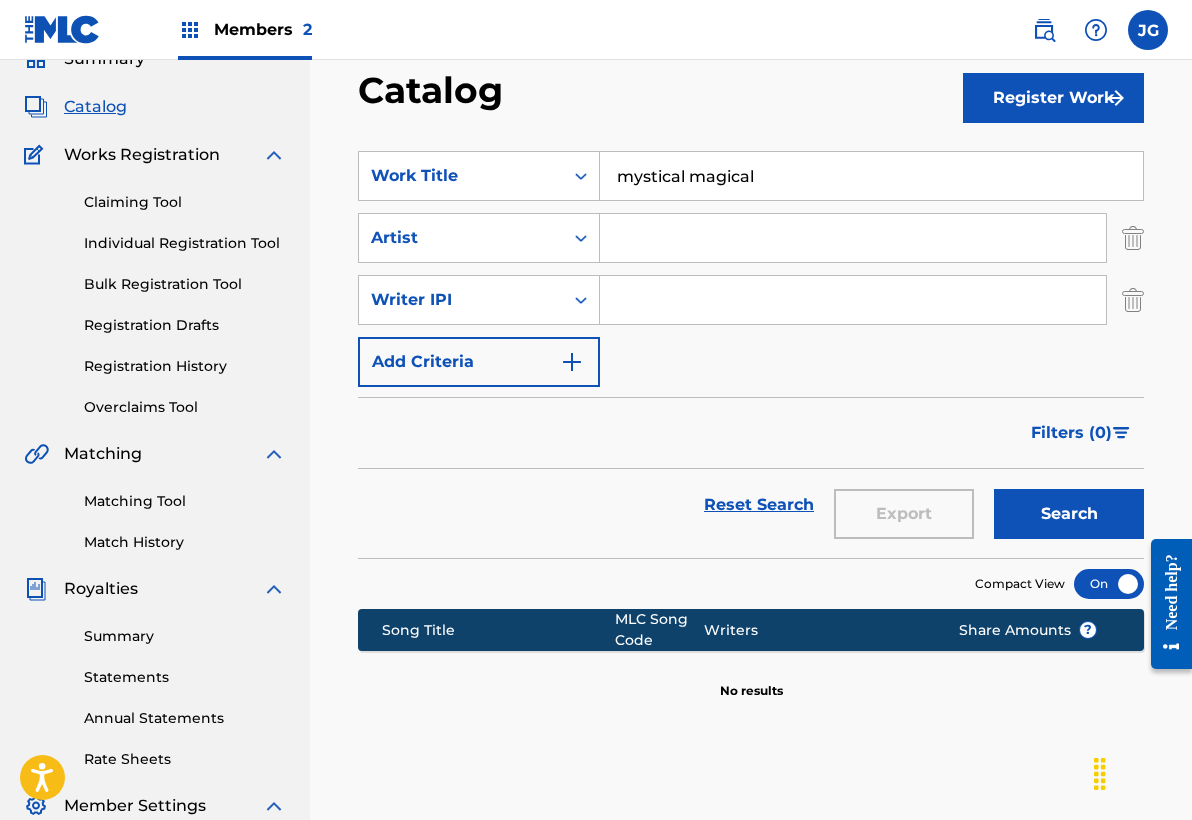 click at bounding box center (853, 238) 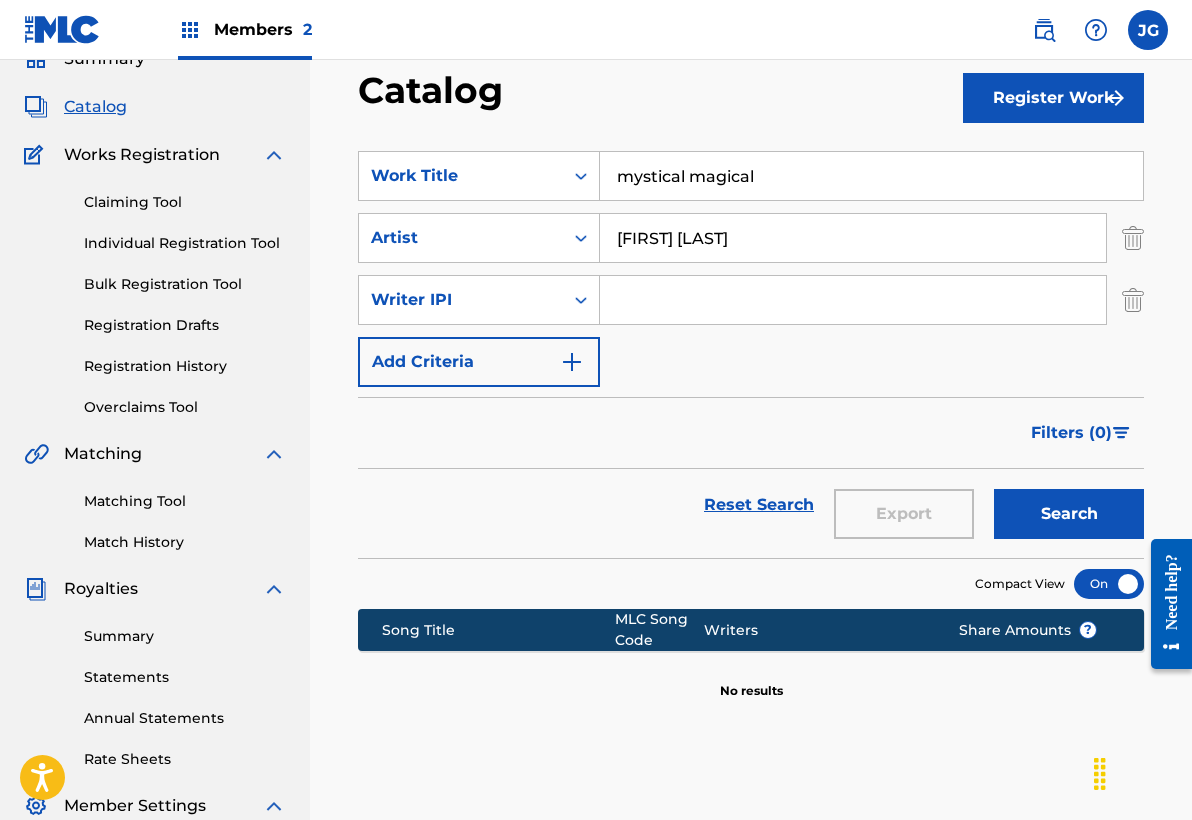 type on "[FIRST] [LAST]" 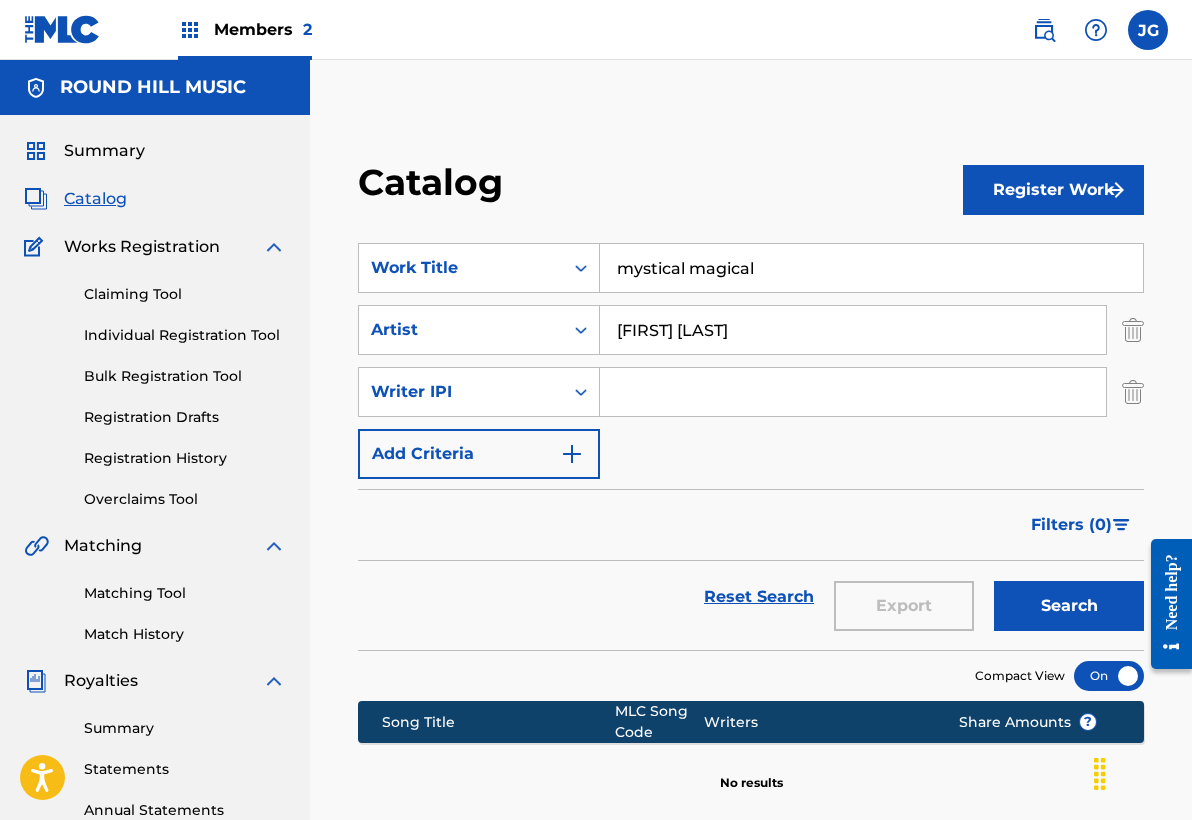 scroll, scrollTop: 0, scrollLeft: 0, axis: both 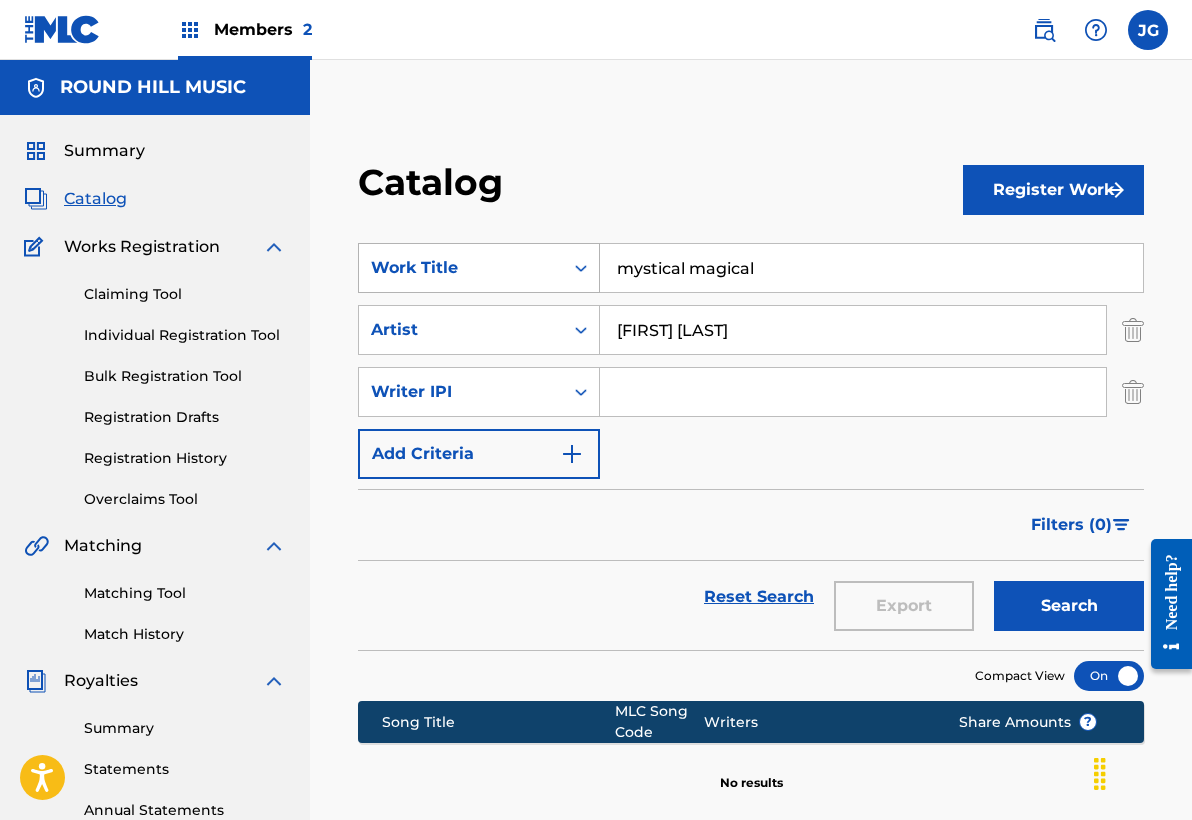 drag, startPoint x: 803, startPoint y: 265, endPoint x: 578, endPoint y: 249, distance: 225.56818 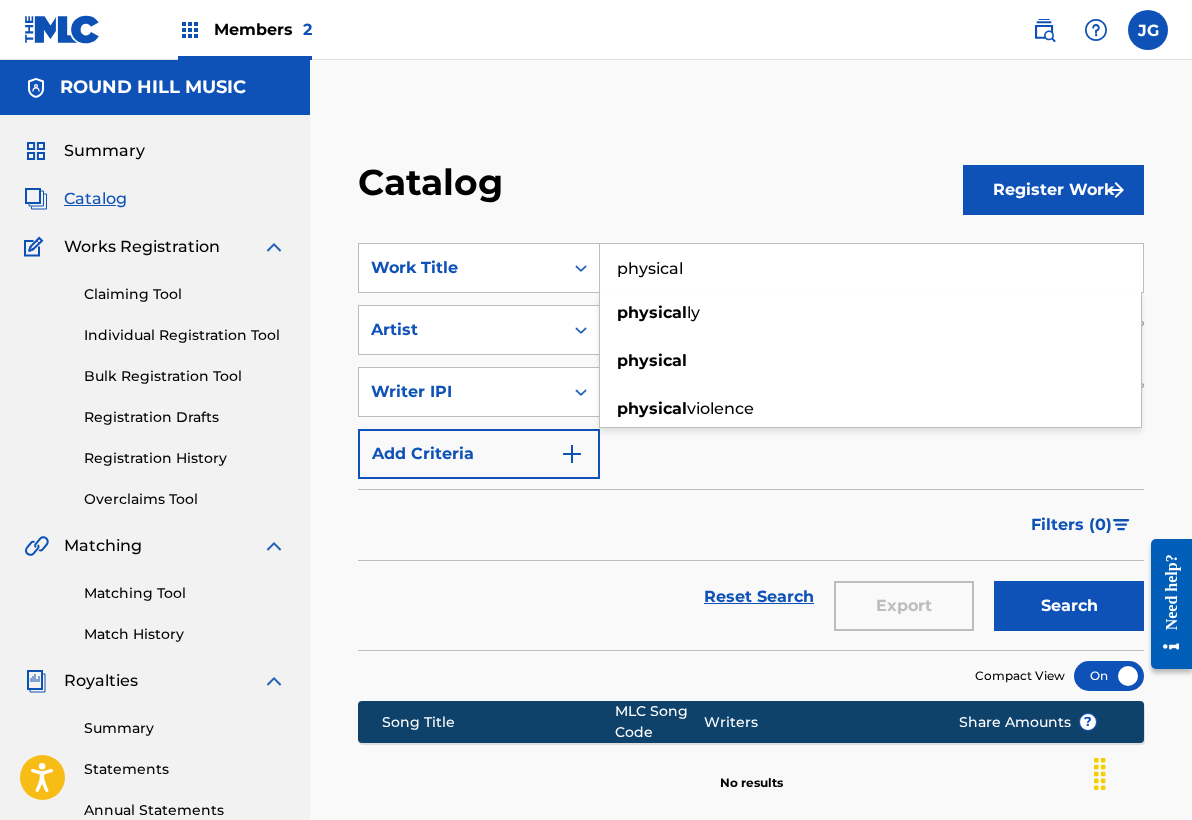 type on "physical" 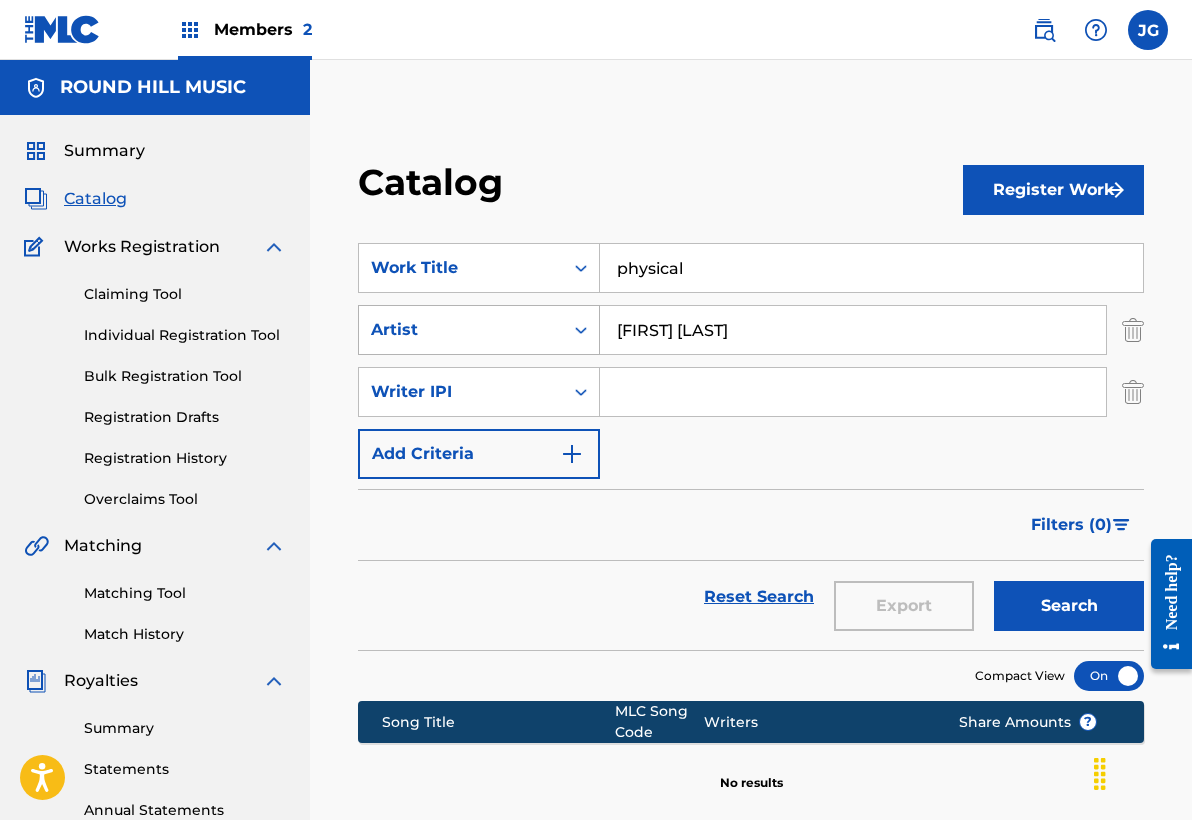 drag, startPoint x: 746, startPoint y: 328, endPoint x: 579, endPoint y: 323, distance: 167.07483 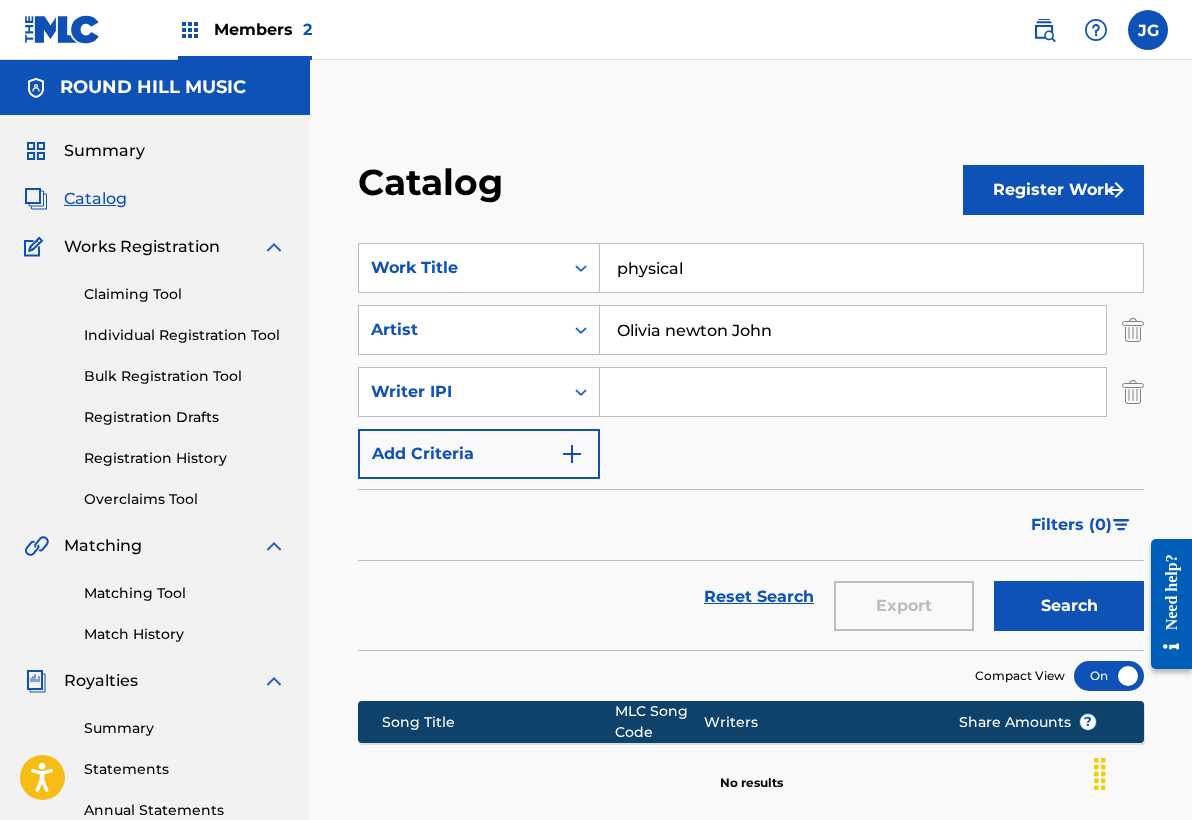 type on "Olivia newton John" 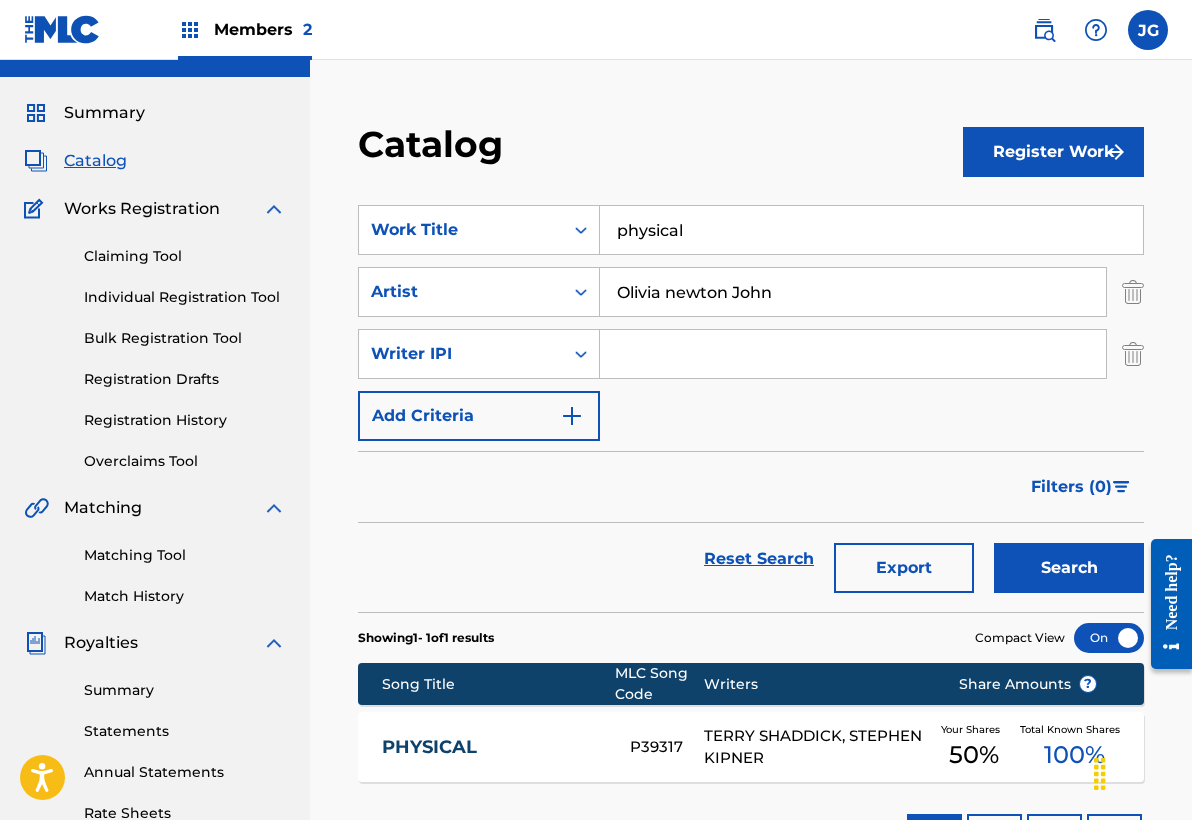 scroll, scrollTop: 24, scrollLeft: 0, axis: vertical 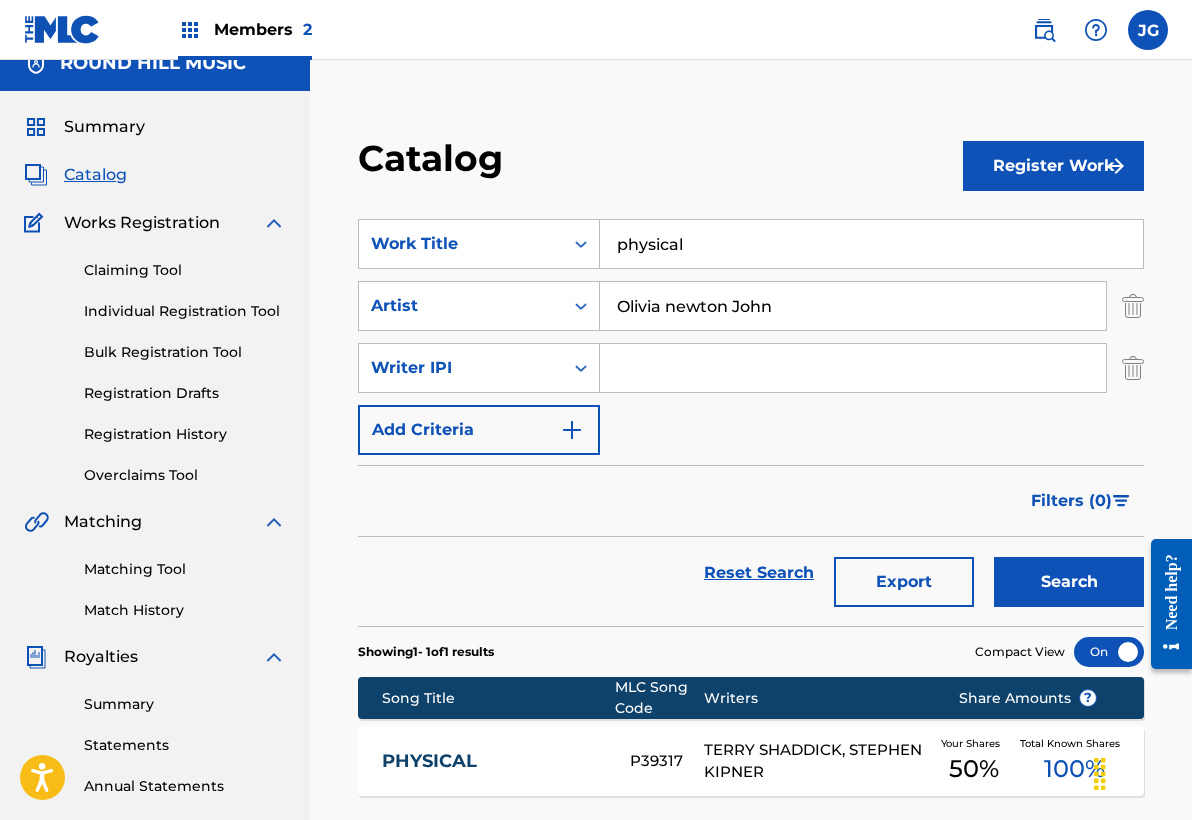 click on "Claiming Tool" at bounding box center [185, 270] 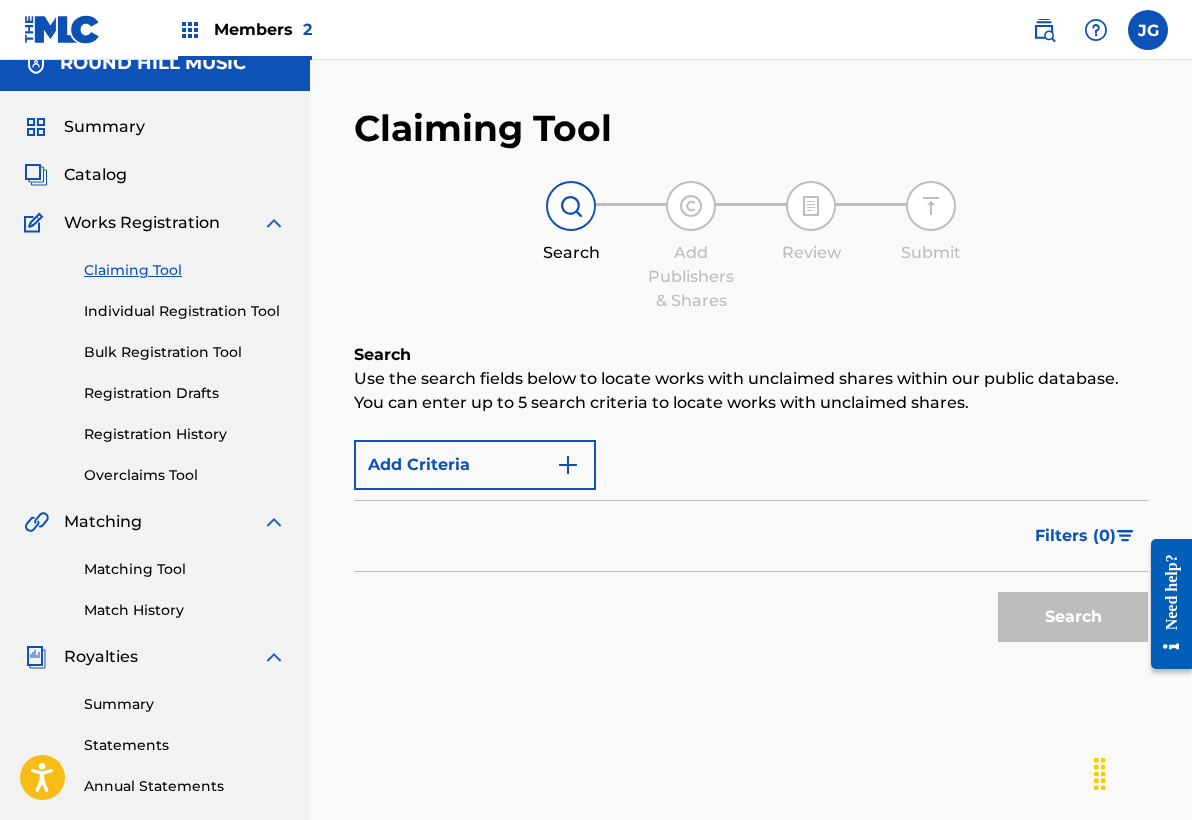 scroll, scrollTop: 0, scrollLeft: 0, axis: both 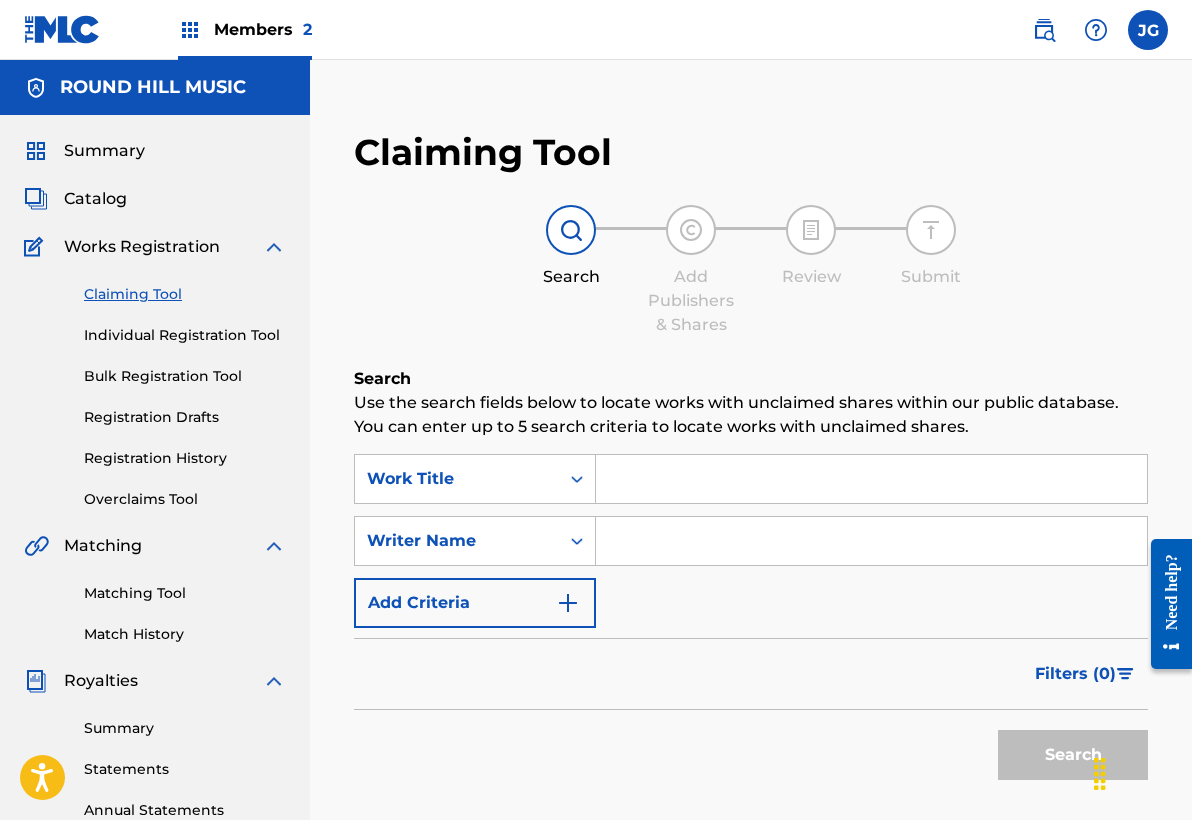 click at bounding box center (871, 479) 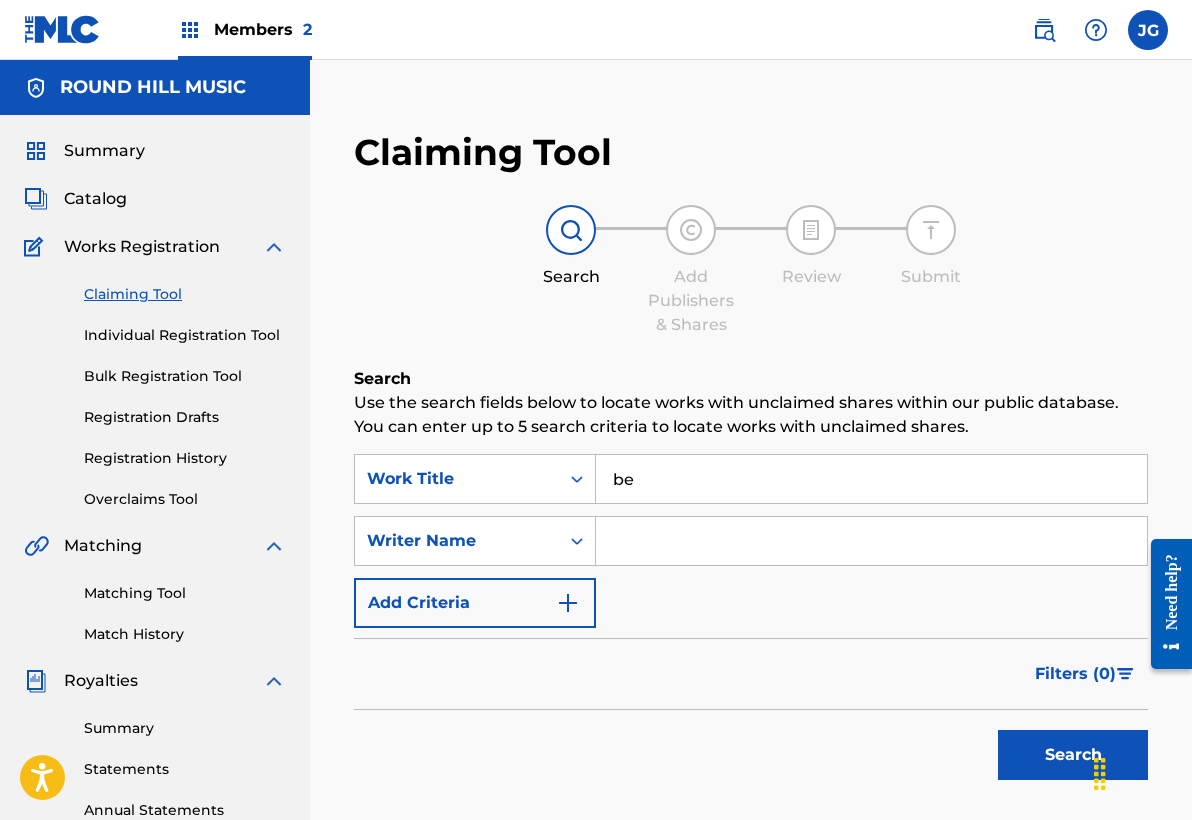 type on "b" 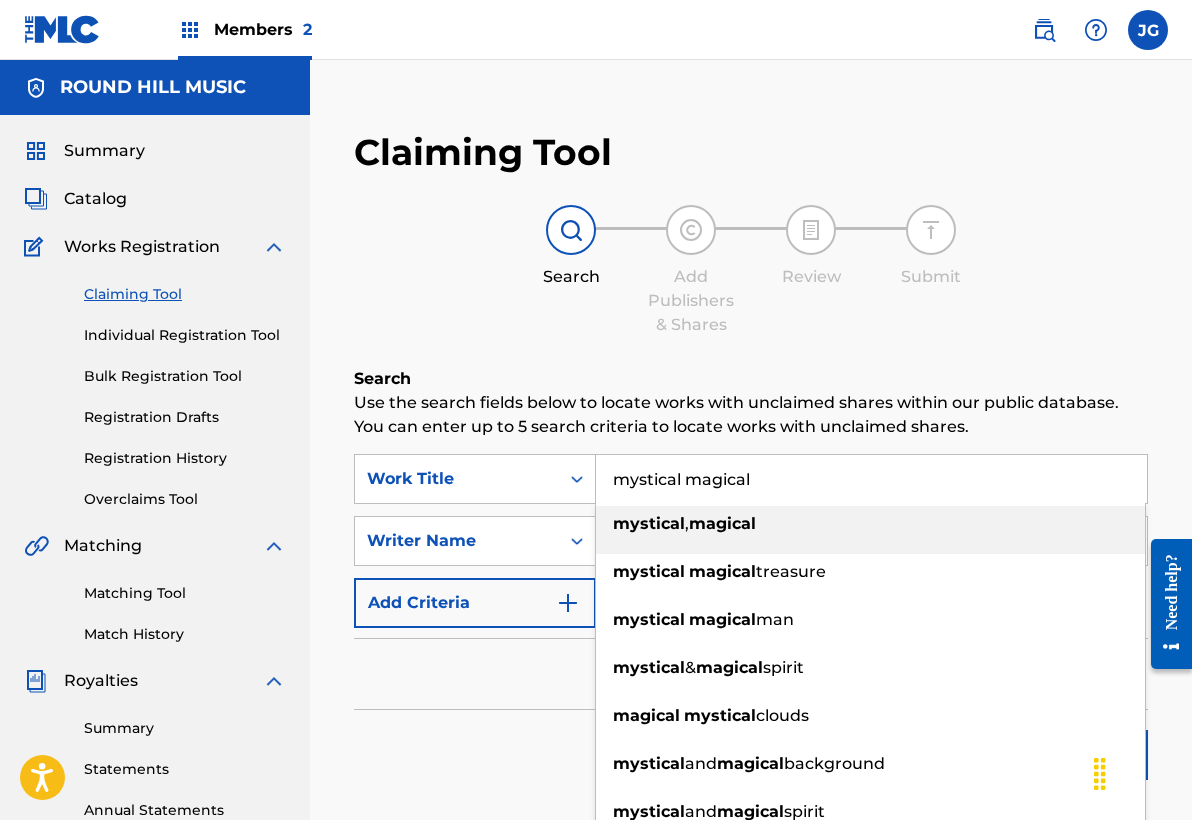 click on "mystical ,  magical" at bounding box center (870, 524) 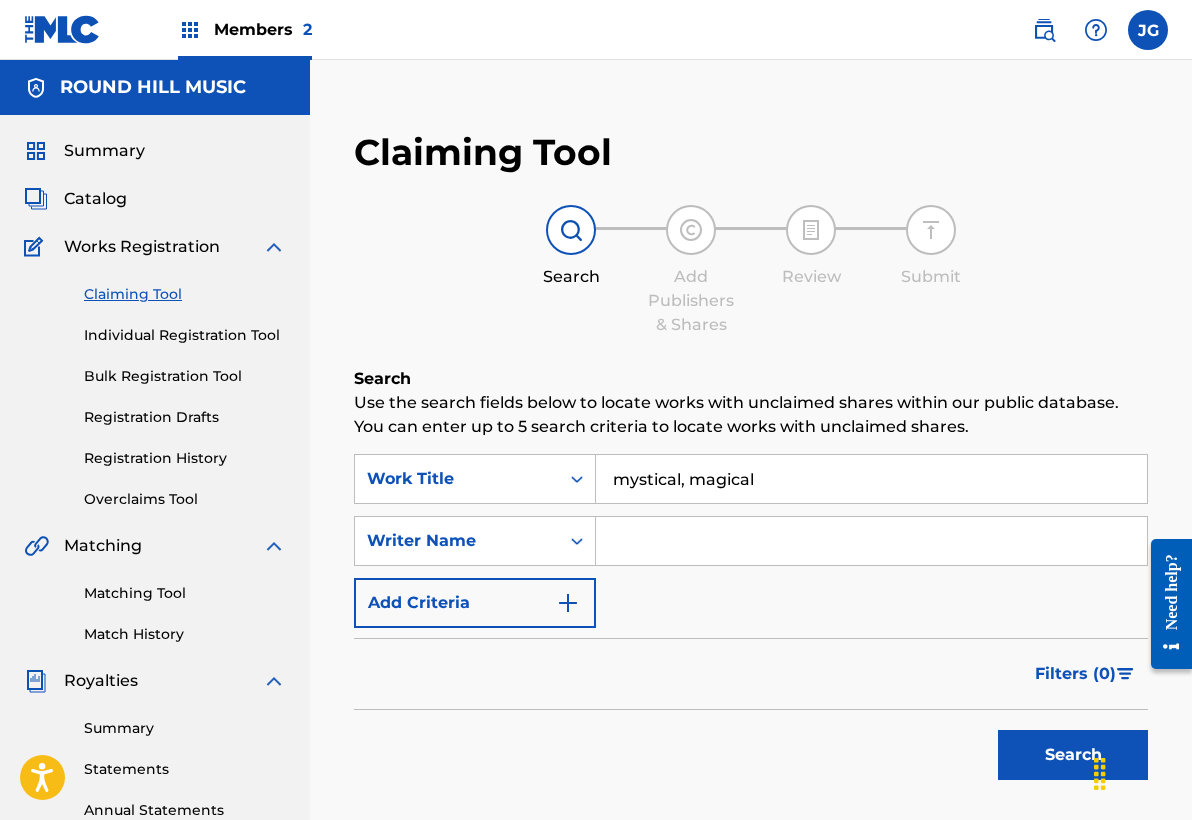 click at bounding box center (871, 541) 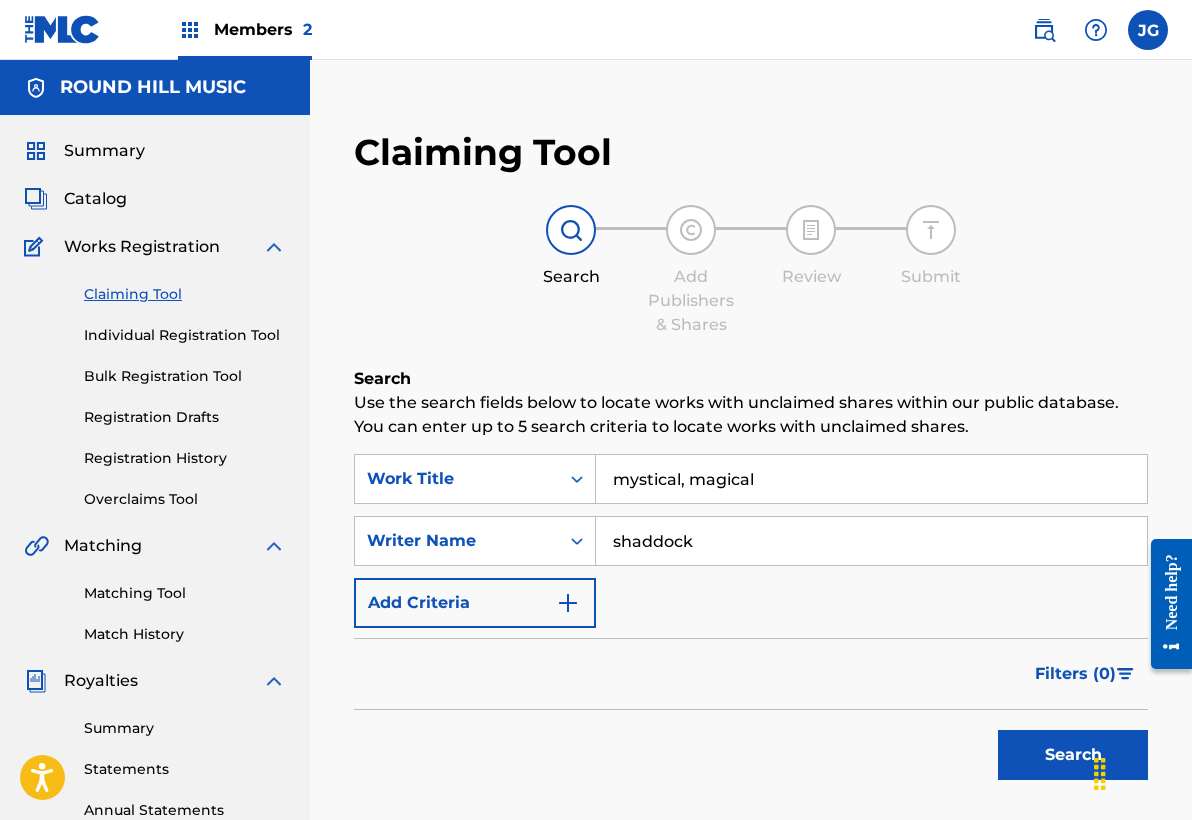drag, startPoint x: 609, startPoint y: 575, endPoint x: 637, endPoint y: 608, distance: 43.27817 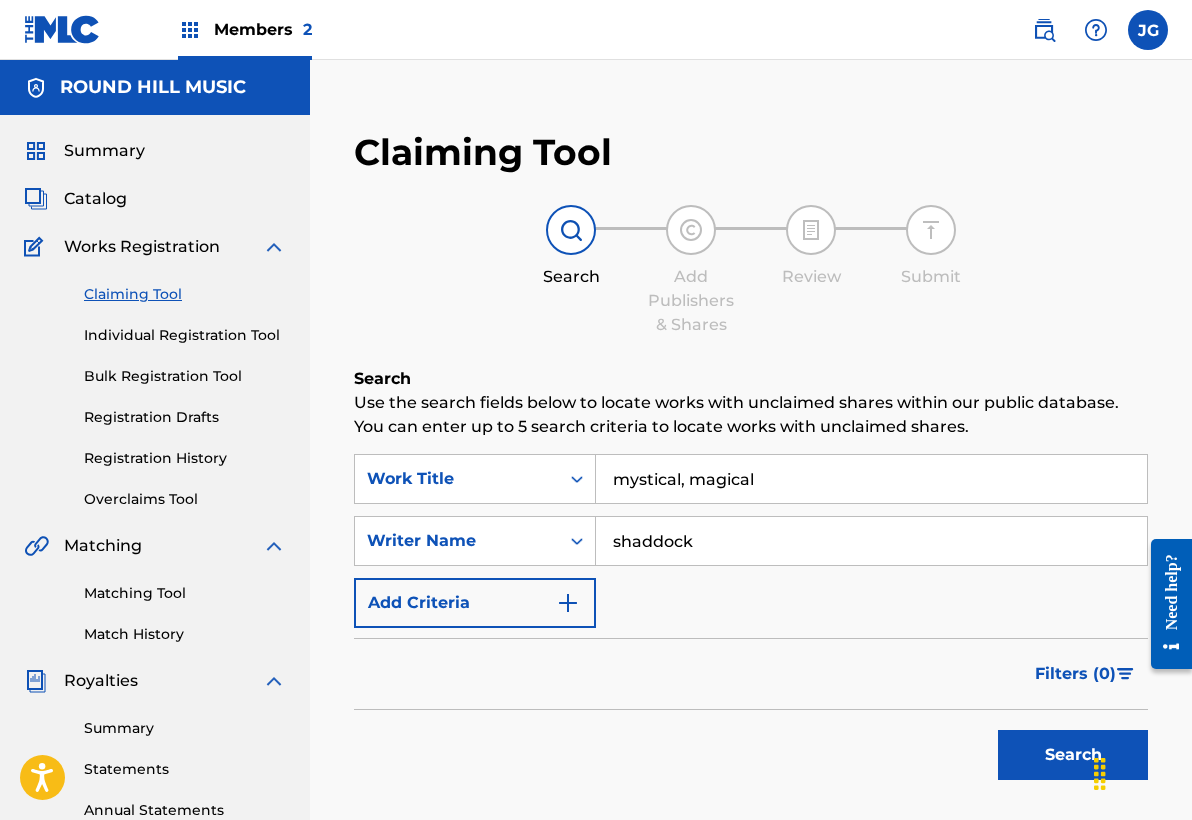 click on "Work Title mystical, magical SearchWithCriteria7322fc6a-70a2-40a2-b6d4-8bd408b07a6b Writer Name [LAST] Add Criteria" at bounding box center [751, 541] 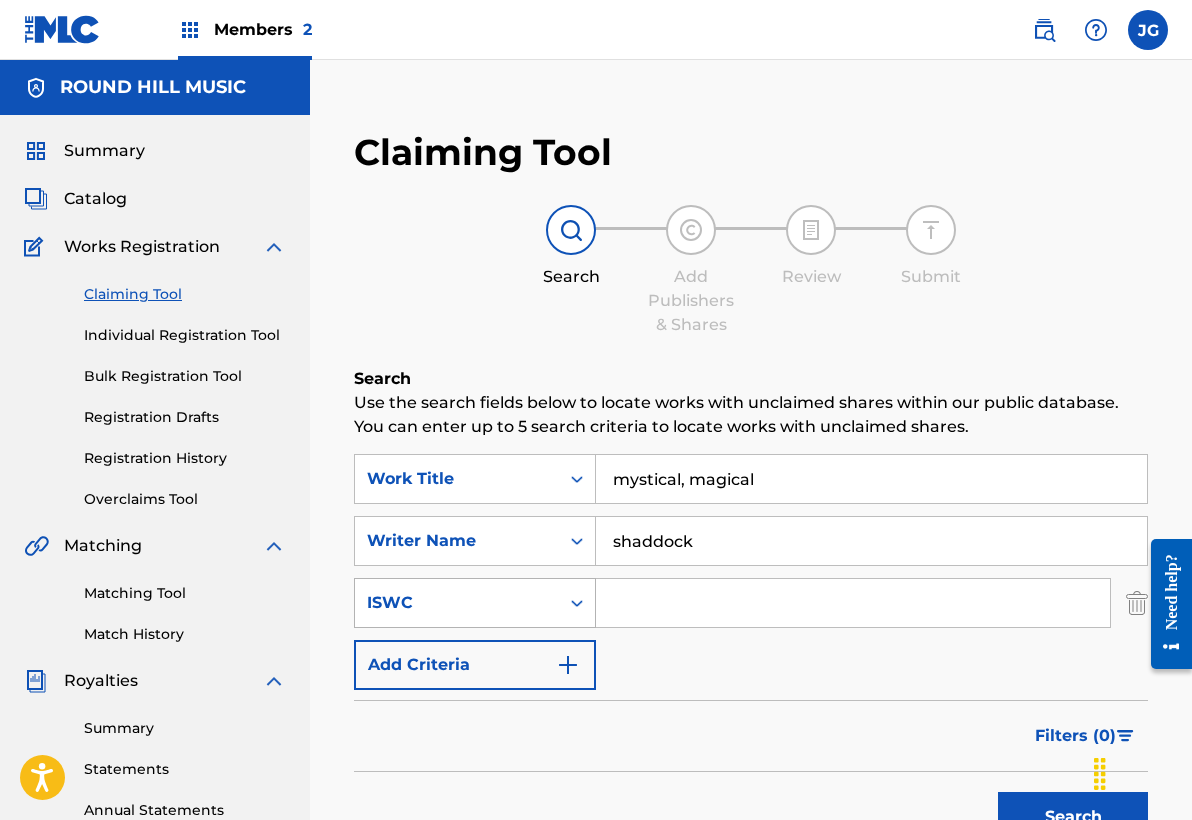 click on "ISWC" at bounding box center [475, 603] 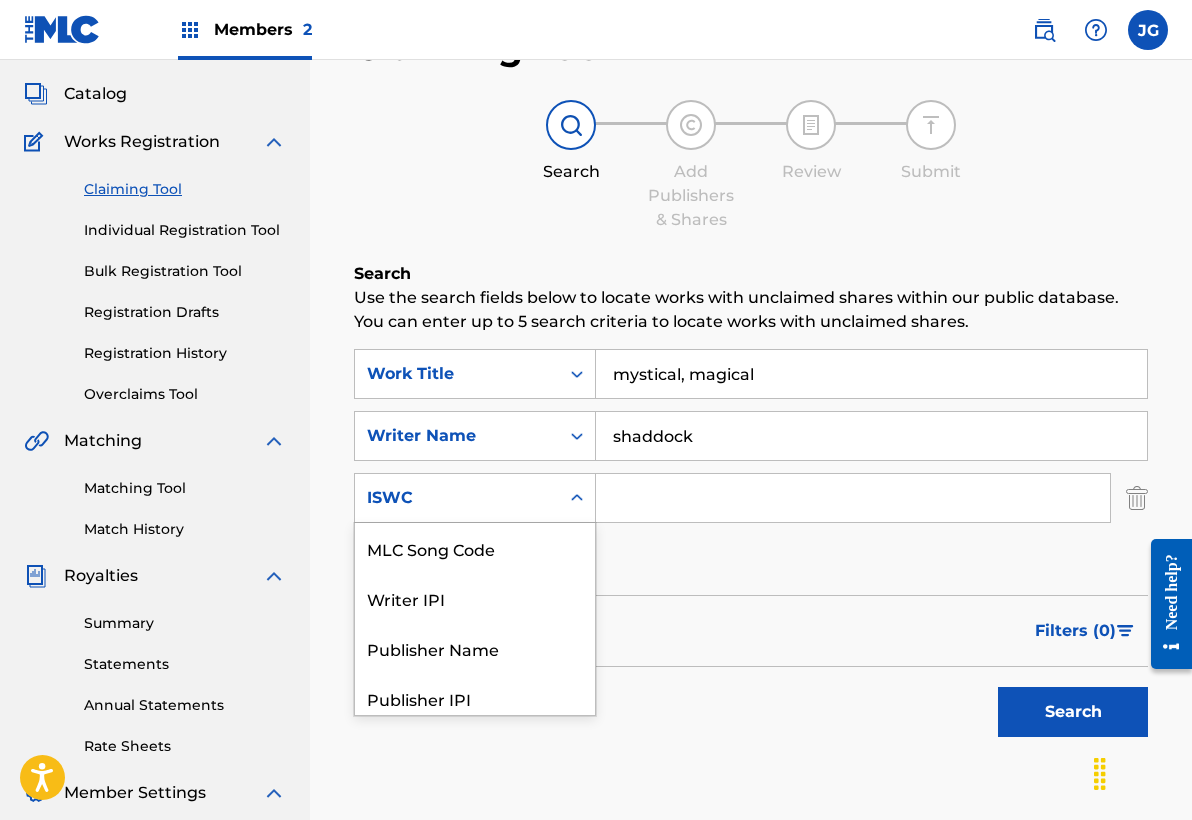 scroll, scrollTop: 109, scrollLeft: 0, axis: vertical 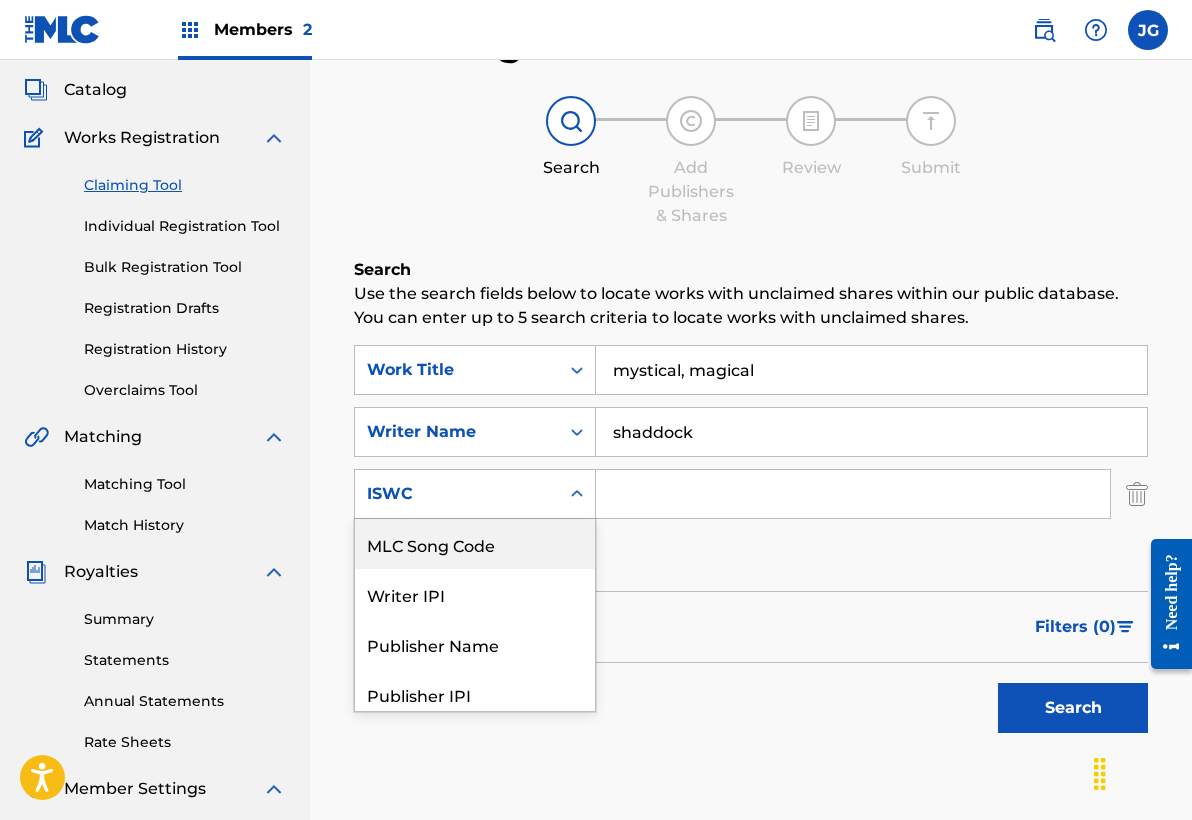 click at bounding box center [853, 494] 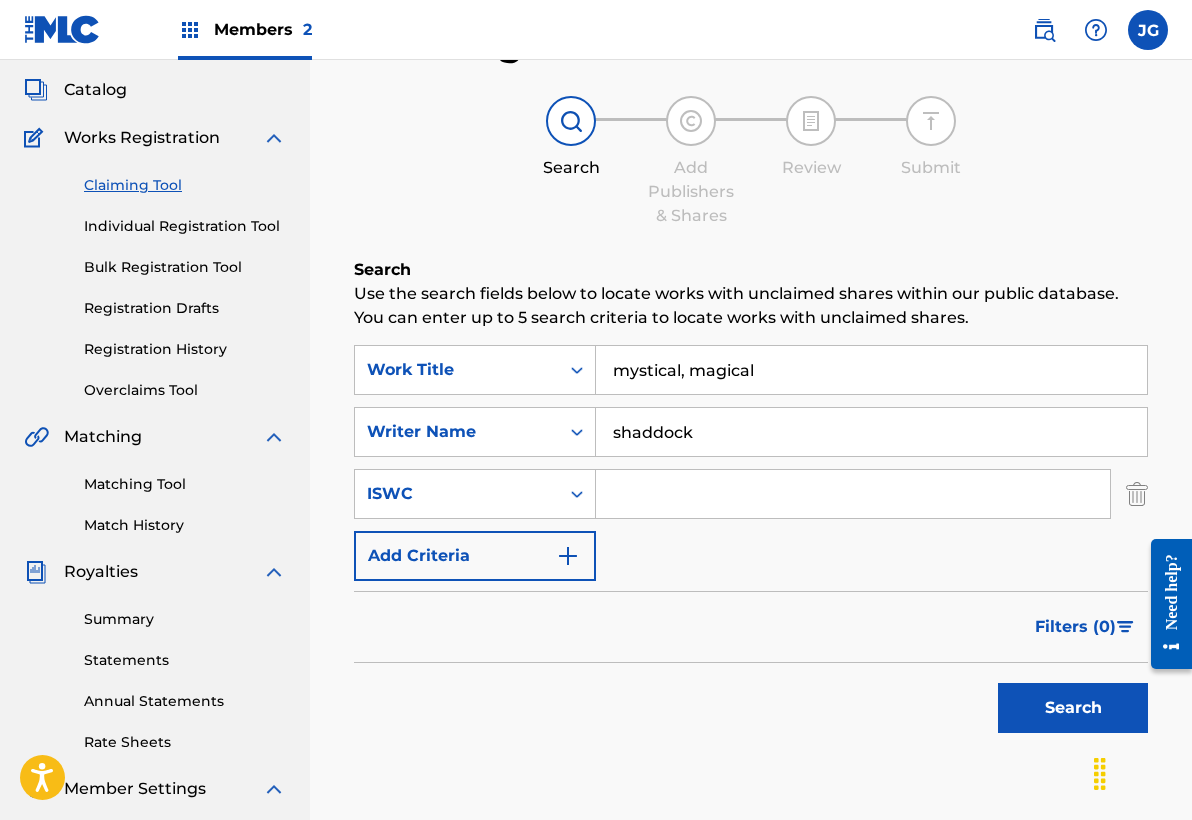 click on "Search" at bounding box center (1073, 708) 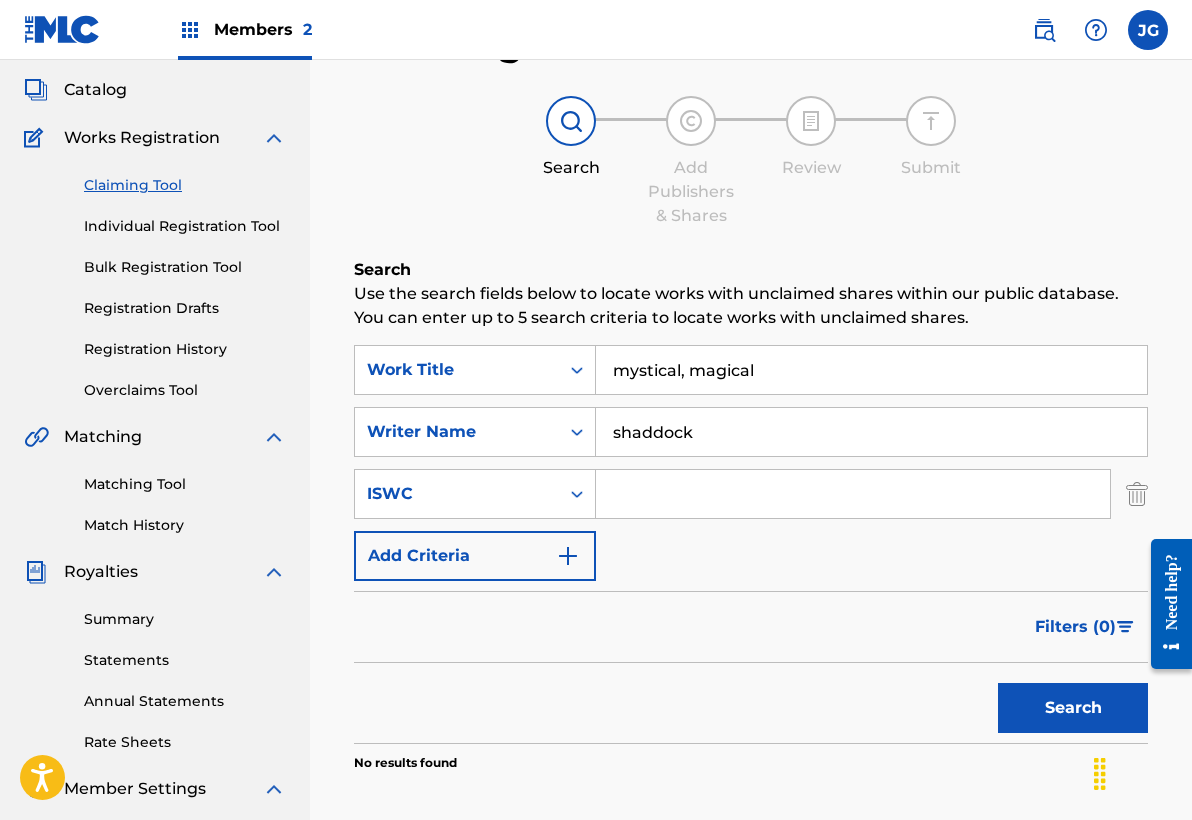 click on "Search" at bounding box center [1073, 708] 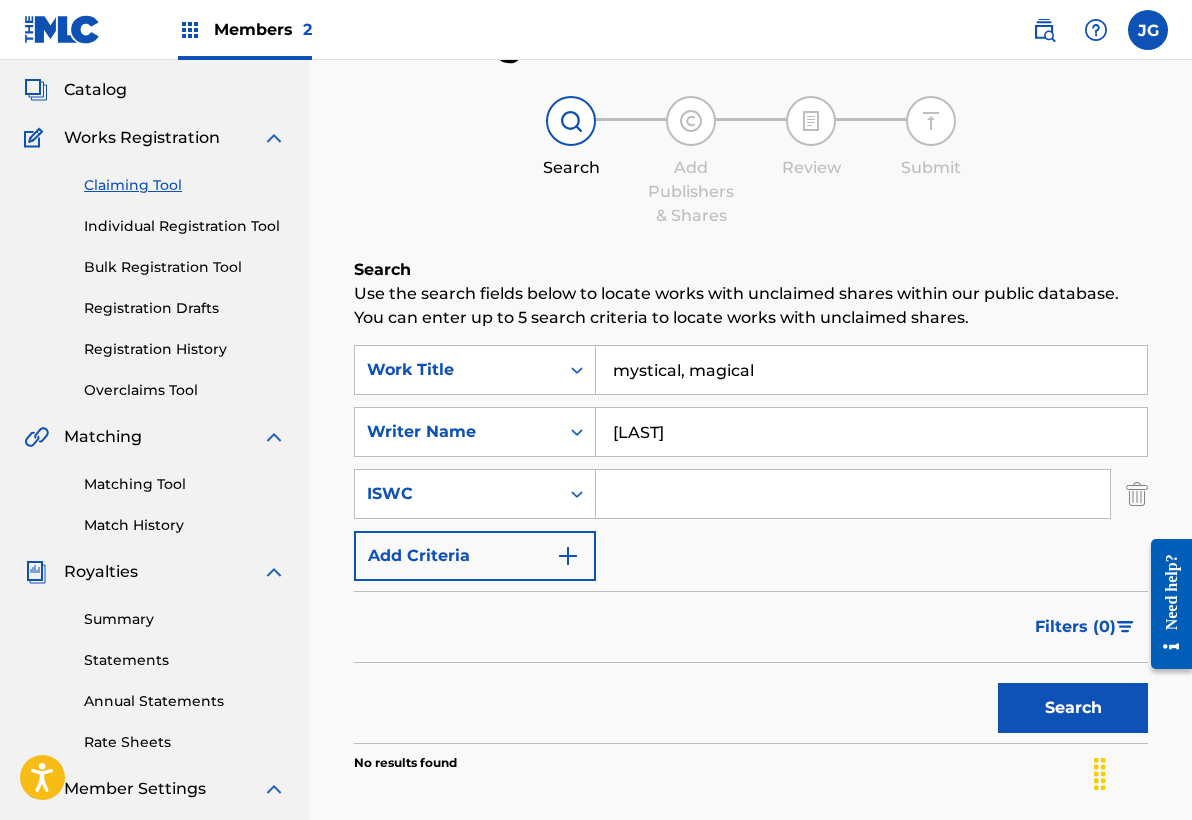 type on "[LAST]" 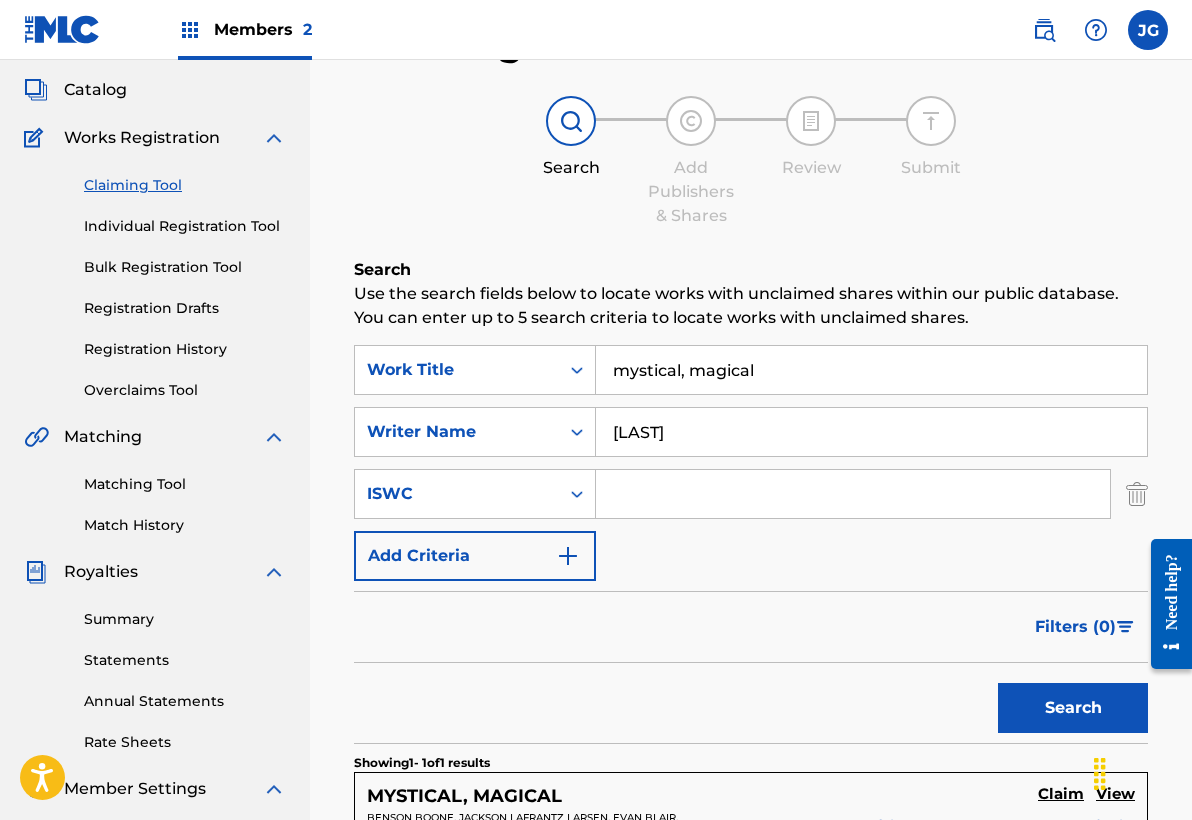 click on "Filters ( 0 )" at bounding box center (751, 627) 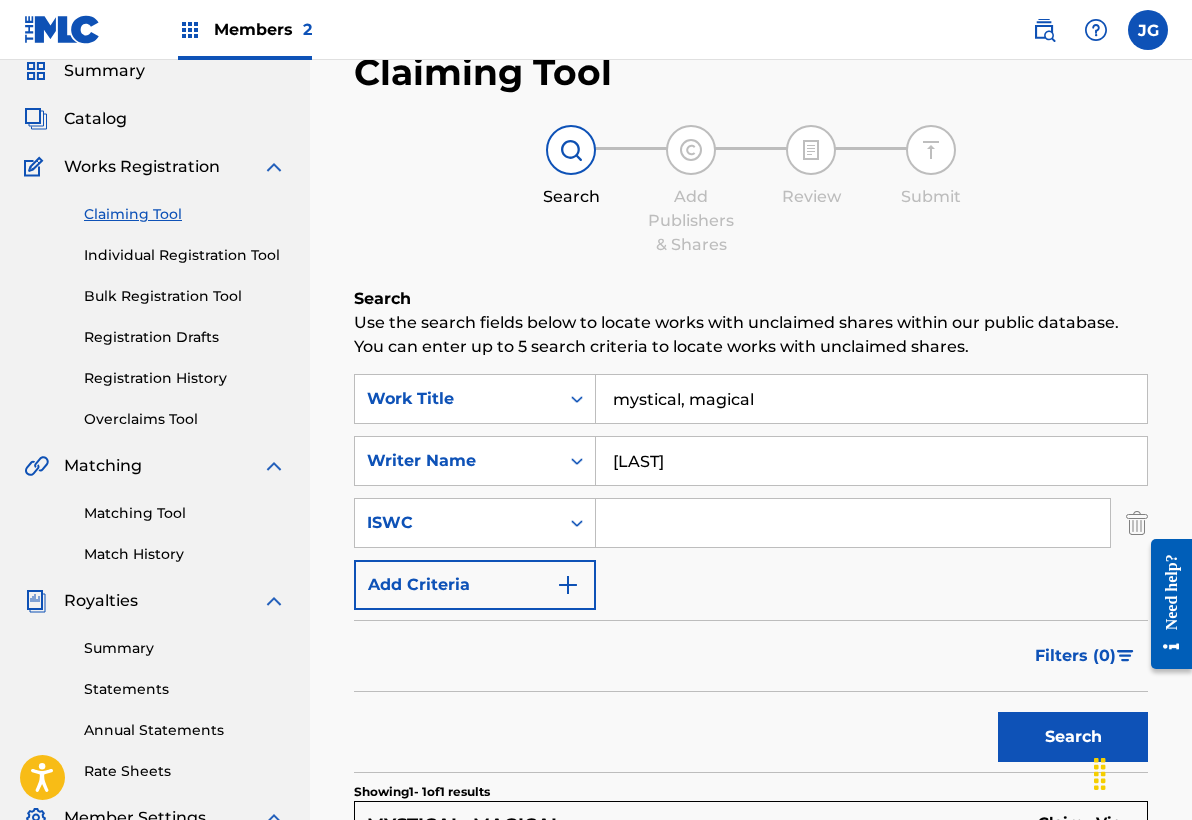 scroll, scrollTop: 93, scrollLeft: 0, axis: vertical 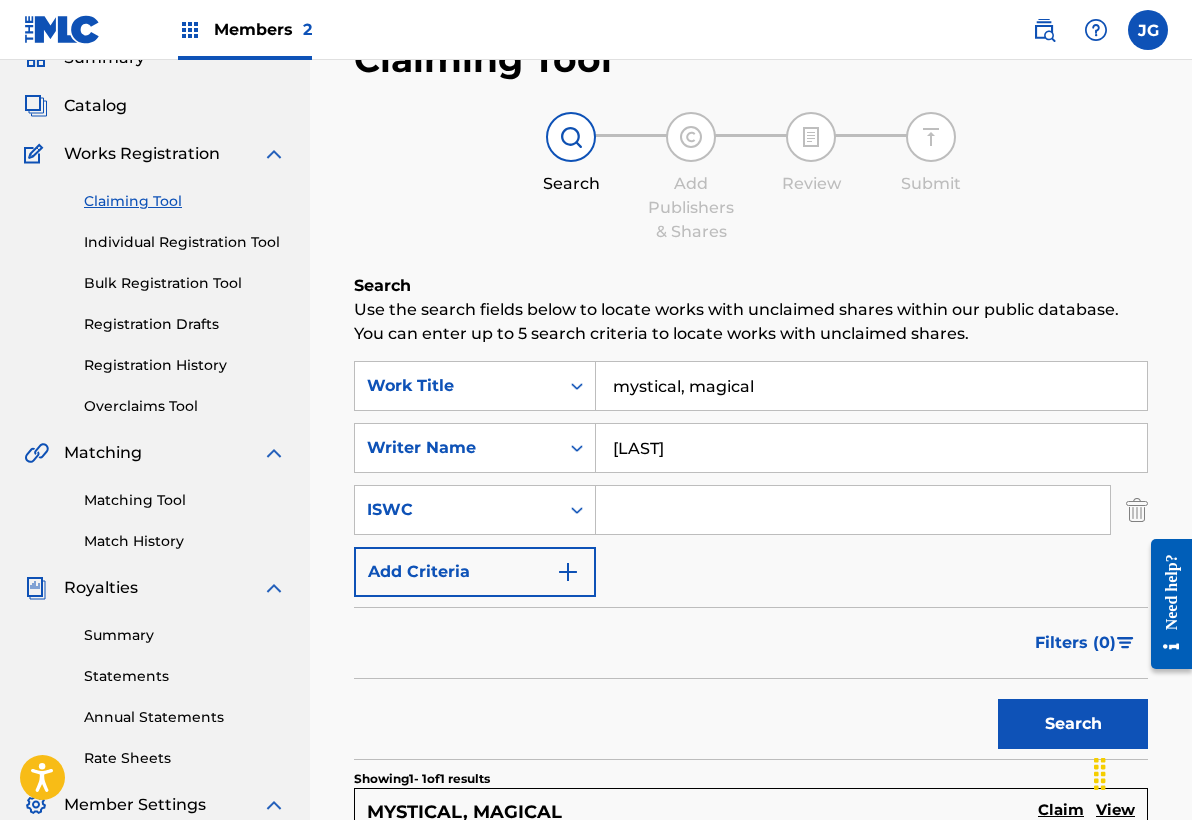 drag, startPoint x: 785, startPoint y: 382, endPoint x: 598, endPoint y: 386, distance: 187.04277 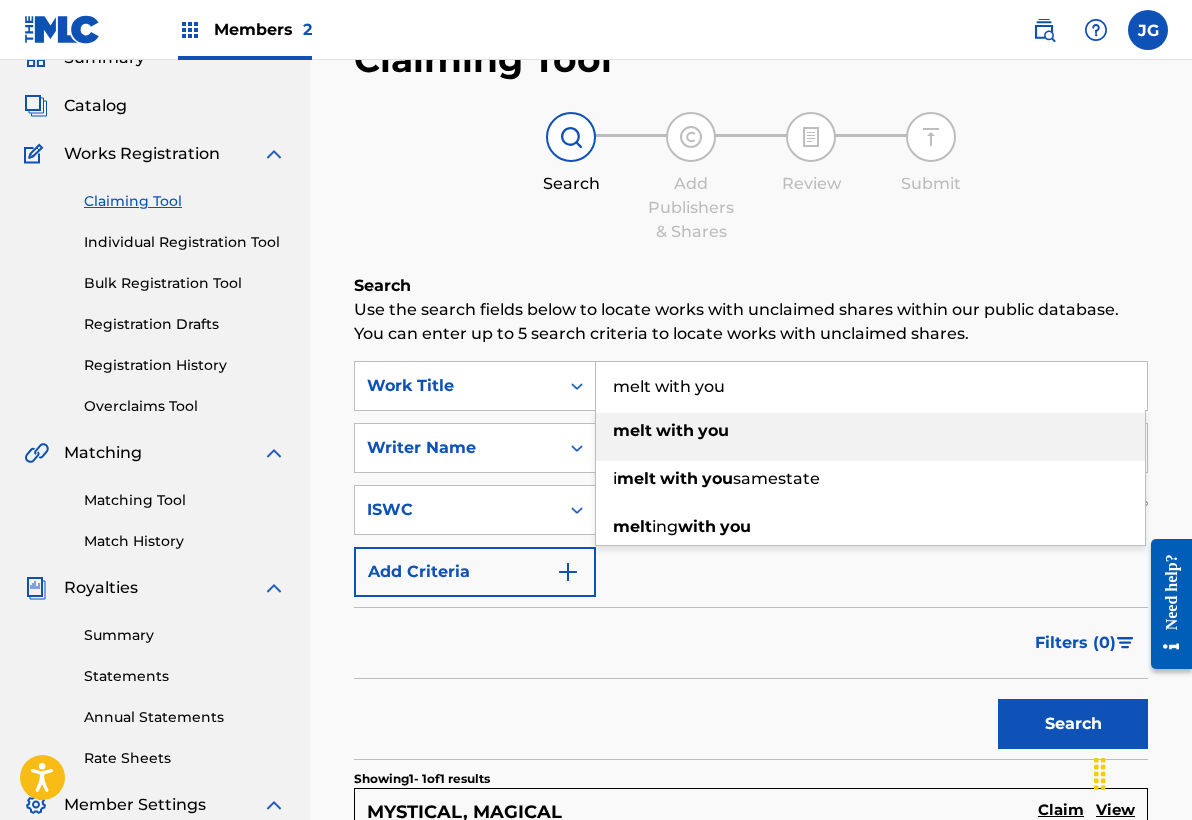 type on "melt with you" 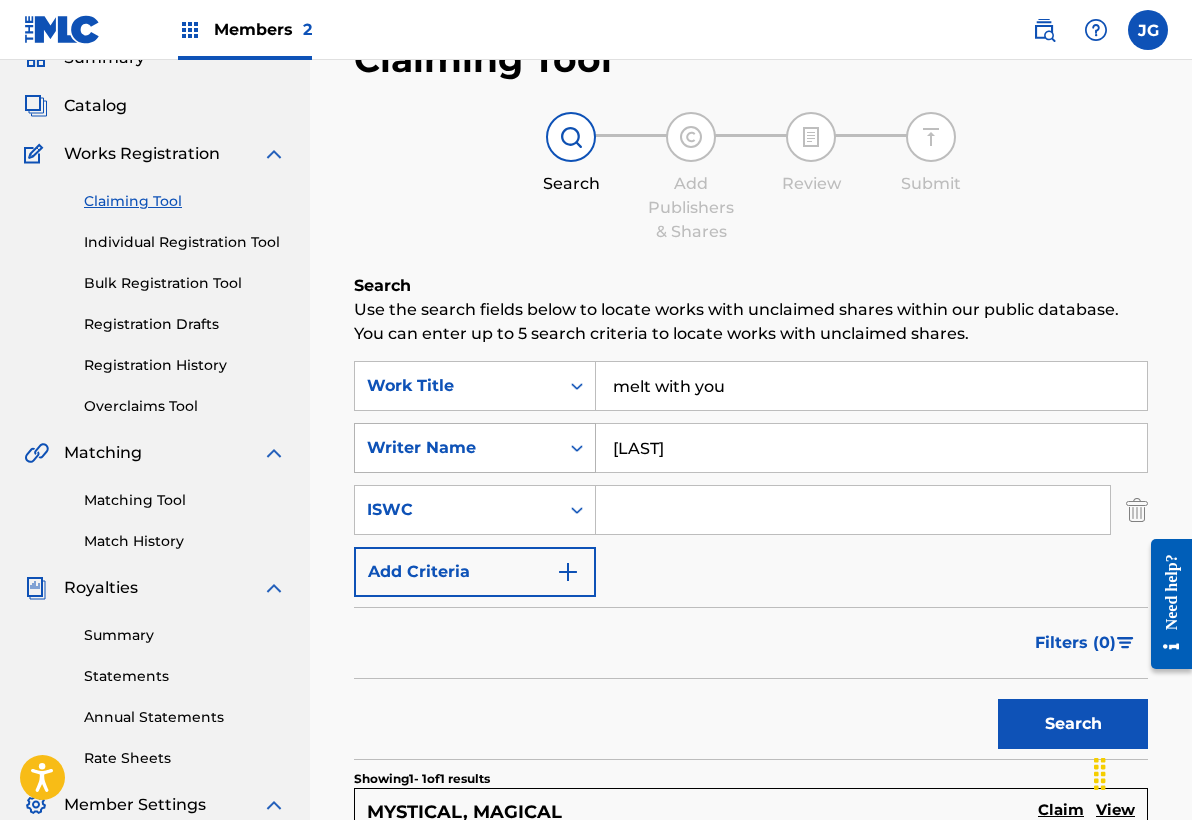 drag, startPoint x: 720, startPoint y: 459, endPoint x: 588, endPoint y: 452, distance: 132.18547 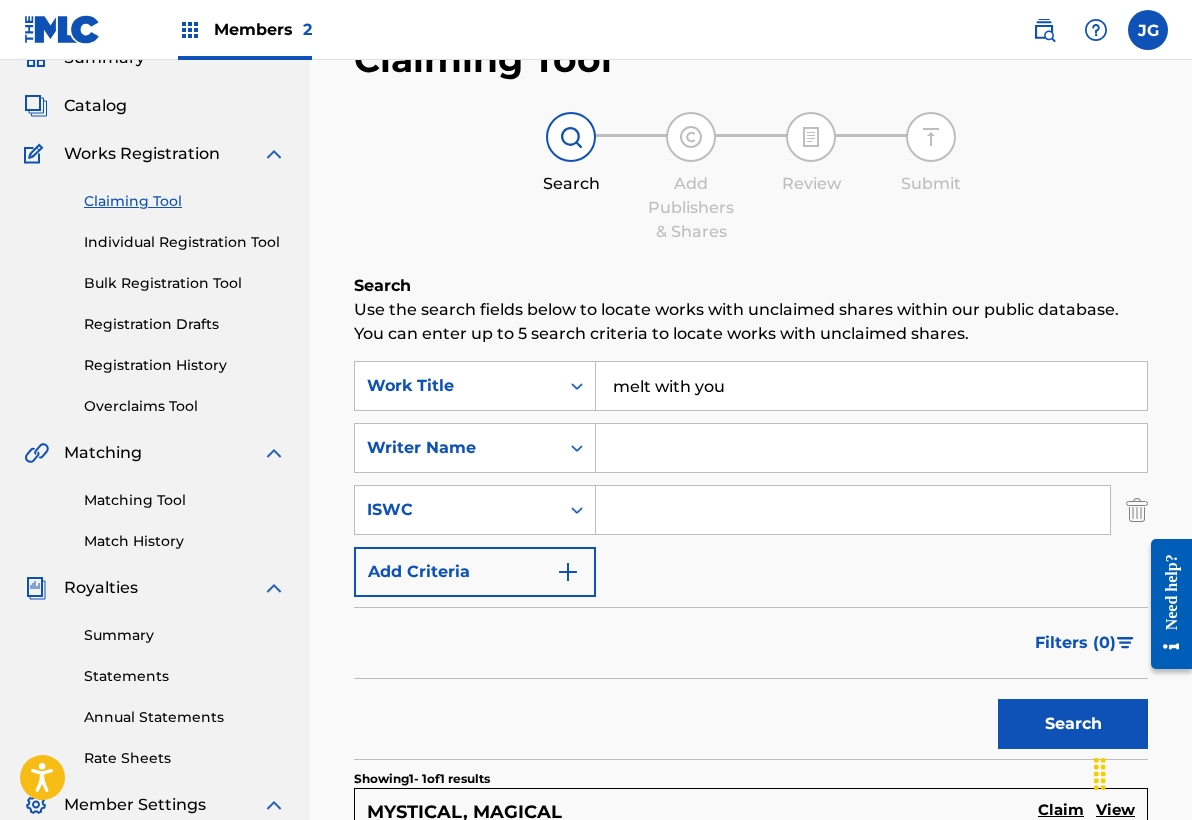 click on "Search" at bounding box center [1073, 724] 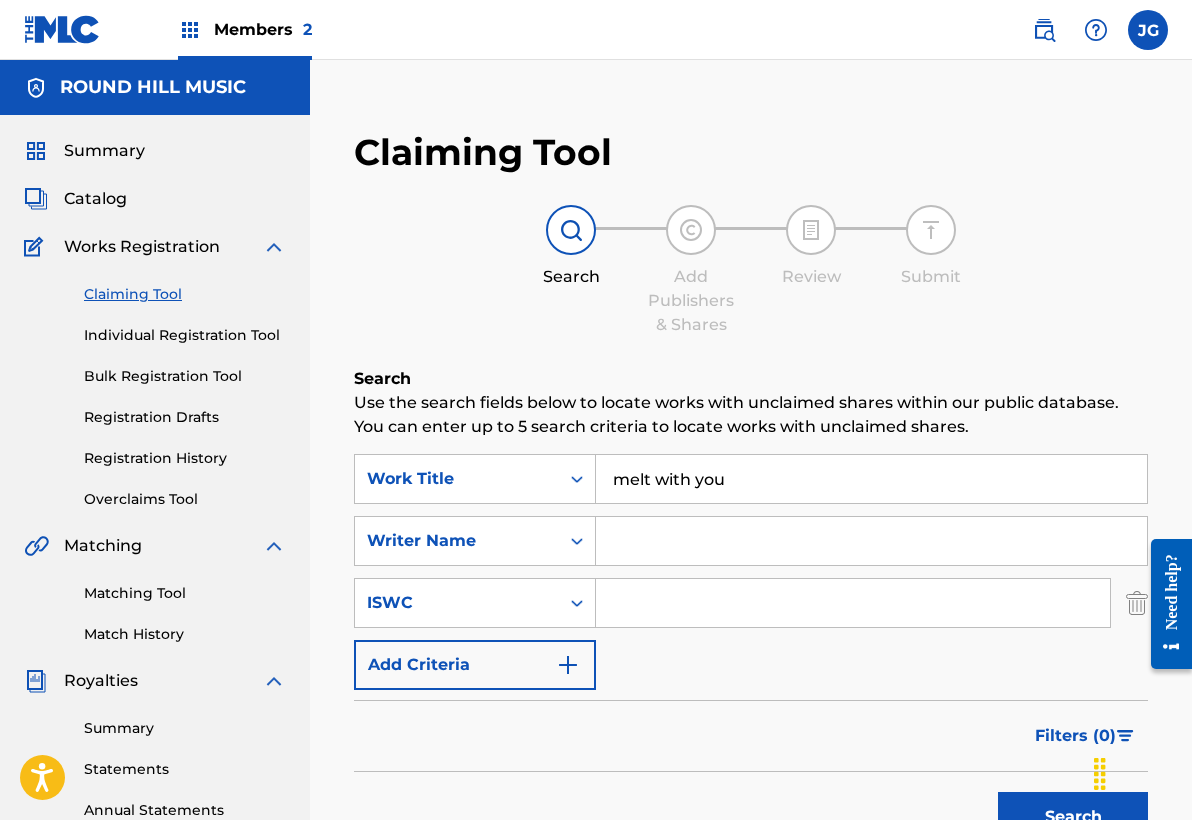 scroll, scrollTop: 0, scrollLeft: 0, axis: both 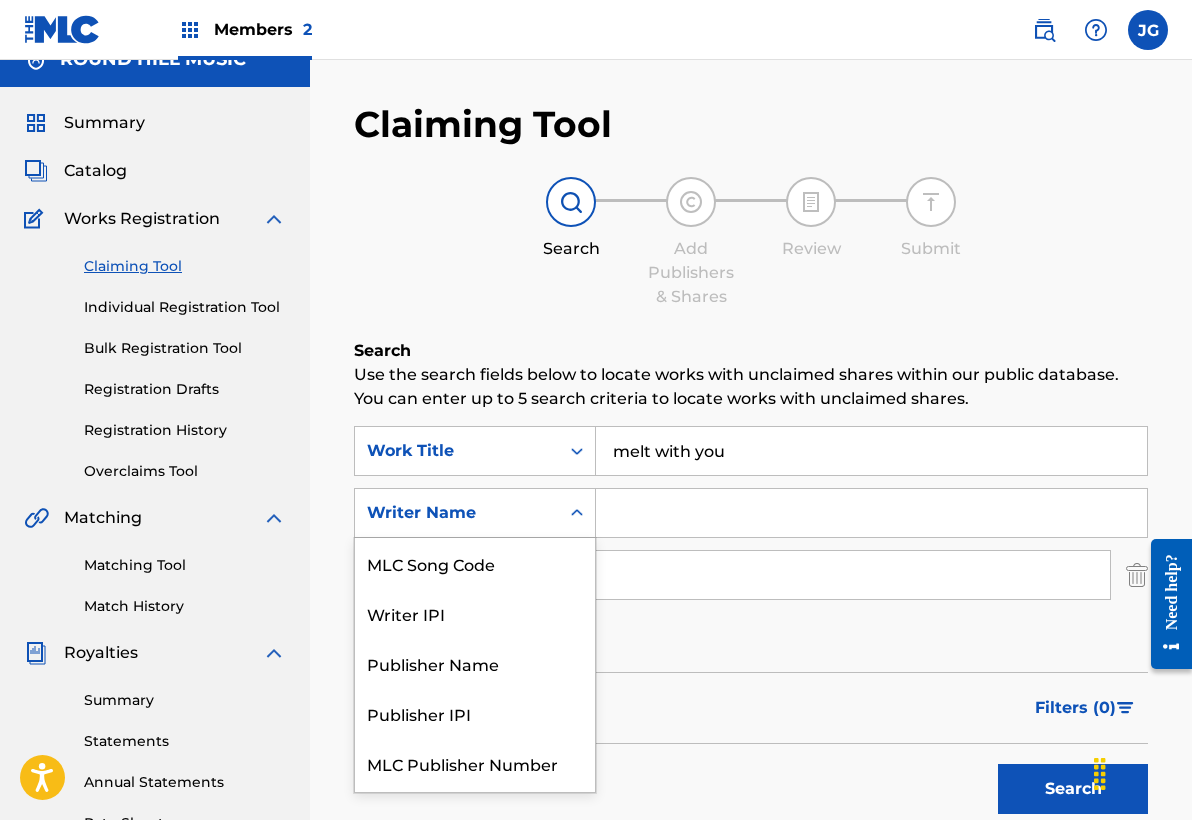 click on "Writer Name selected, 6 of 6. 6 results available. Use Up and Down to choose options, press Enter to select the currently focused option, press Escape to exit the menu, press Tab to select the option and exit the menu. Writer Name MLC Song Code Writer IPI Publisher Name Publisher IPI MLC Publisher Number Writer Name" at bounding box center (475, 513) 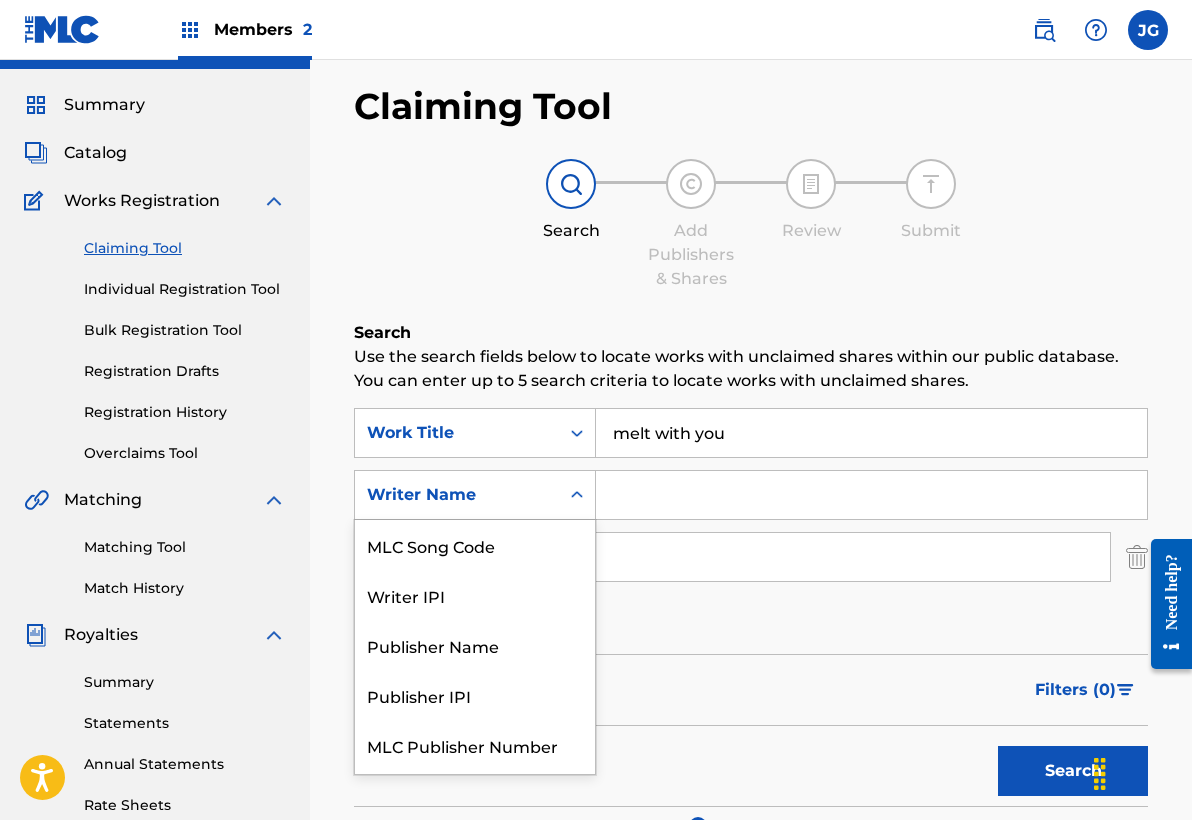 scroll, scrollTop: 47, scrollLeft: 0, axis: vertical 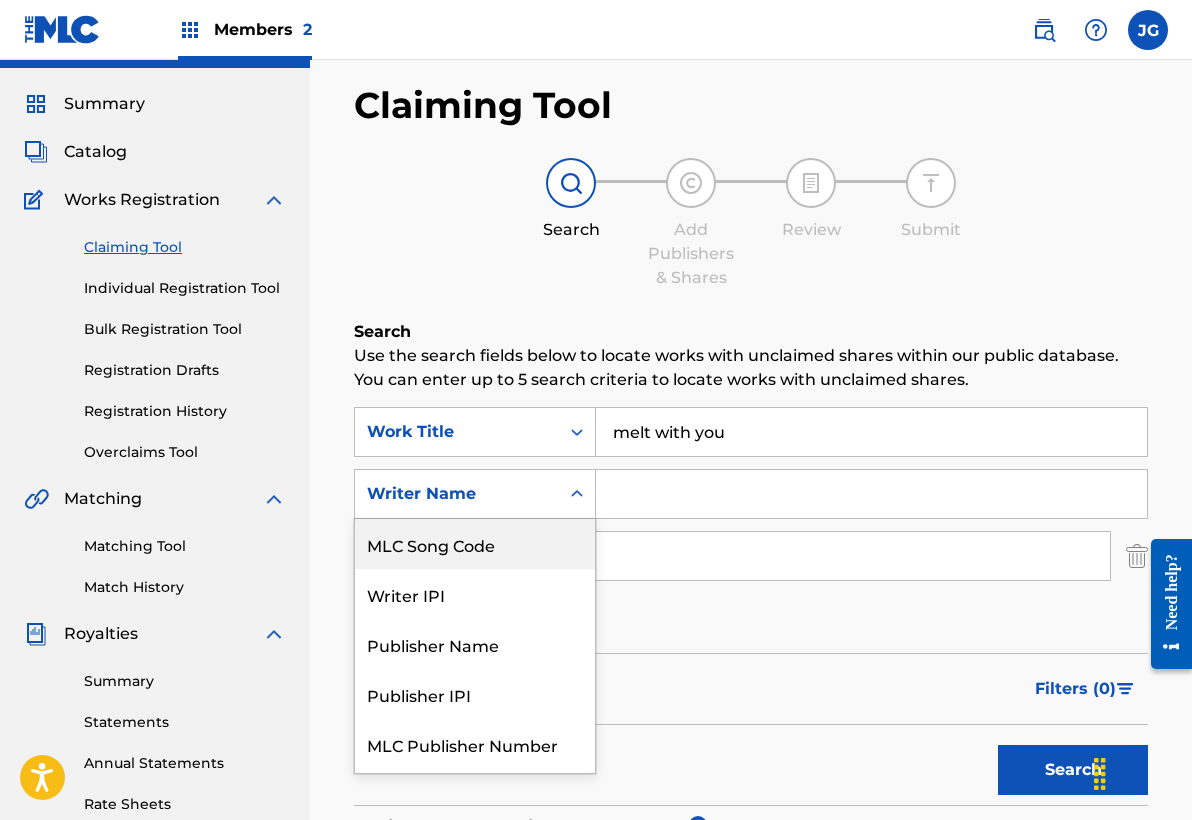 click at bounding box center [871, 494] 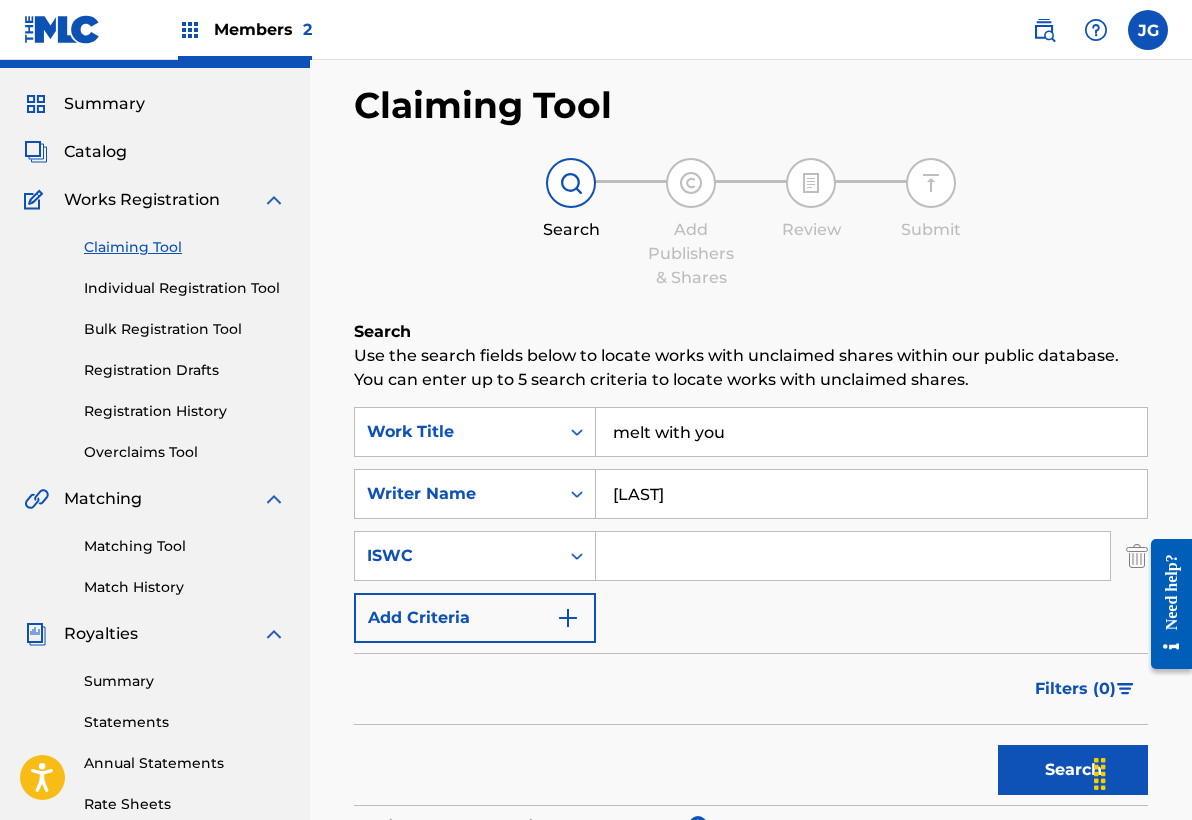 type on "[LAST]" 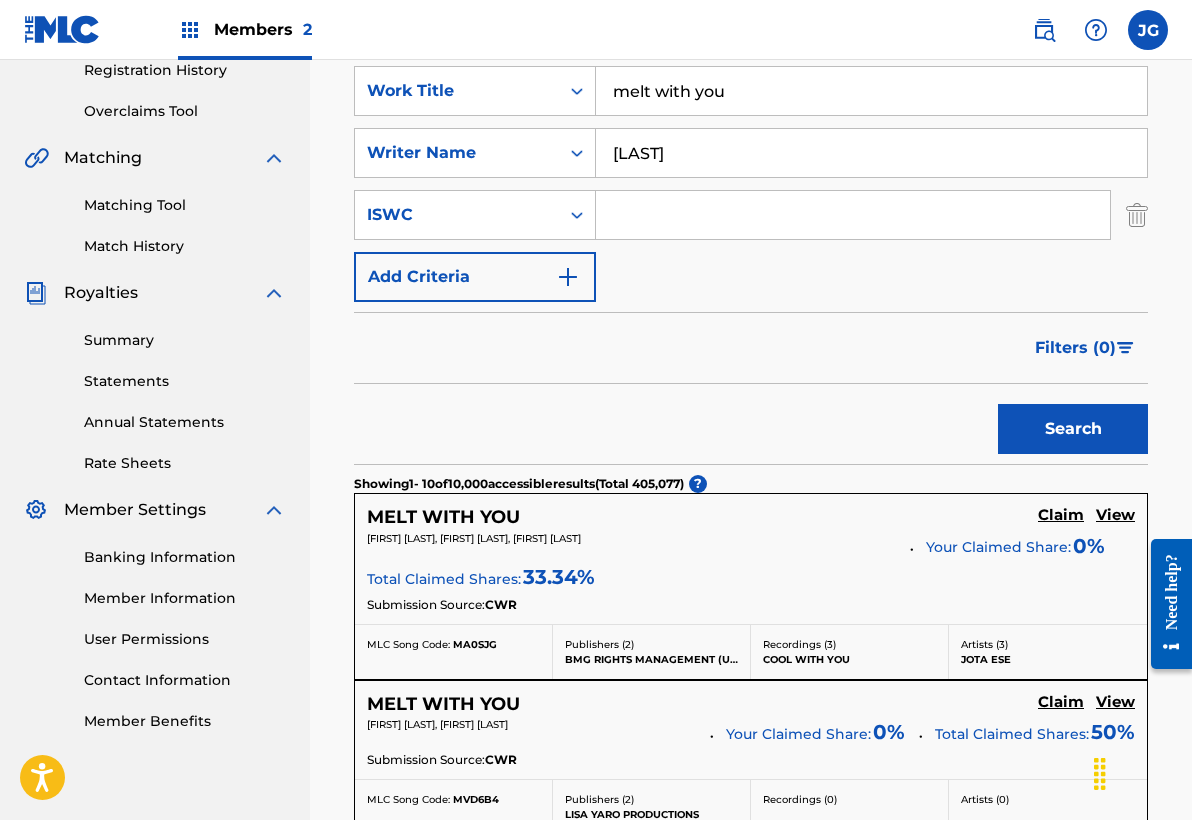scroll, scrollTop: 449, scrollLeft: 0, axis: vertical 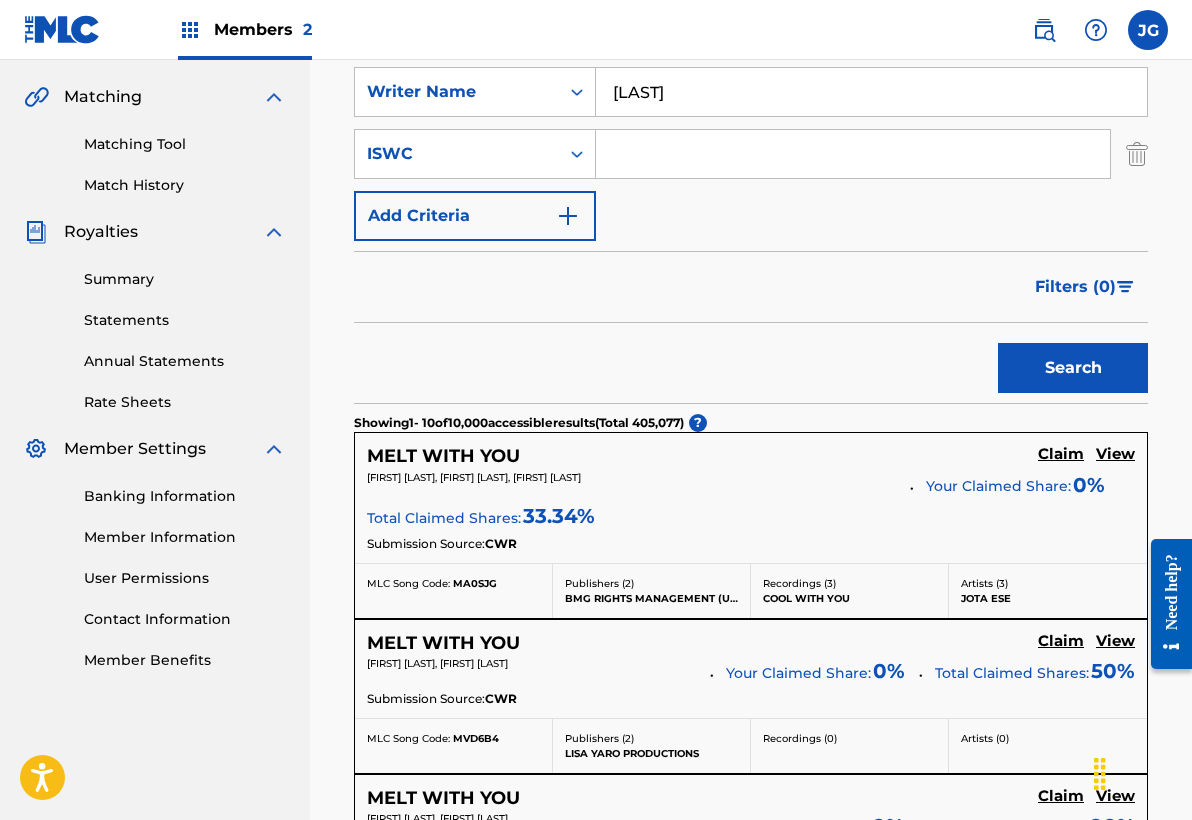 click on "Search" at bounding box center (1073, 368) 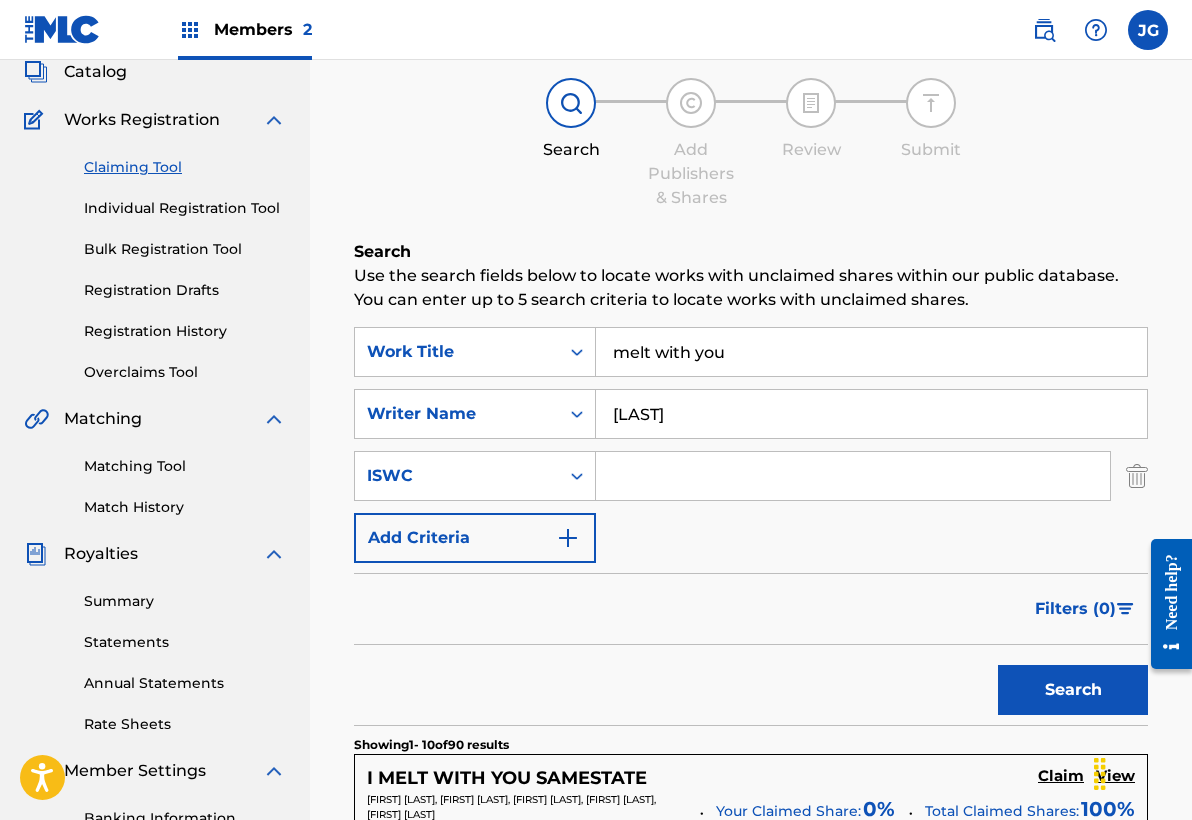 scroll, scrollTop: -3, scrollLeft: 0, axis: vertical 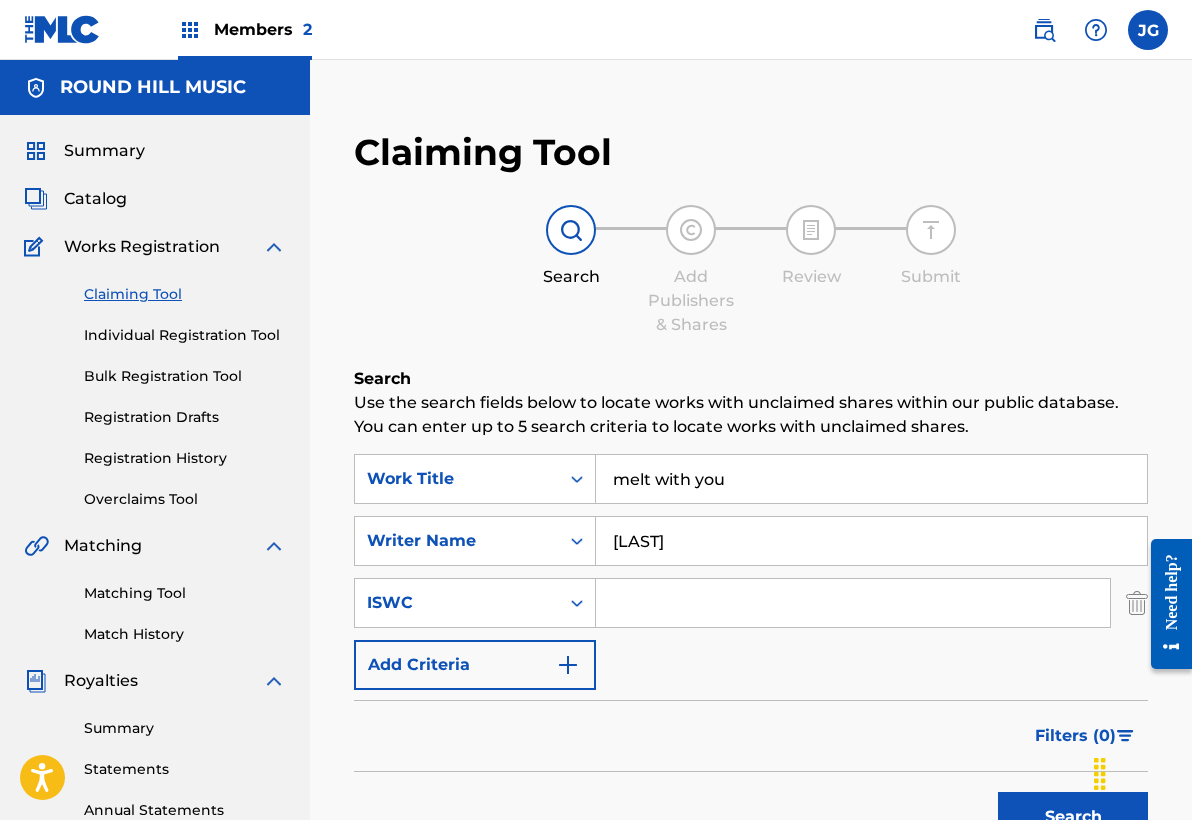 click on "melt with you" at bounding box center [871, 479] 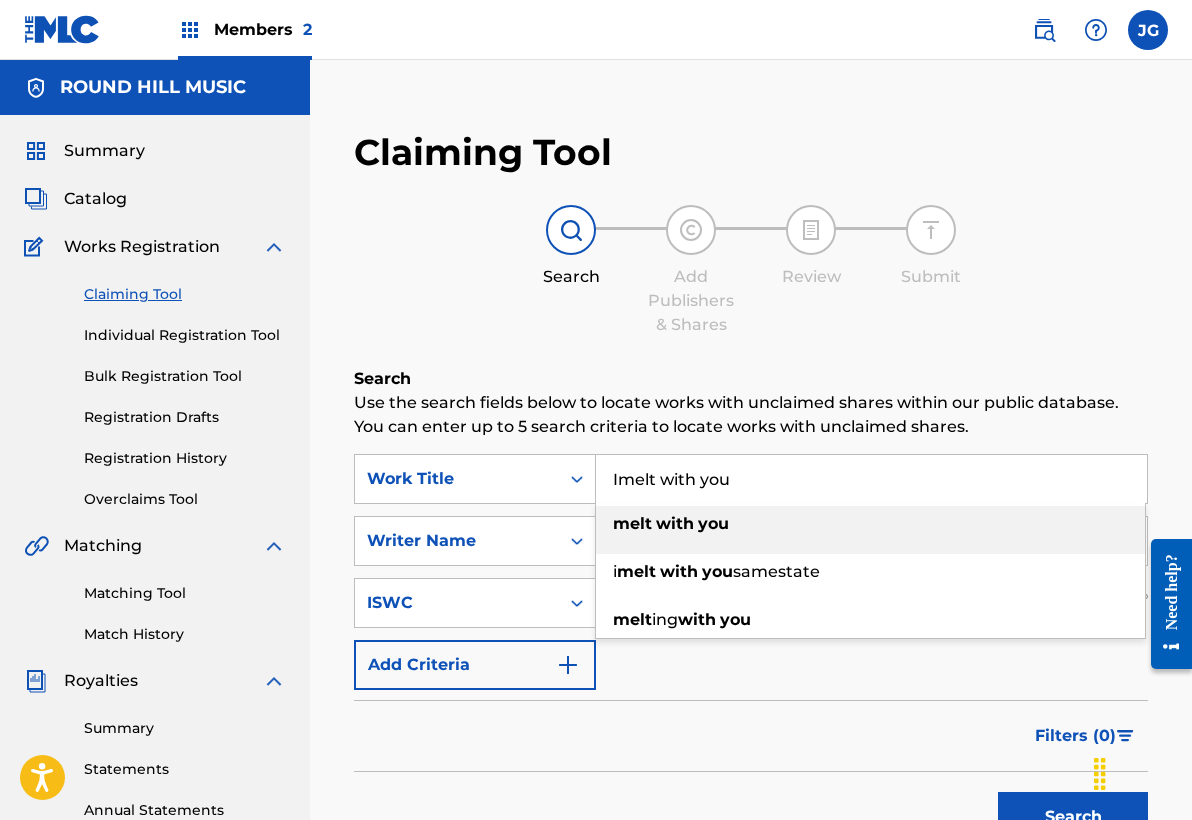 scroll, scrollTop: 0, scrollLeft: 0, axis: both 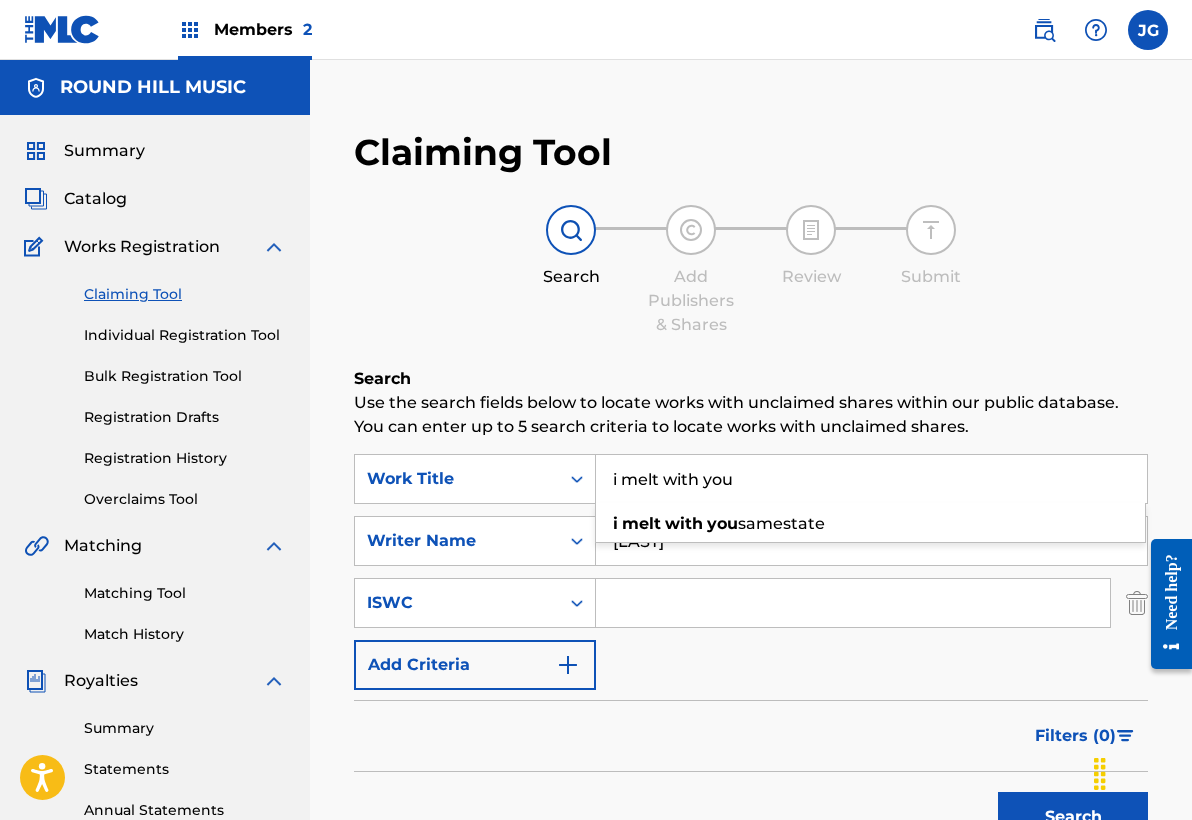 type on "i melt with you" 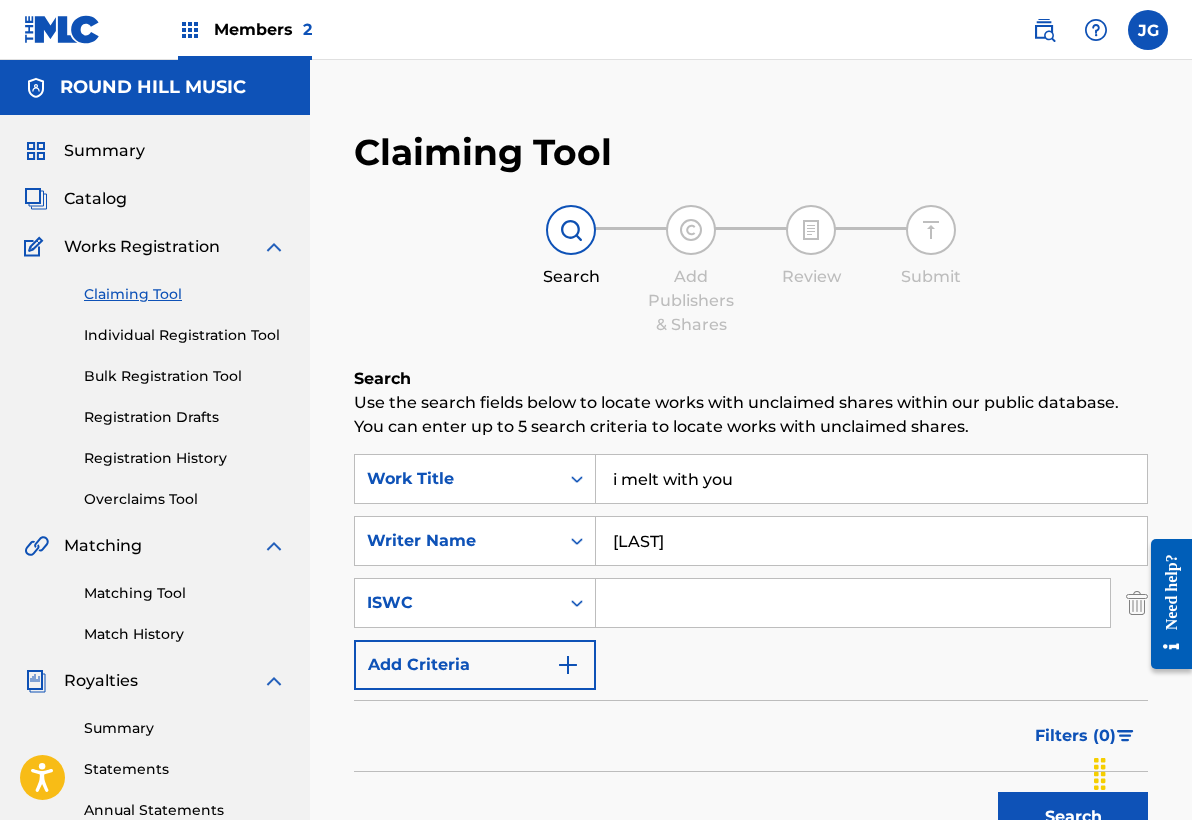 click on "Search" at bounding box center [1073, 817] 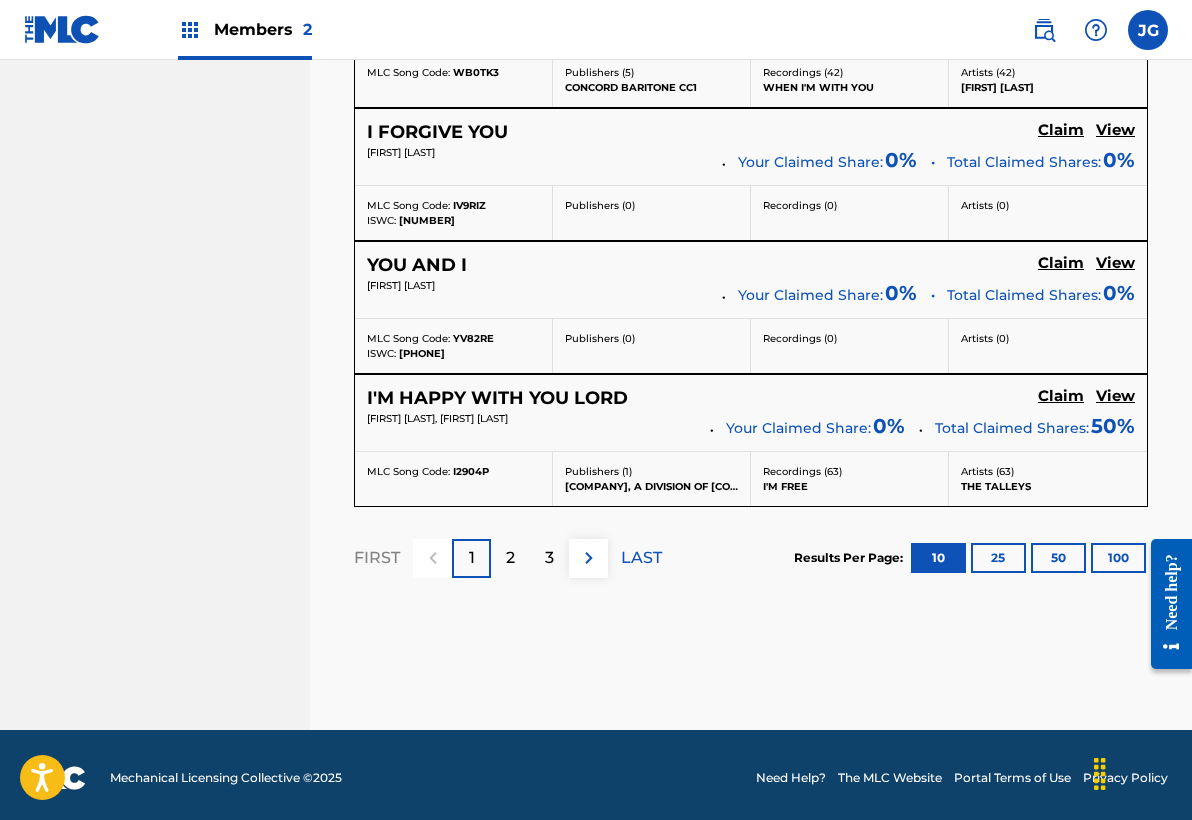 scroll, scrollTop: 1890, scrollLeft: 0, axis: vertical 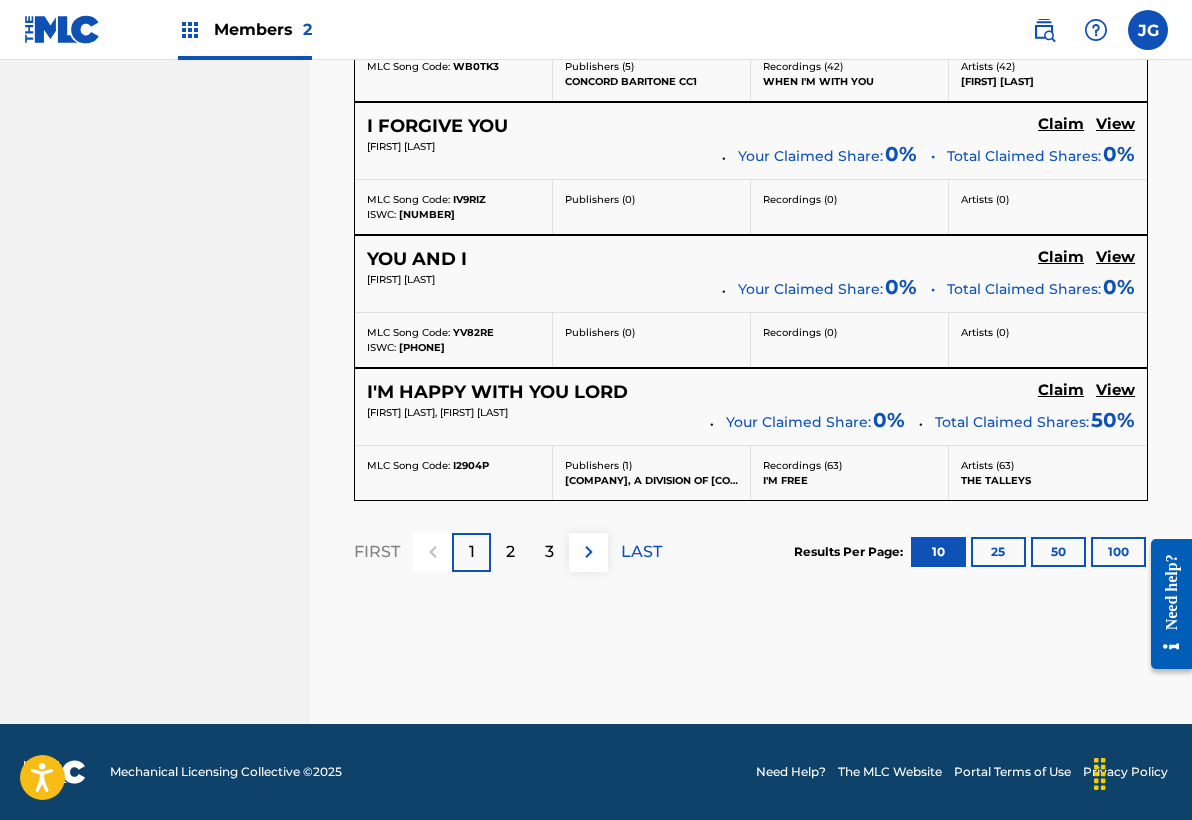 click at bounding box center (589, 552) 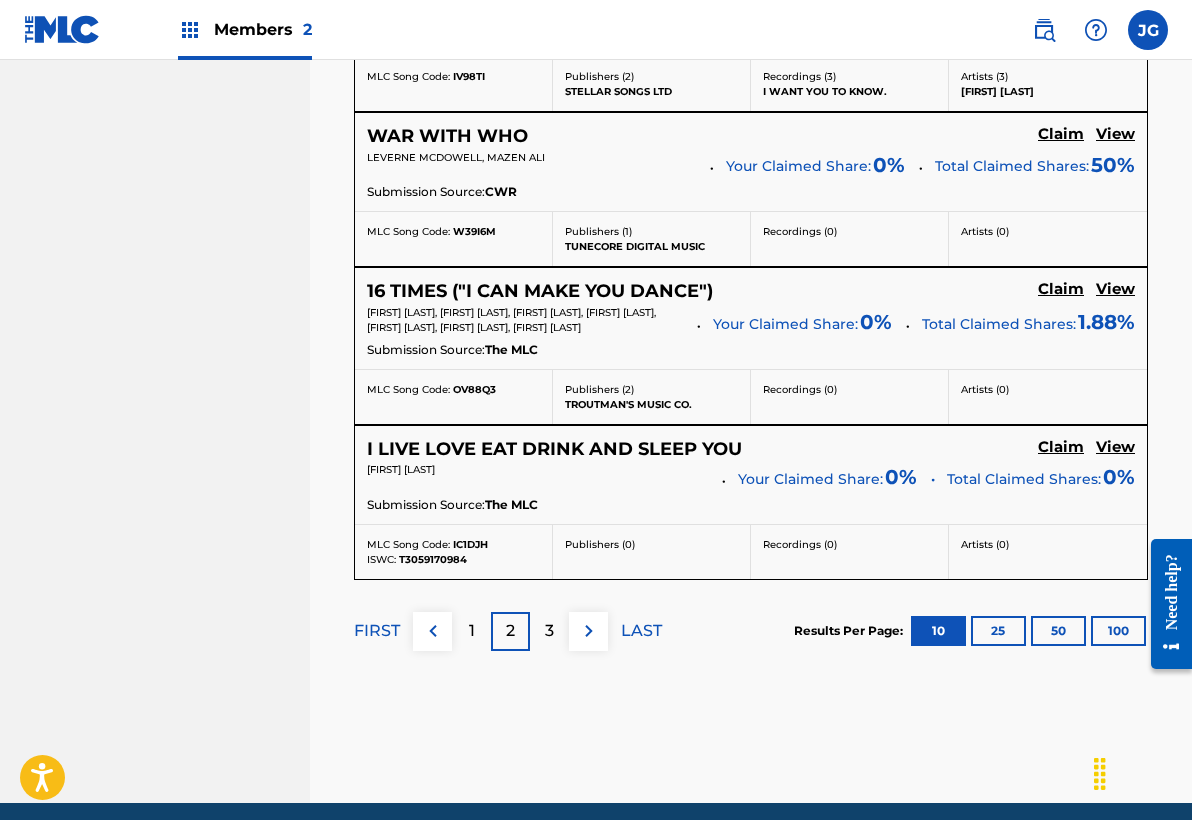 scroll, scrollTop: 1827, scrollLeft: 0, axis: vertical 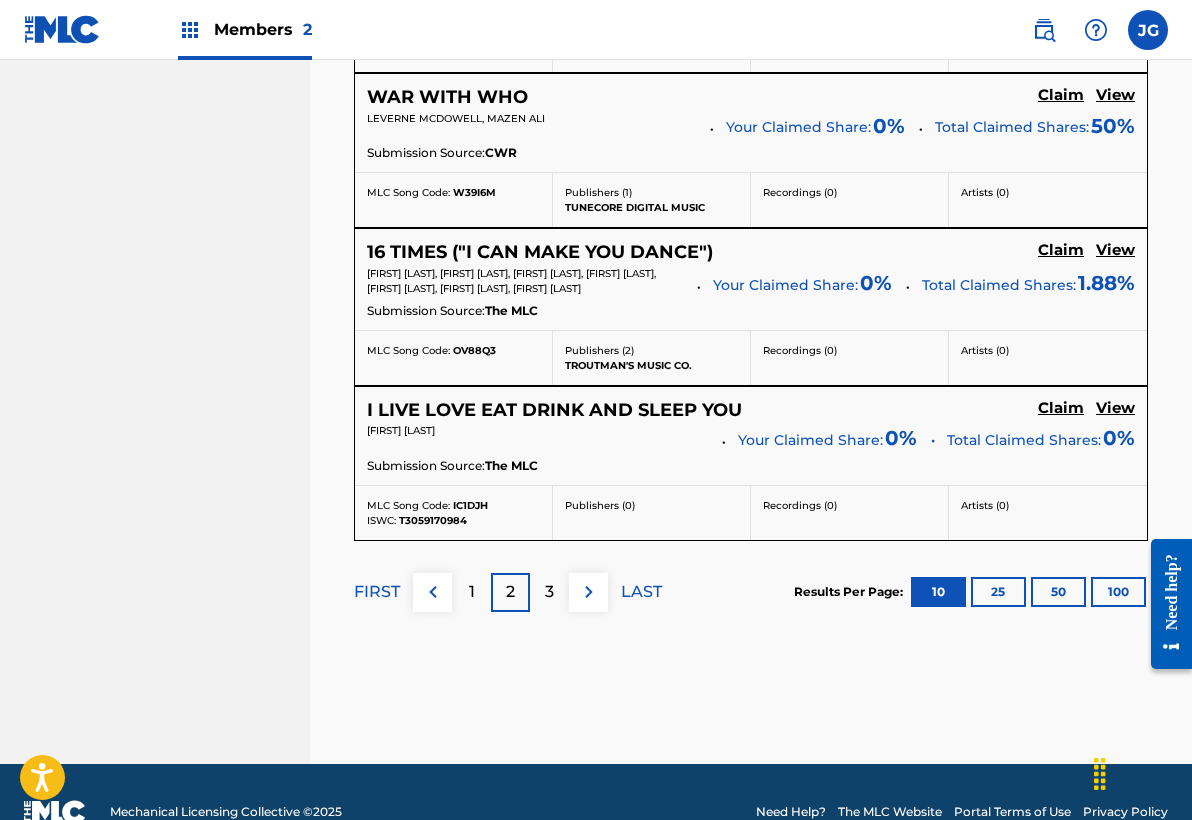 click on "3" at bounding box center (549, 592) 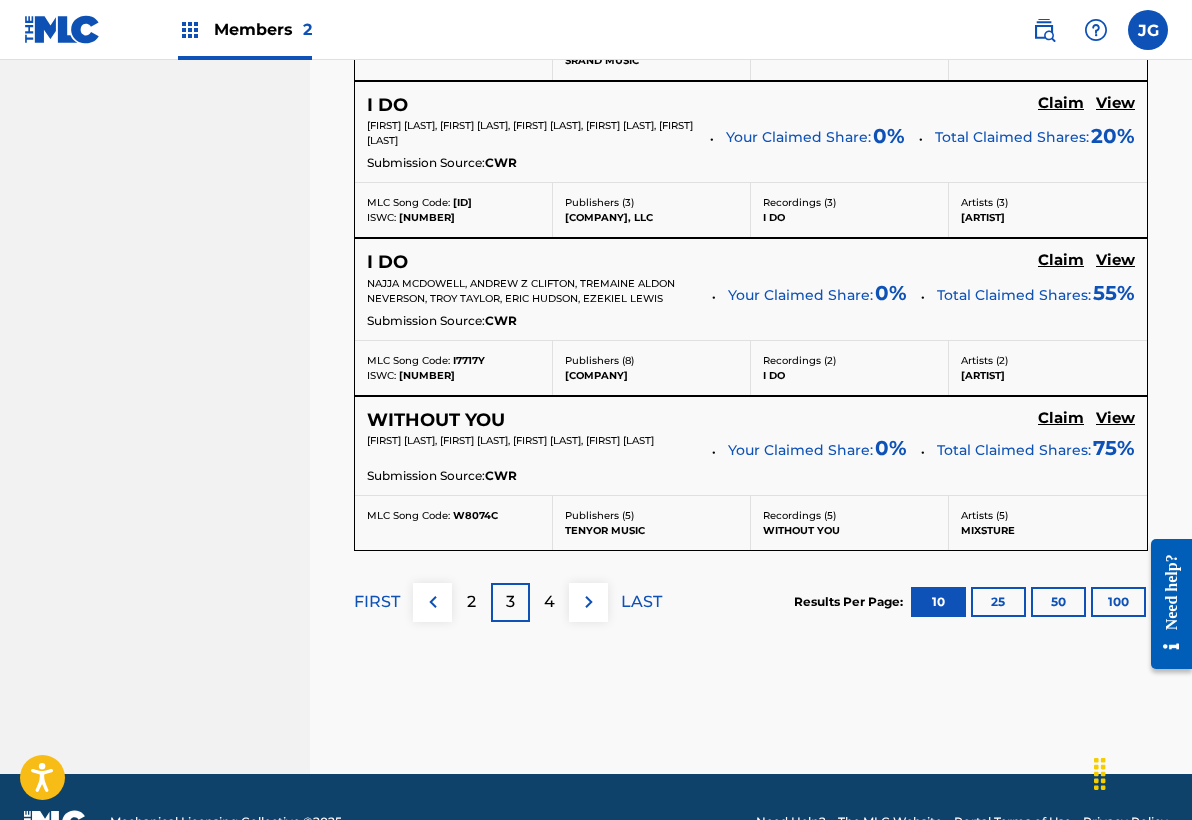 scroll, scrollTop: 1901, scrollLeft: 0, axis: vertical 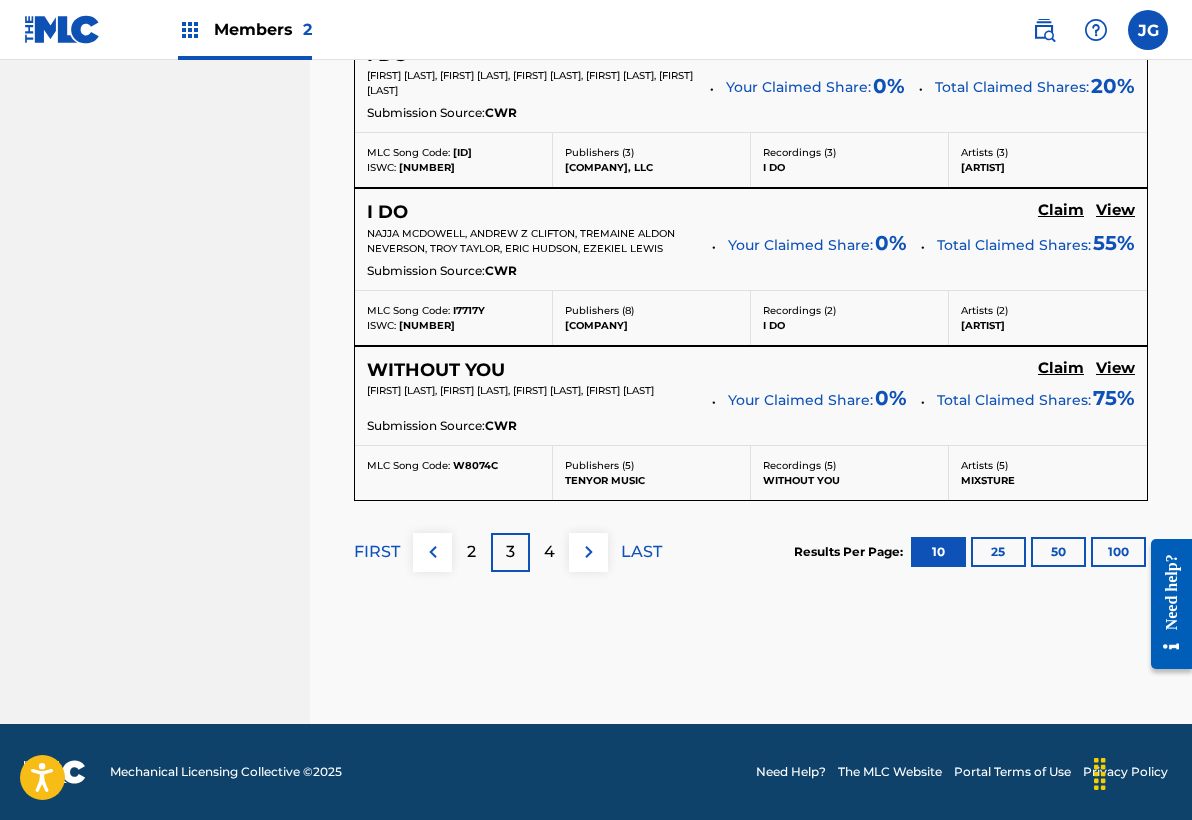 click on "4" at bounding box center [549, 552] 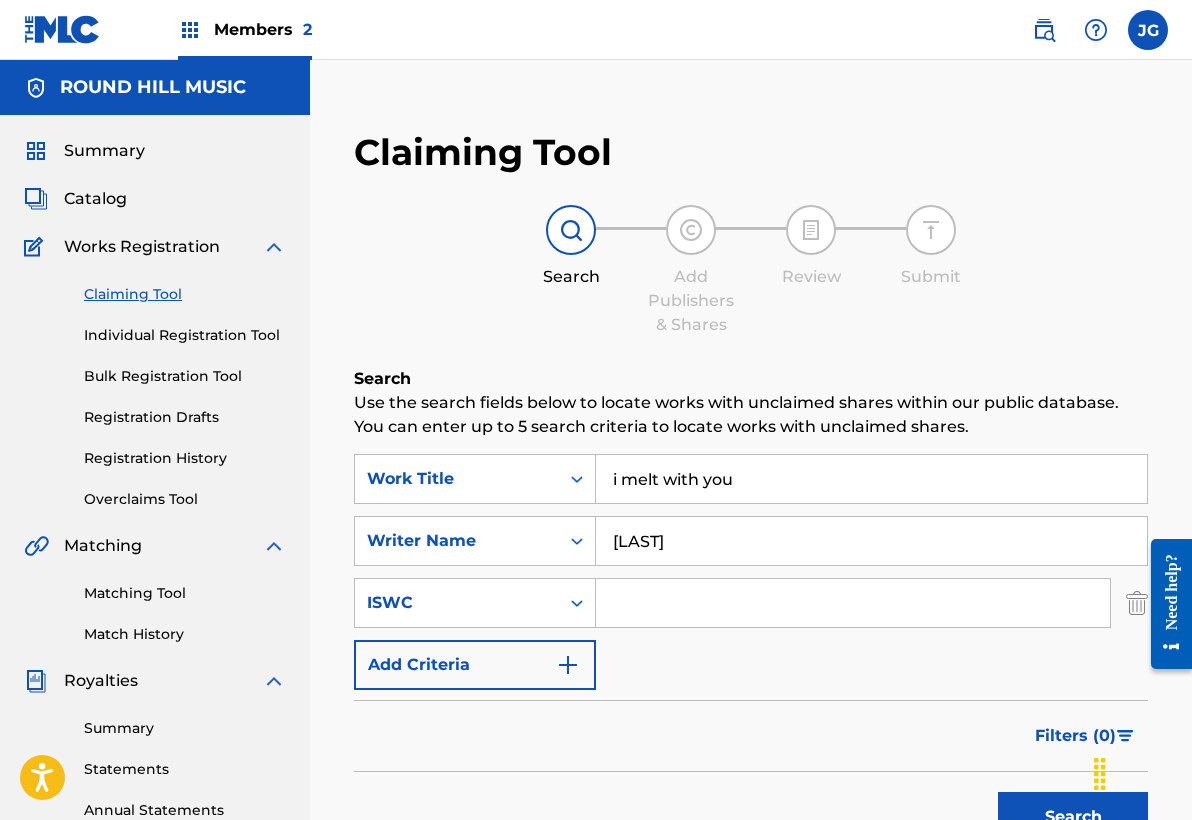 scroll, scrollTop: 0, scrollLeft: 0, axis: both 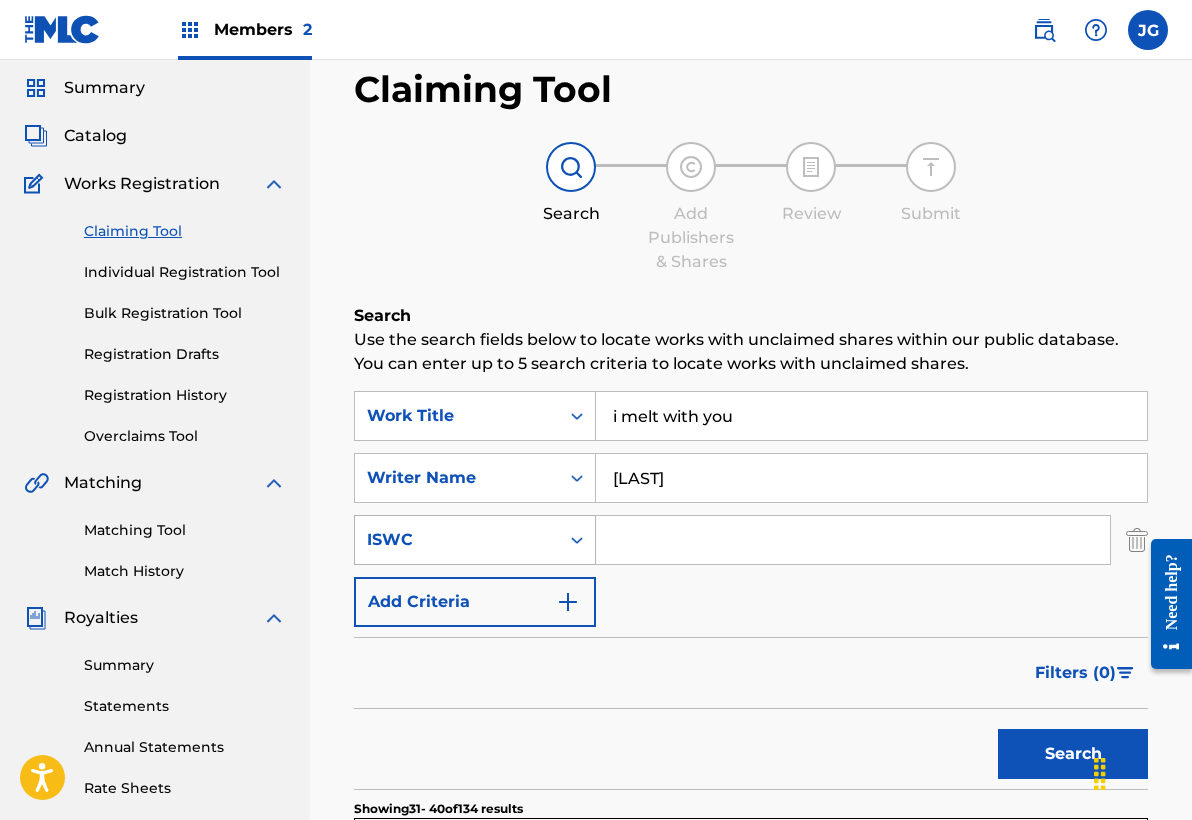 click on "ISWC" at bounding box center (475, 540) 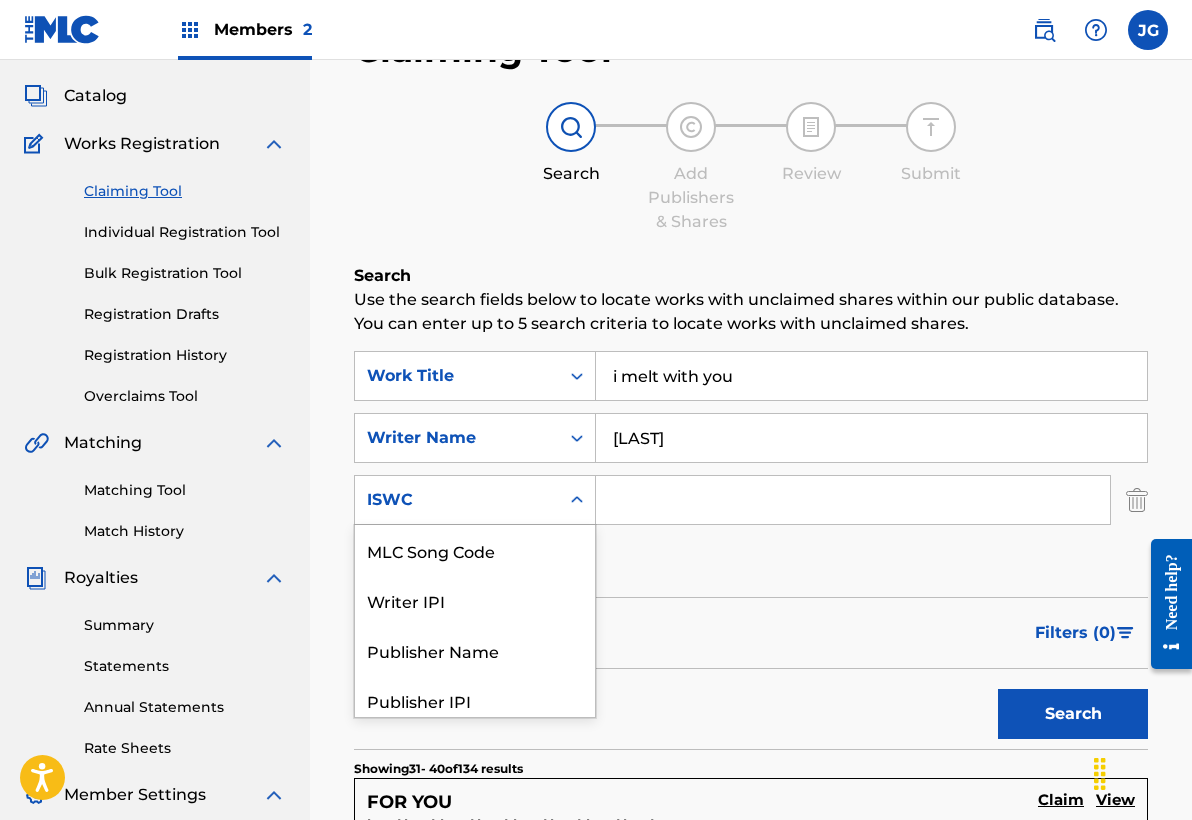 scroll, scrollTop: 109, scrollLeft: 0, axis: vertical 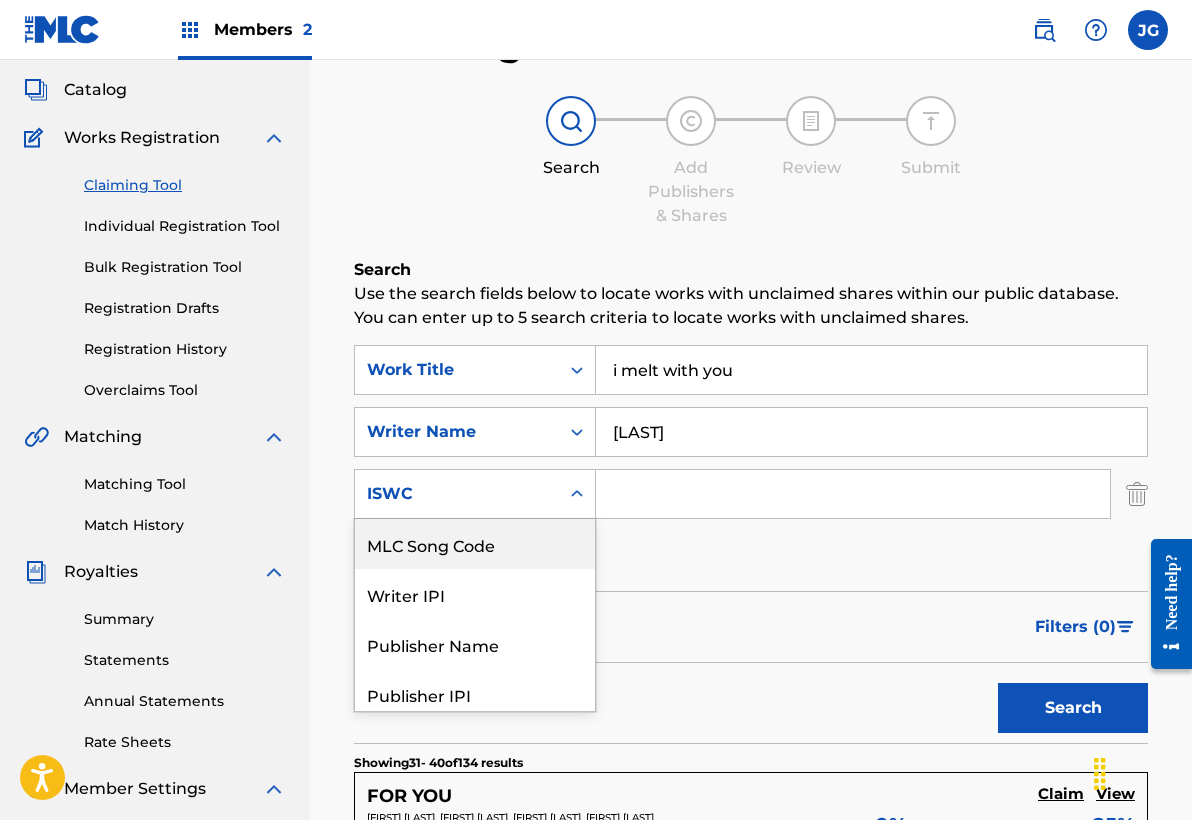 click at bounding box center (853, 494) 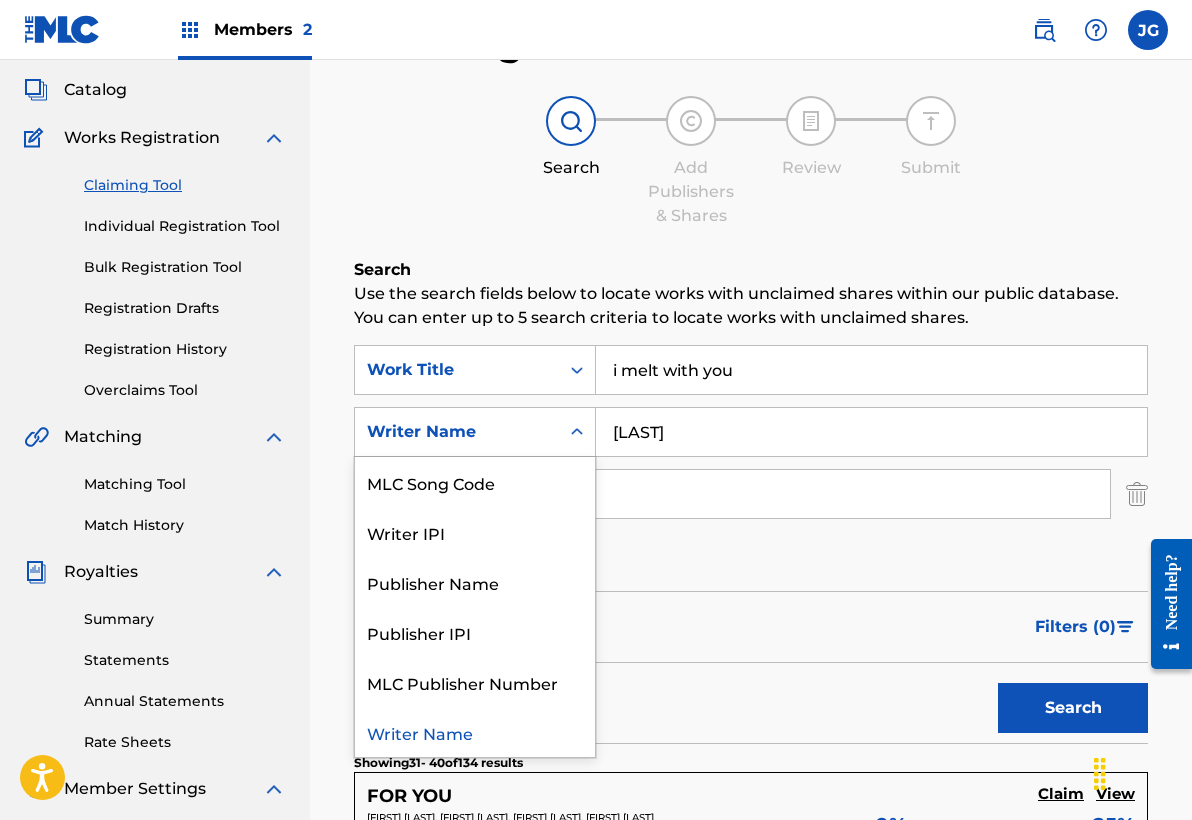 click 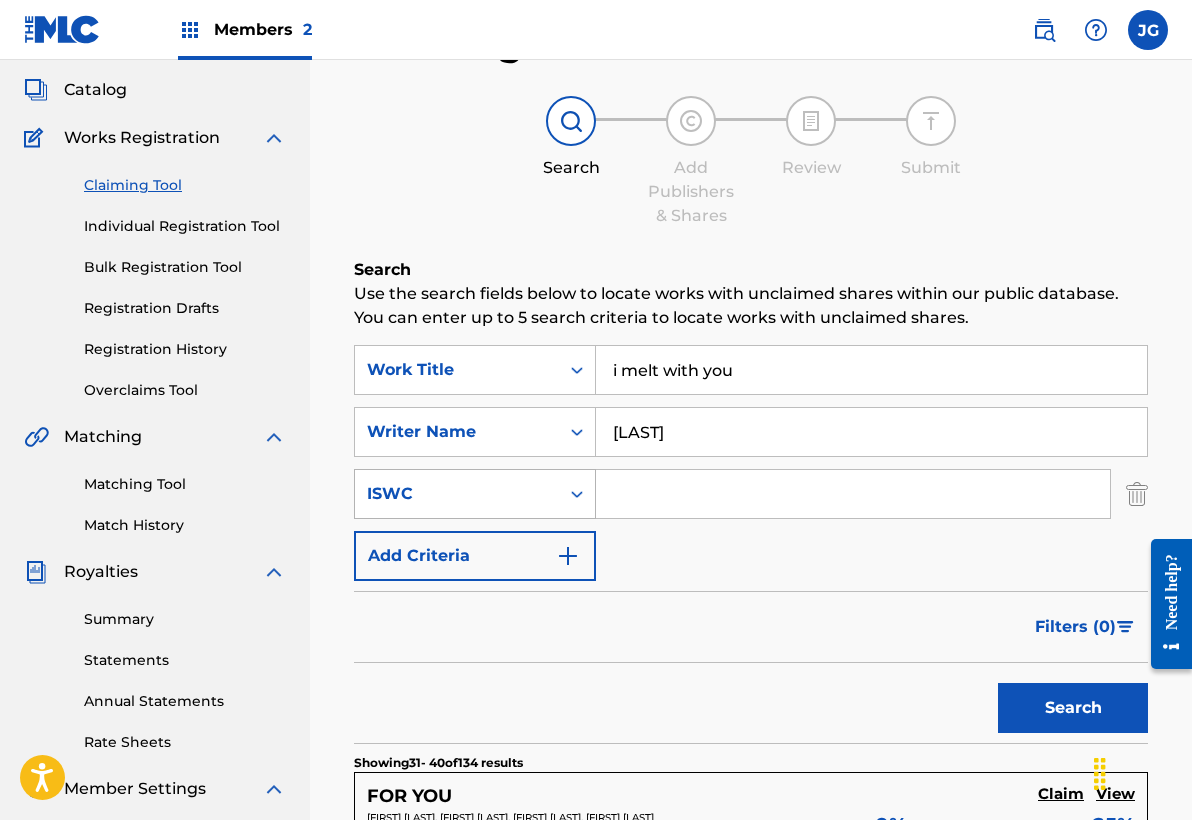 click 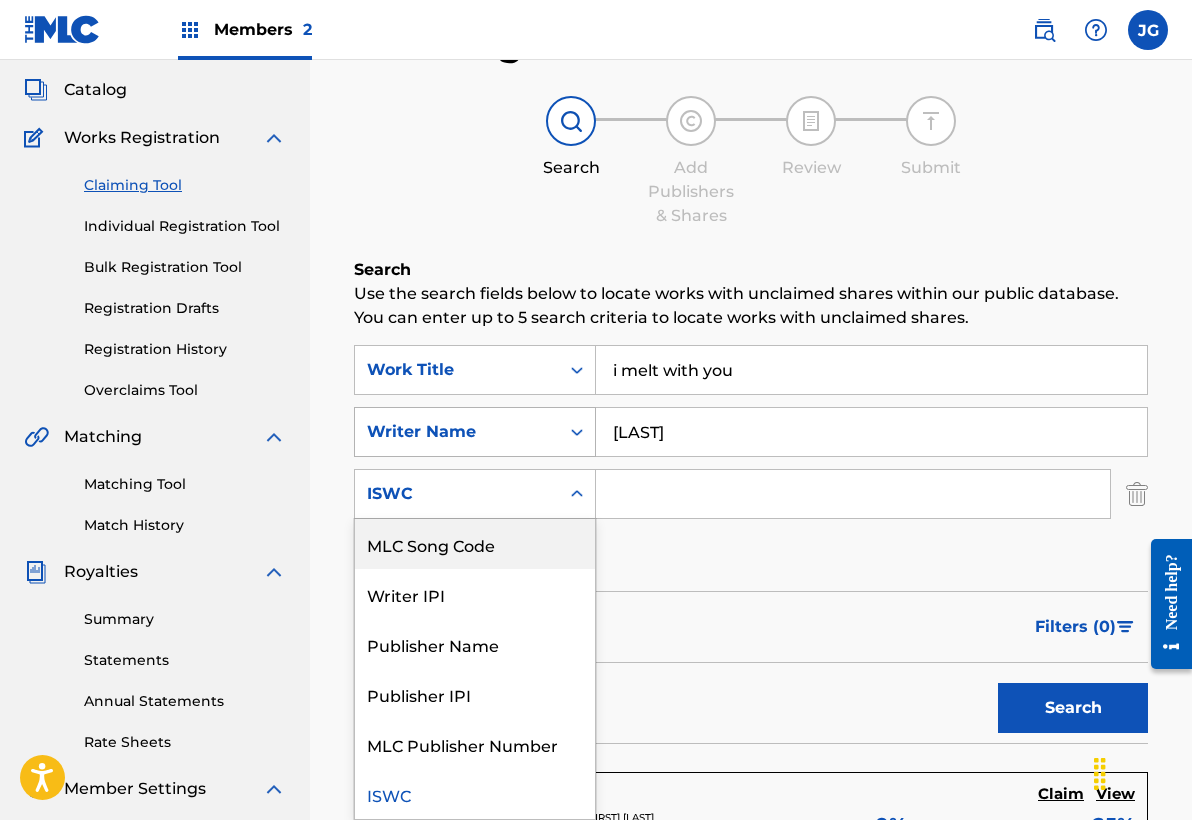 click at bounding box center (577, 432) 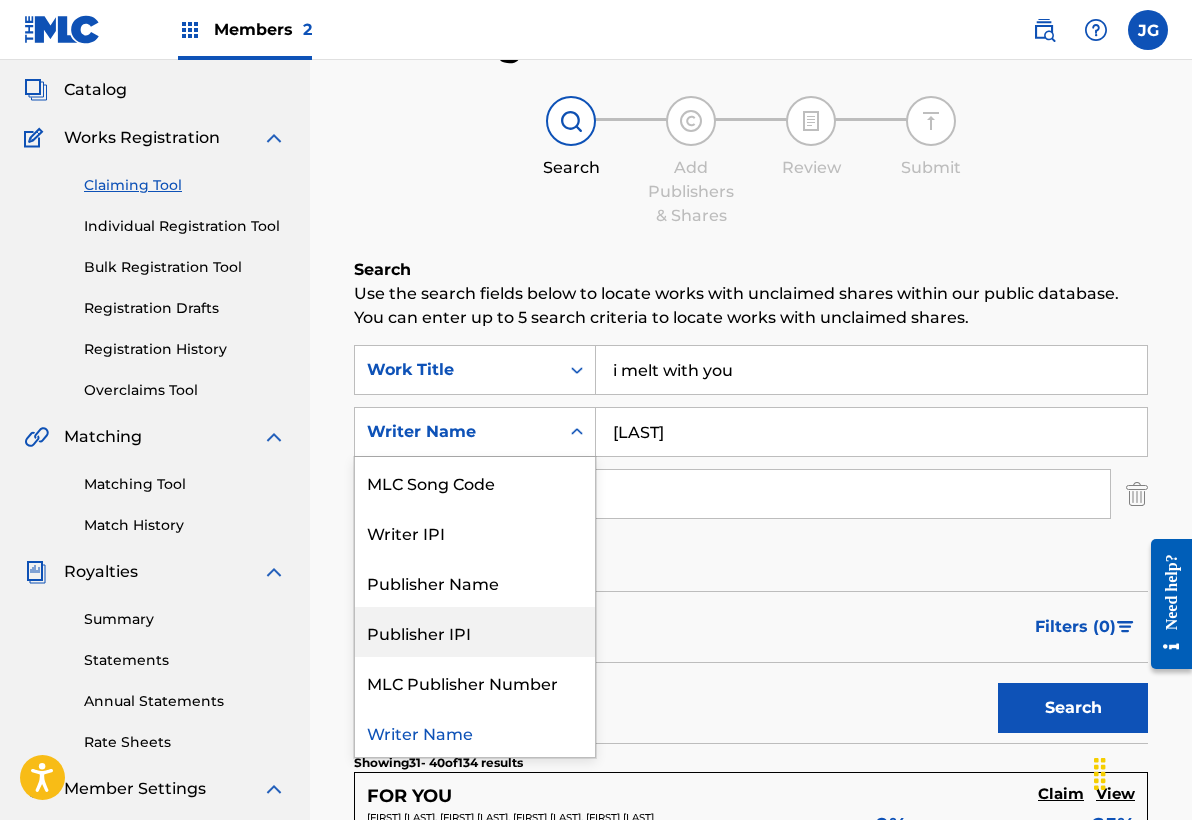 click at bounding box center [853, 494] 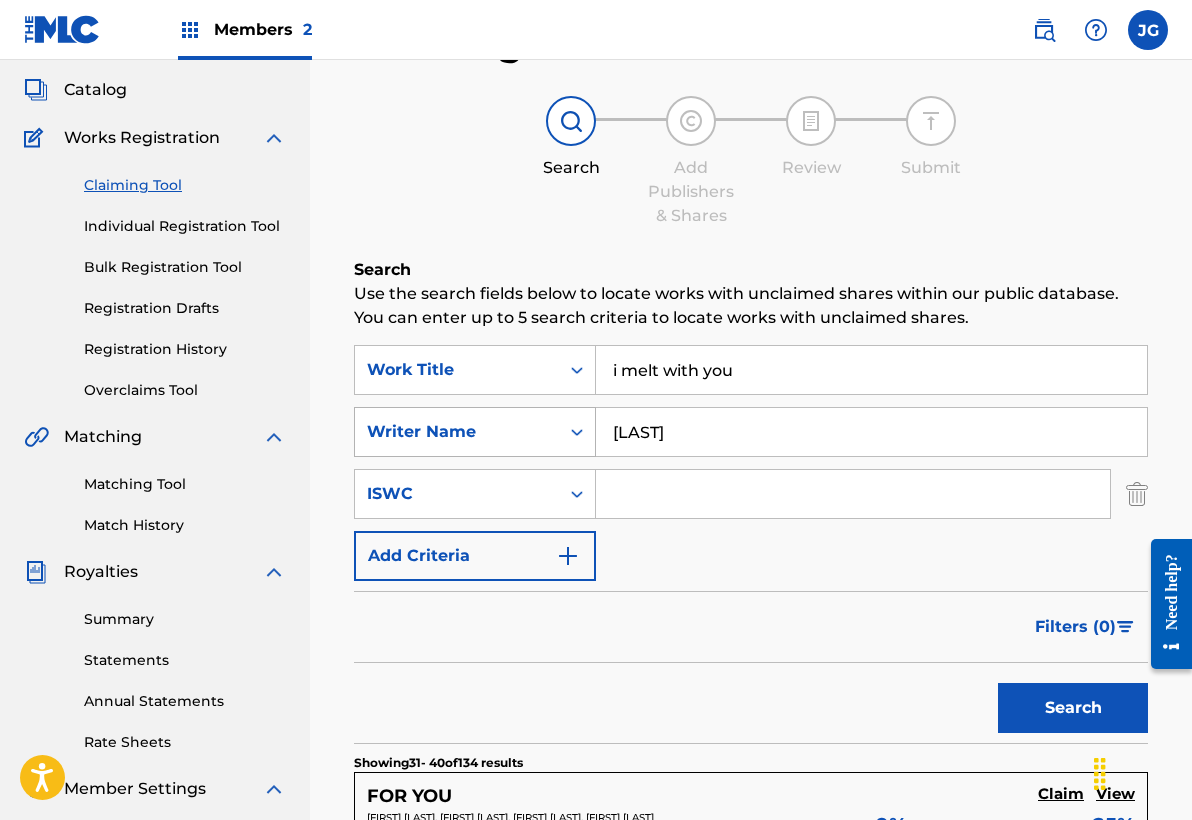 click at bounding box center (577, 432) 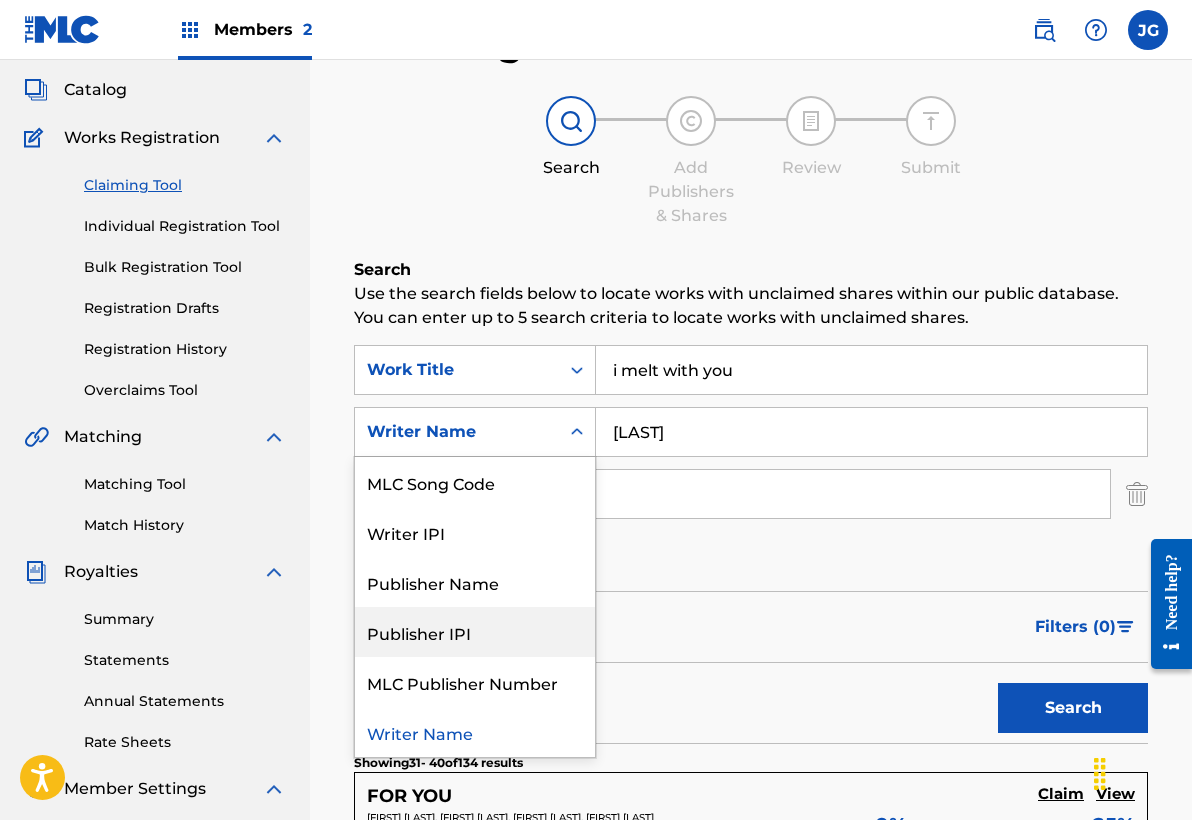 click on "SearchWithCriteria405edf9d-6e48-4541-a683-297d0cf8bb77 Work Title i melt with you SearchWithCriteria7322fc6a-70a2-40a2-b6d4-8bd408b07a6b Publisher IPI, 4 of 6. 6 results available. Use Up and Down to choose options, press Enter to select the currently focused option, press Escape to exit the menu, press Tab to select the option and exit the menu. Writer Name MLC Song Code Writer IPI Publisher Name Publisher IPI MLC Publisher Number Writer Name McDowell SearchWithCriteriaf2823d9f-b445-4b56-84d8-ce2bc4a39b8c ISWC Add Criteria" at bounding box center (751, 463) 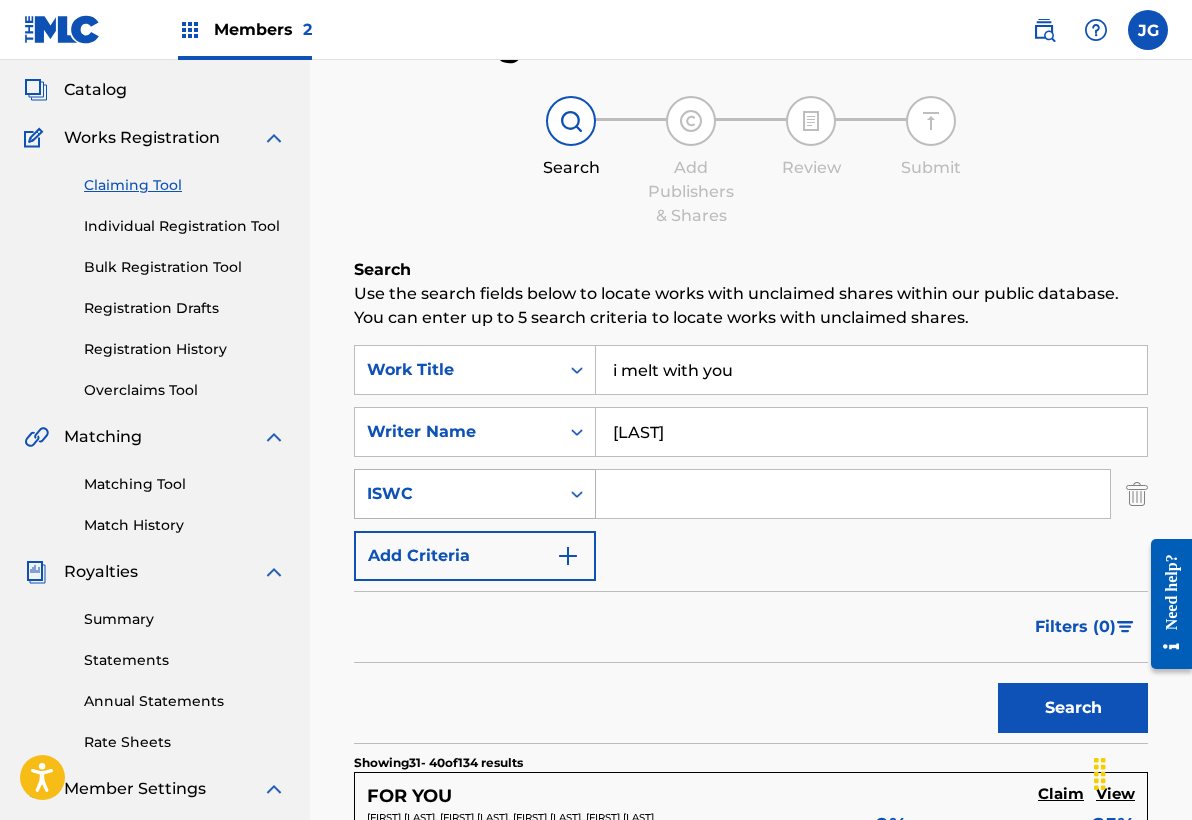 click 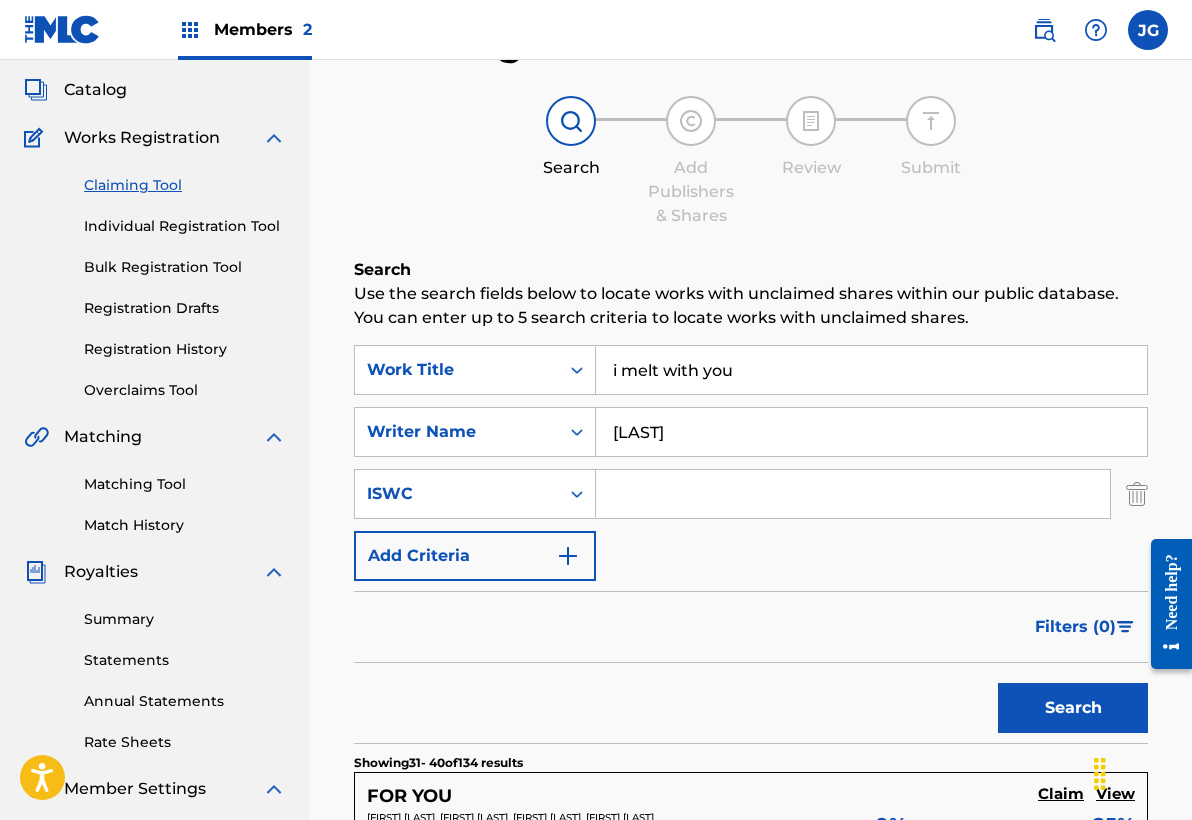 click on "Claiming Tool" at bounding box center [185, 185] 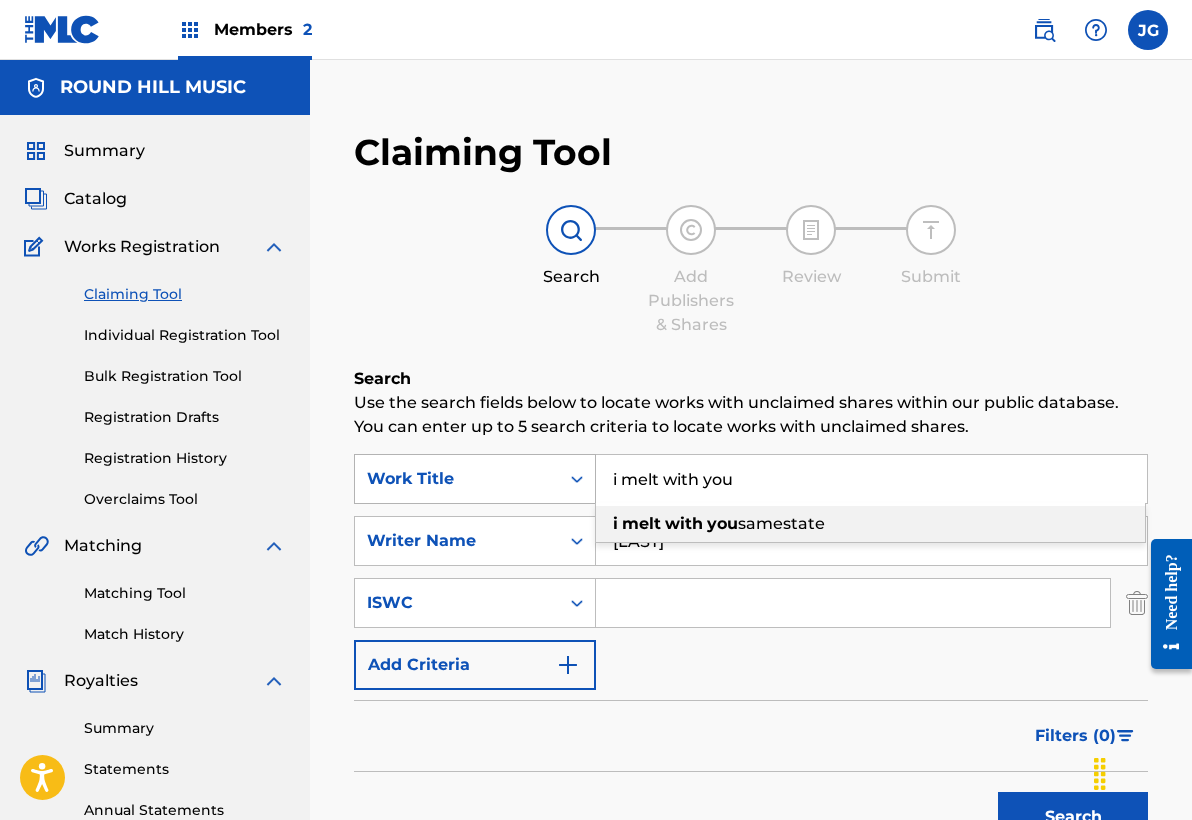 drag, startPoint x: 754, startPoint y: 477, endPoint x: 591, endPoint y: 466, distance: 163.37074 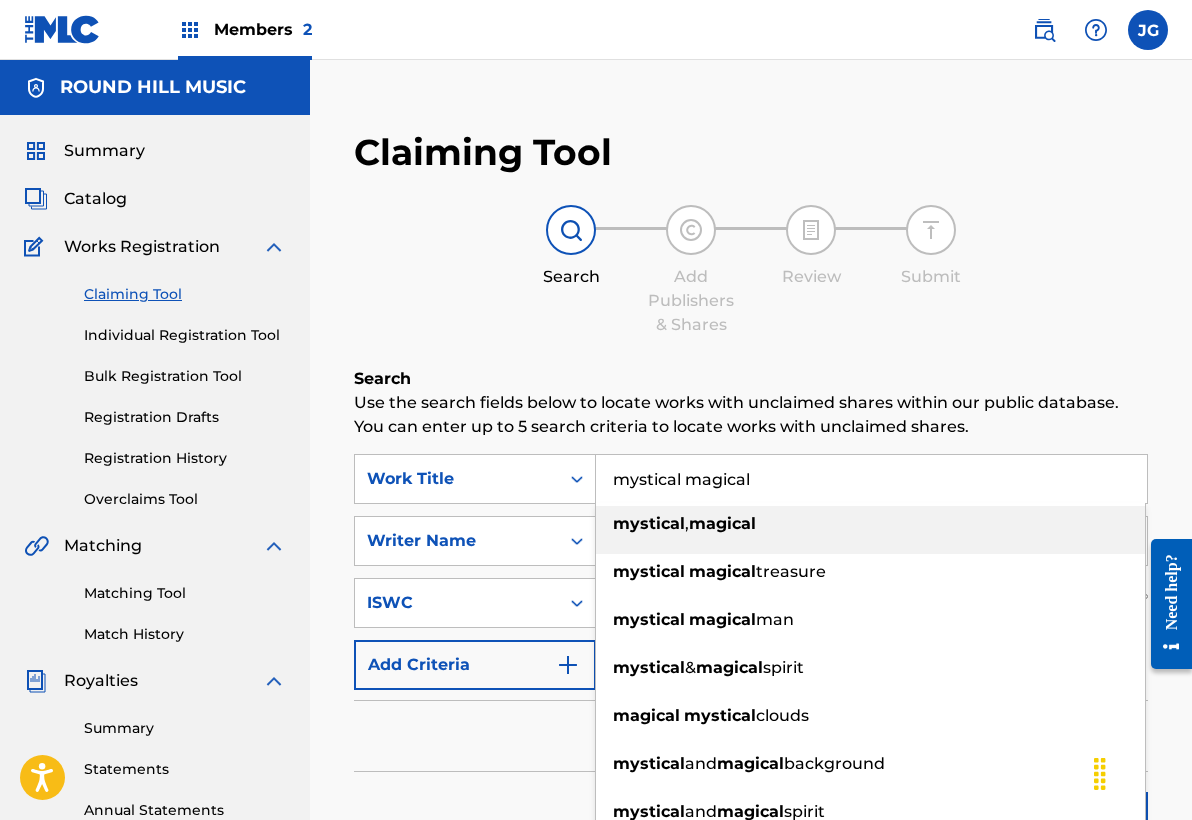click on "mystical" at bounding box center [649, 523] 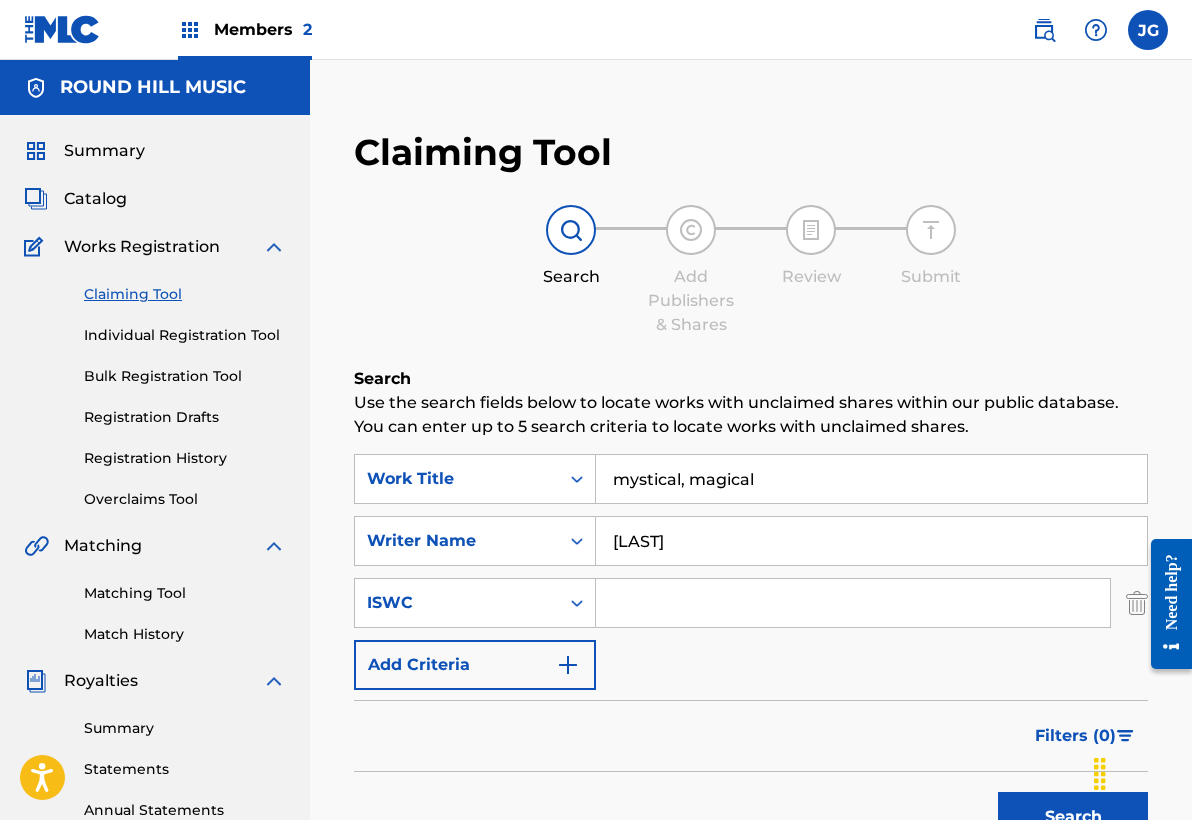 drag, startPoint x: 701, startPoint y: 549, endPoint x: 606, endPoint y: 541, distance: 95.33625 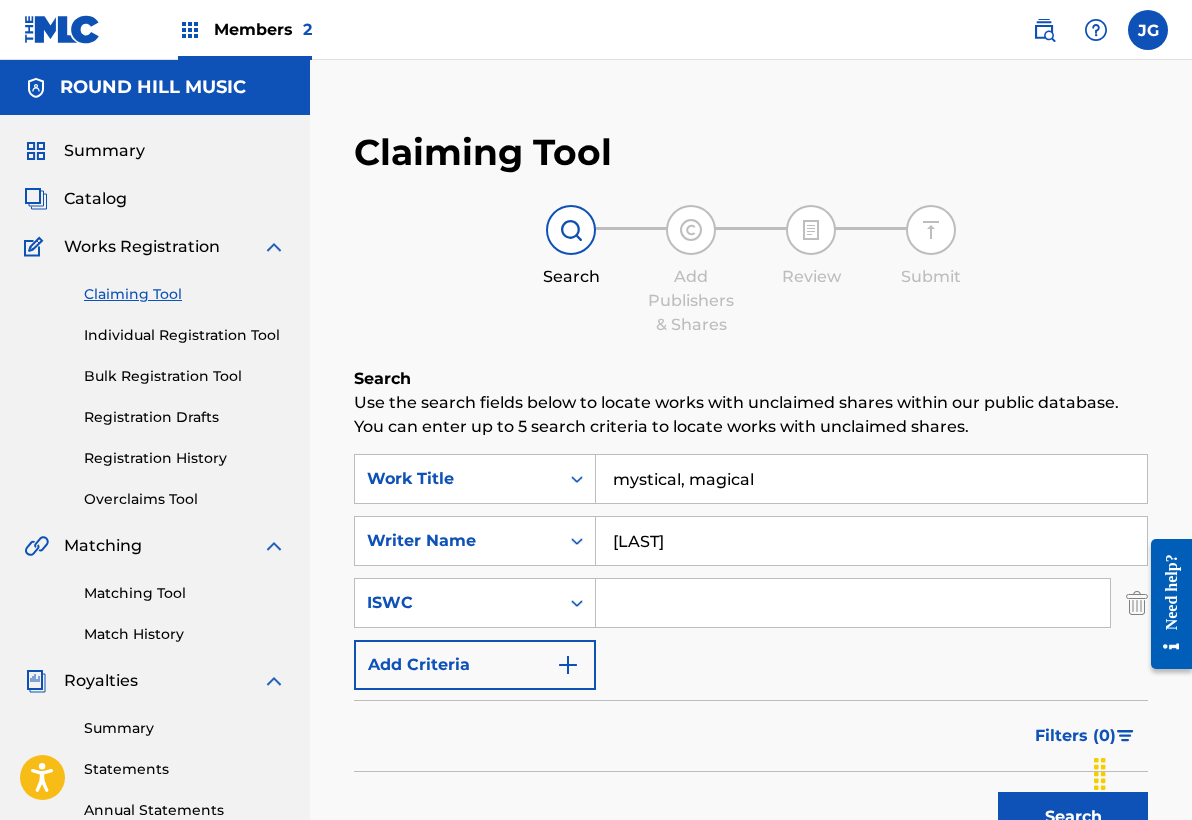 click on "Search" at bounding box center (1073, 817) 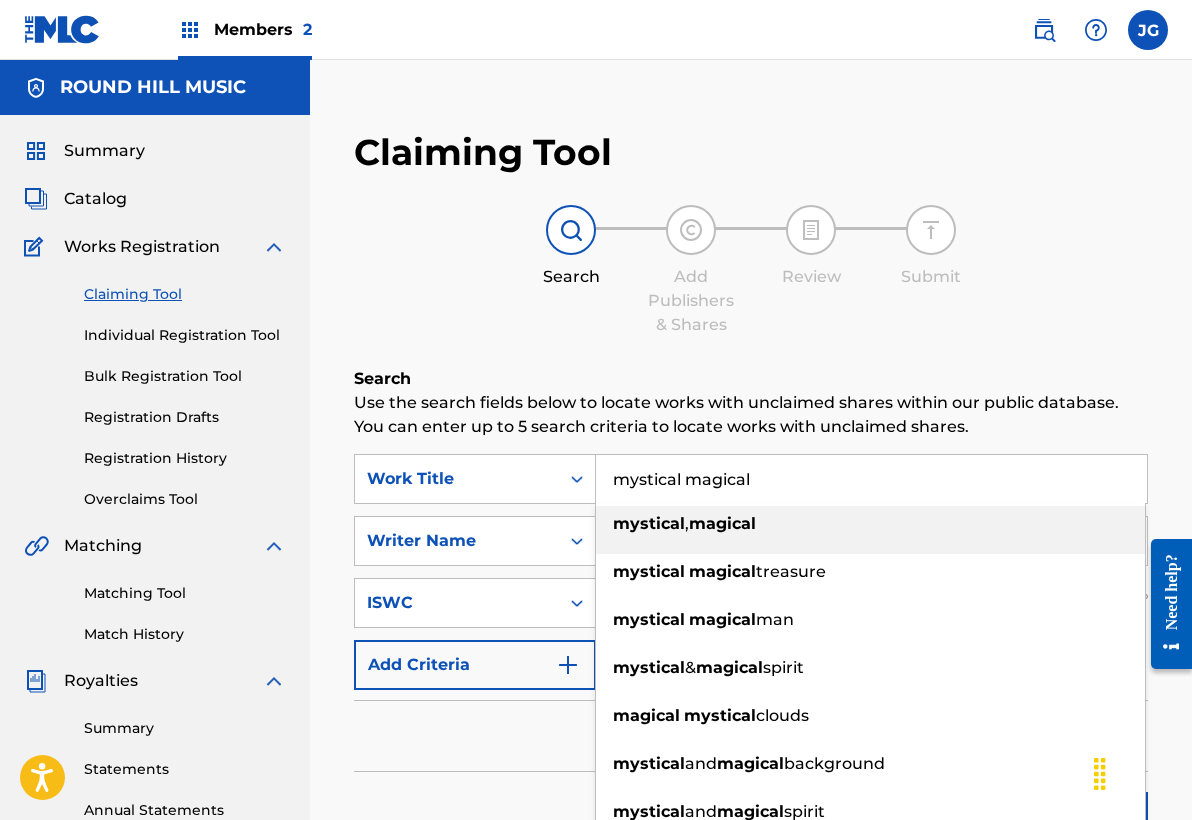 click on "magical" at bounding box center (722, 523) 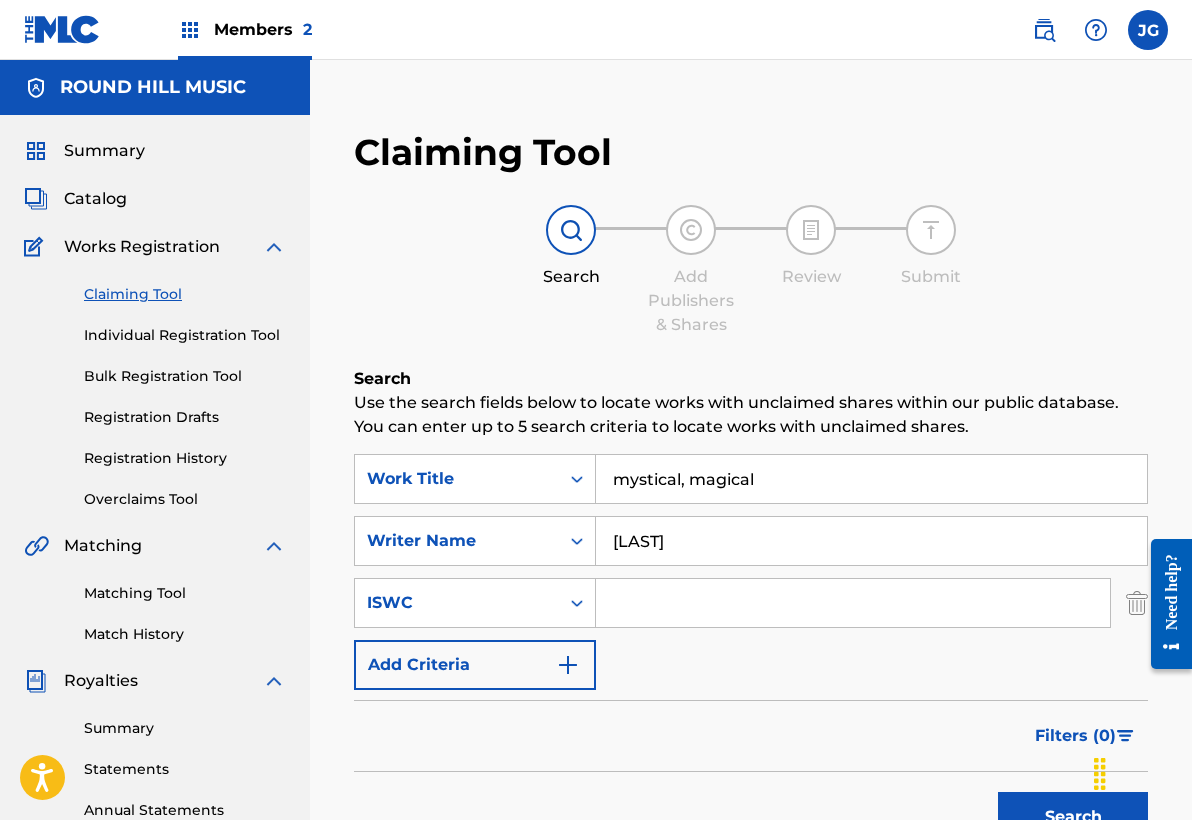click on "mystical, magical" at bounding box center (871, 479) 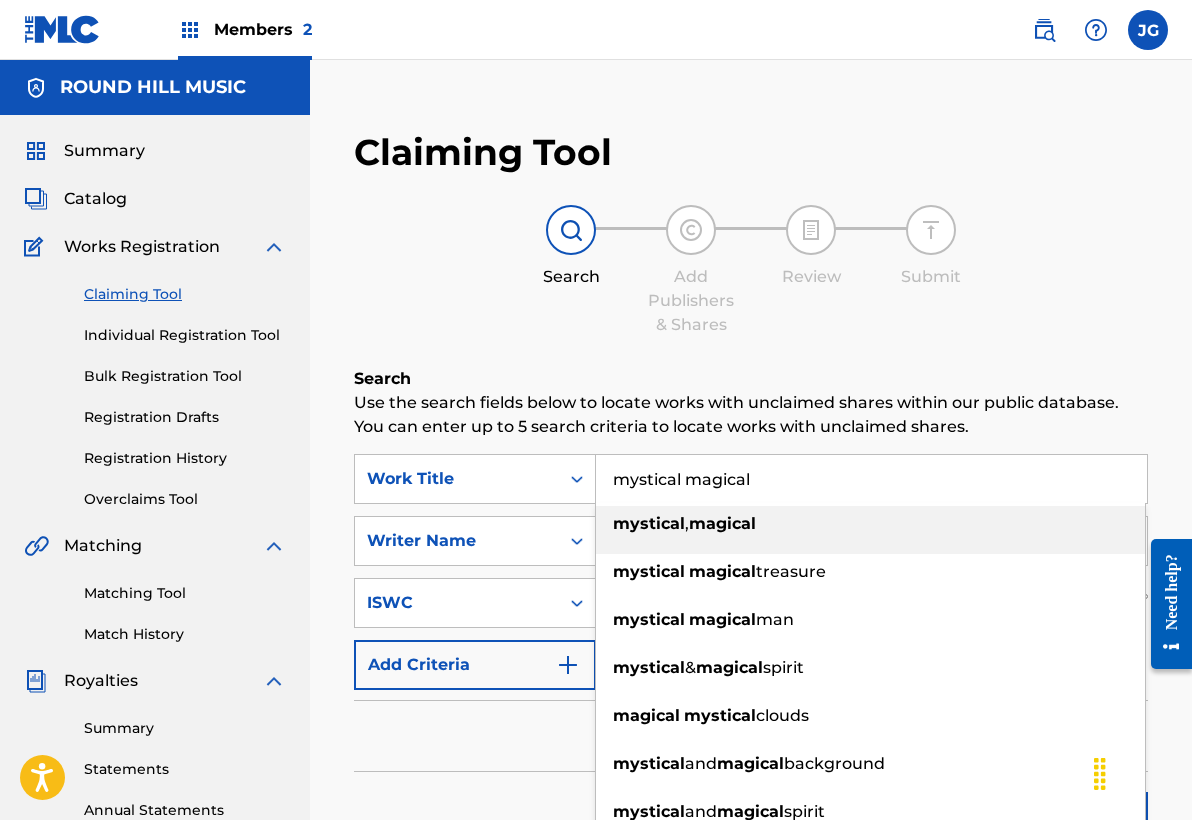click on "mystical" at bounding box center [649, 523] 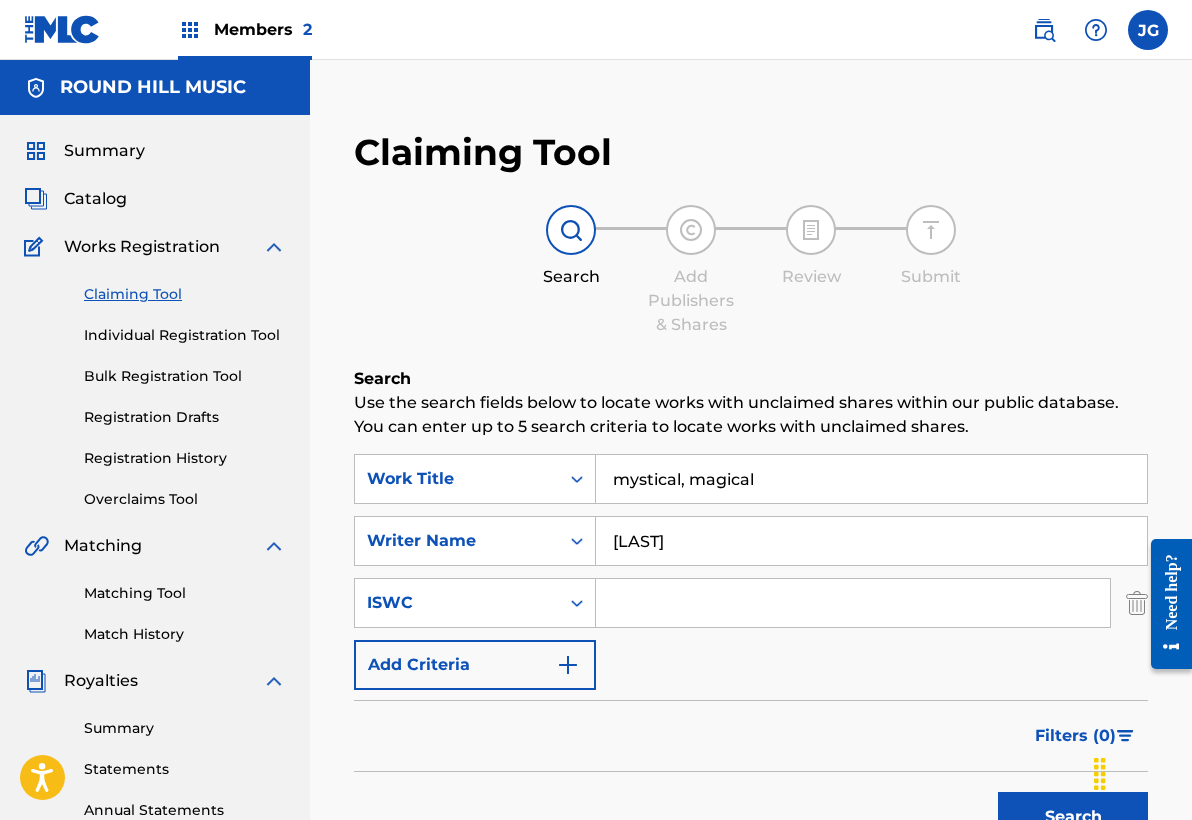 click on "Search" at bounding box center (1073, 817) 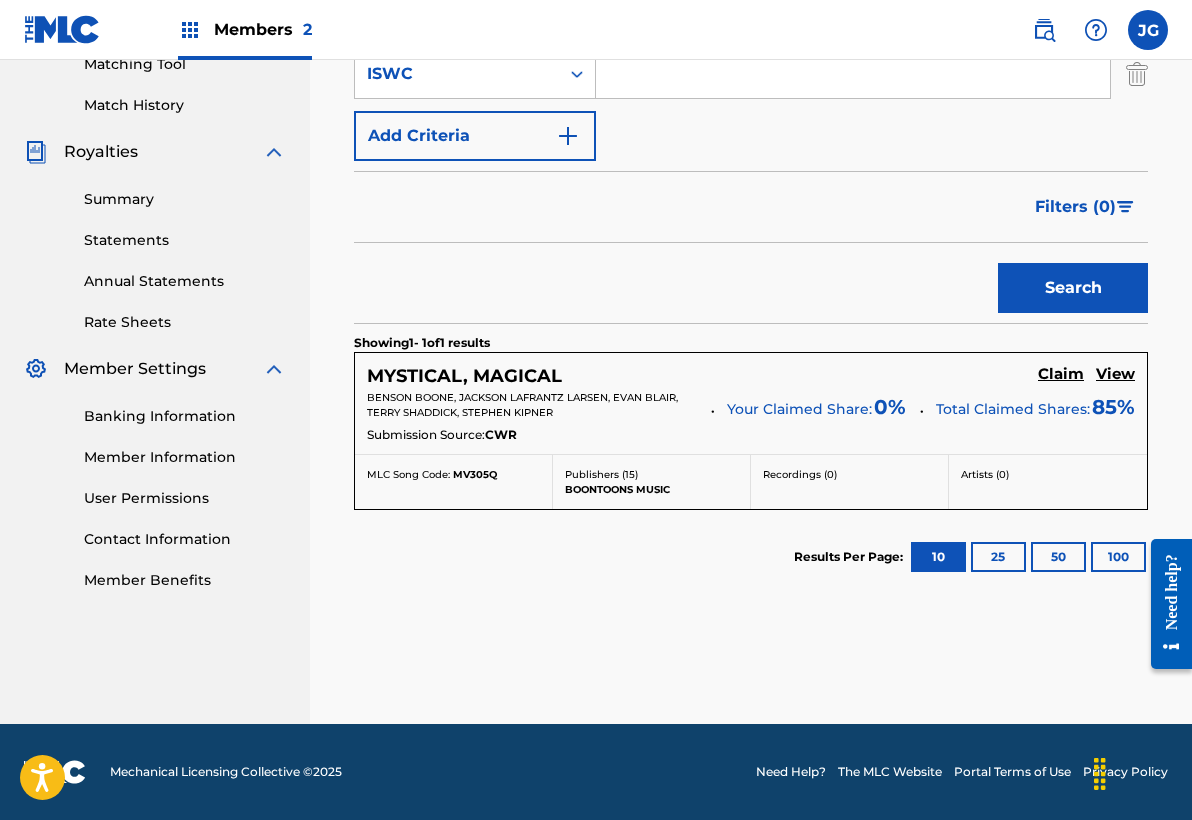 scroll, scrollTop: 528, scrollLeft: 0, axis: vertical 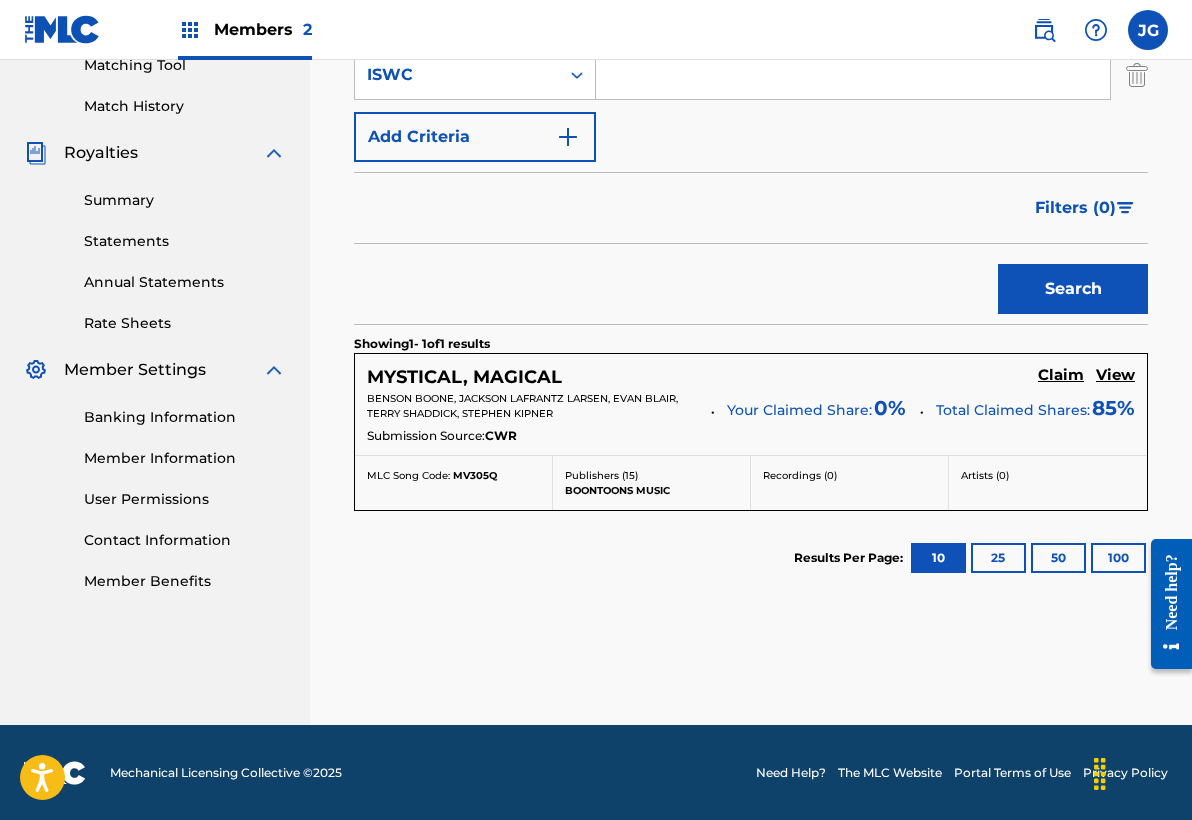 click on "Claim" at bounding box center (1061, 375) 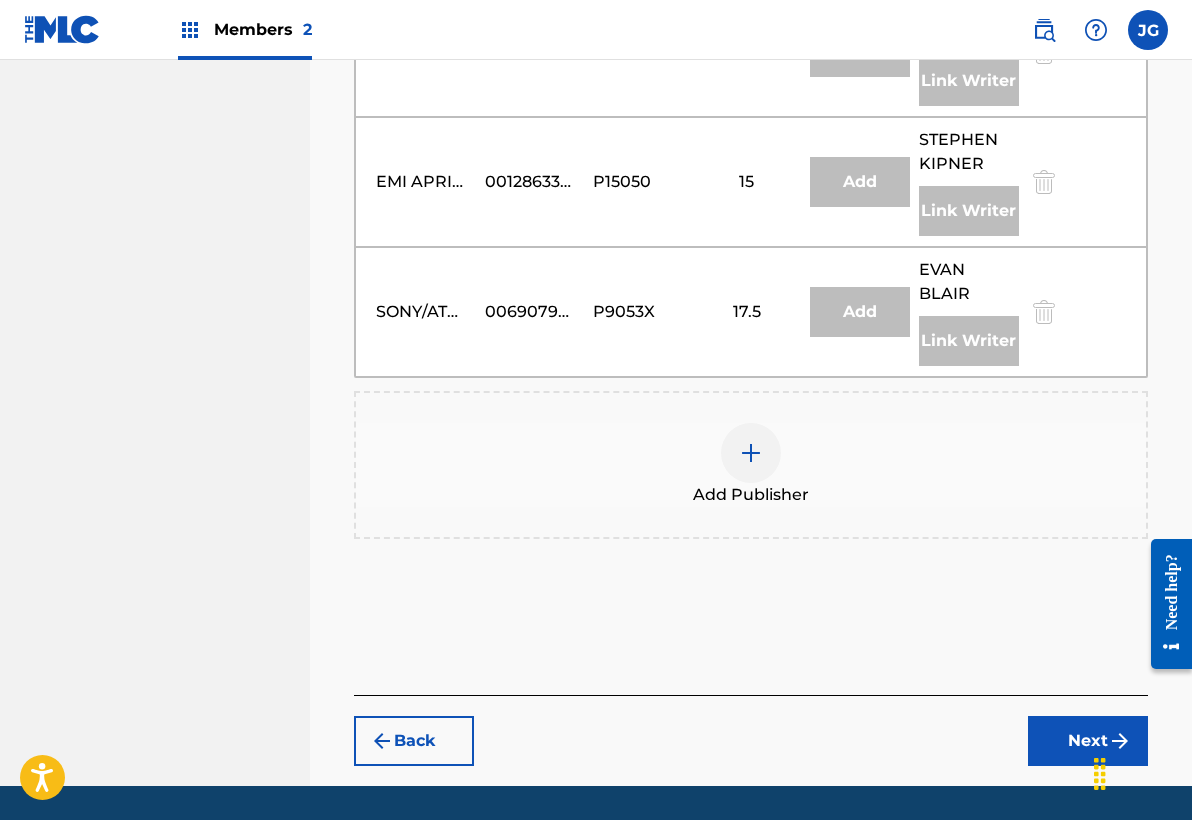 scroll, scrollTop: 2154, scrollLeft: 0, axis: vertical 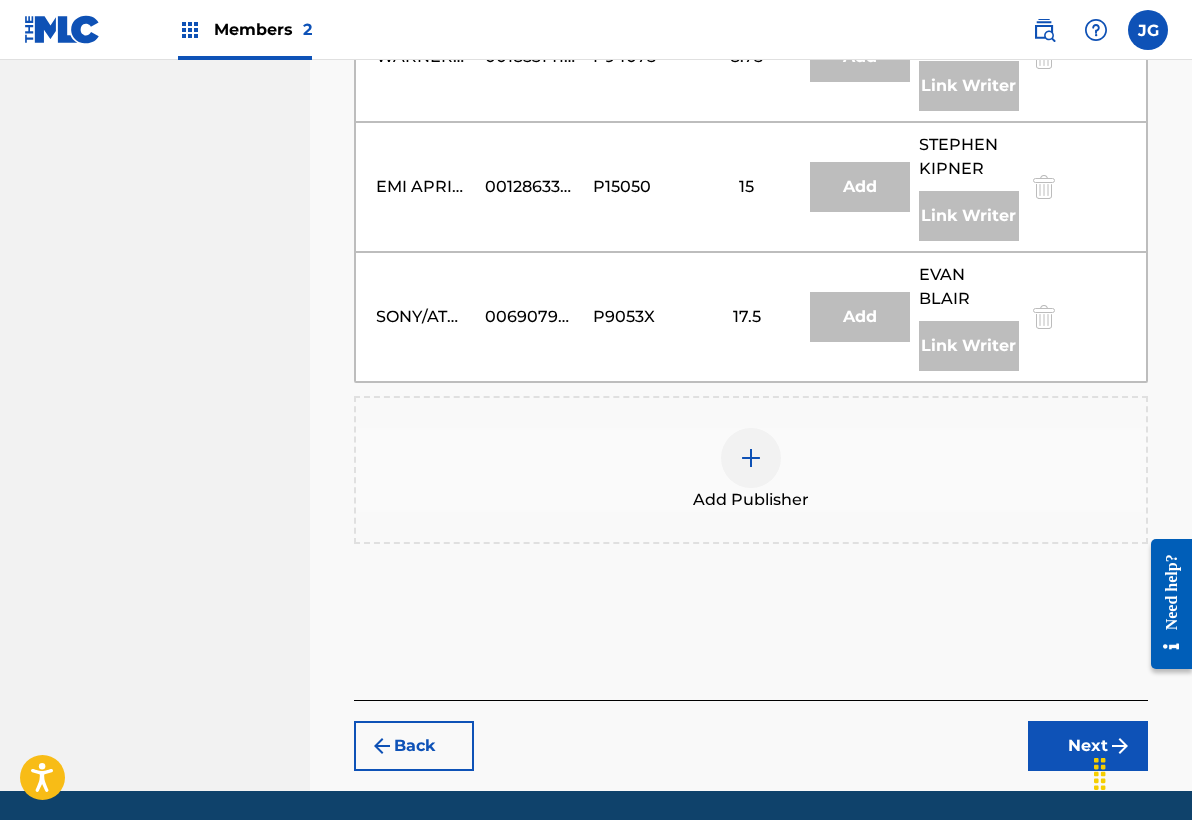 click at bounding box center [751, 458] 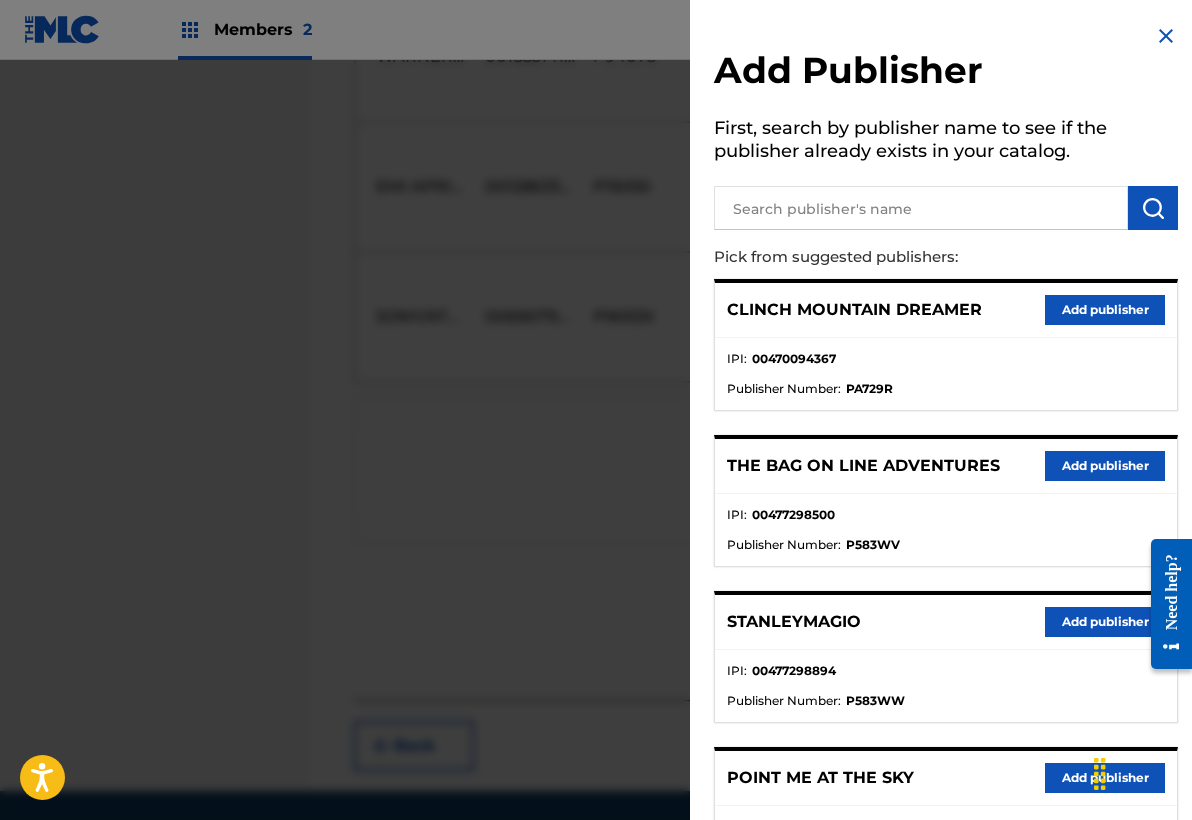 click at bounding box center [596, 470] 